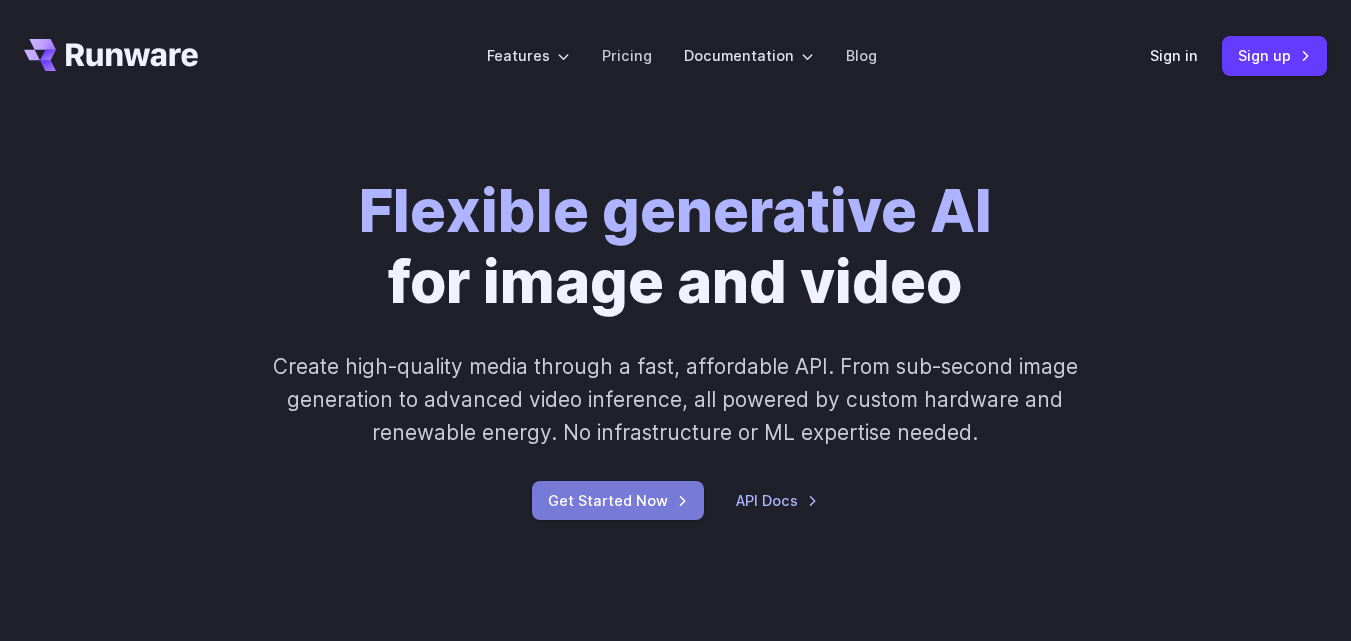 scroll, scrollTop: 0, scrollLeft: 0, axis: both 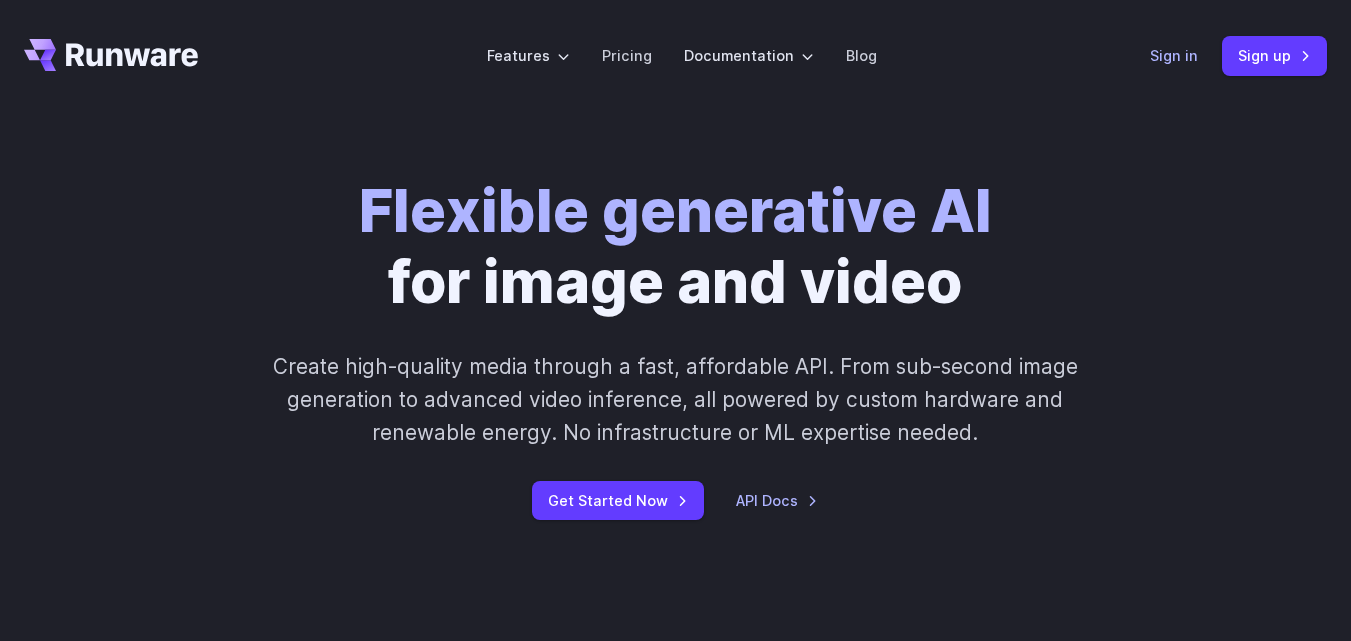 click on "Sign in" at bounding box center (1174, 55) 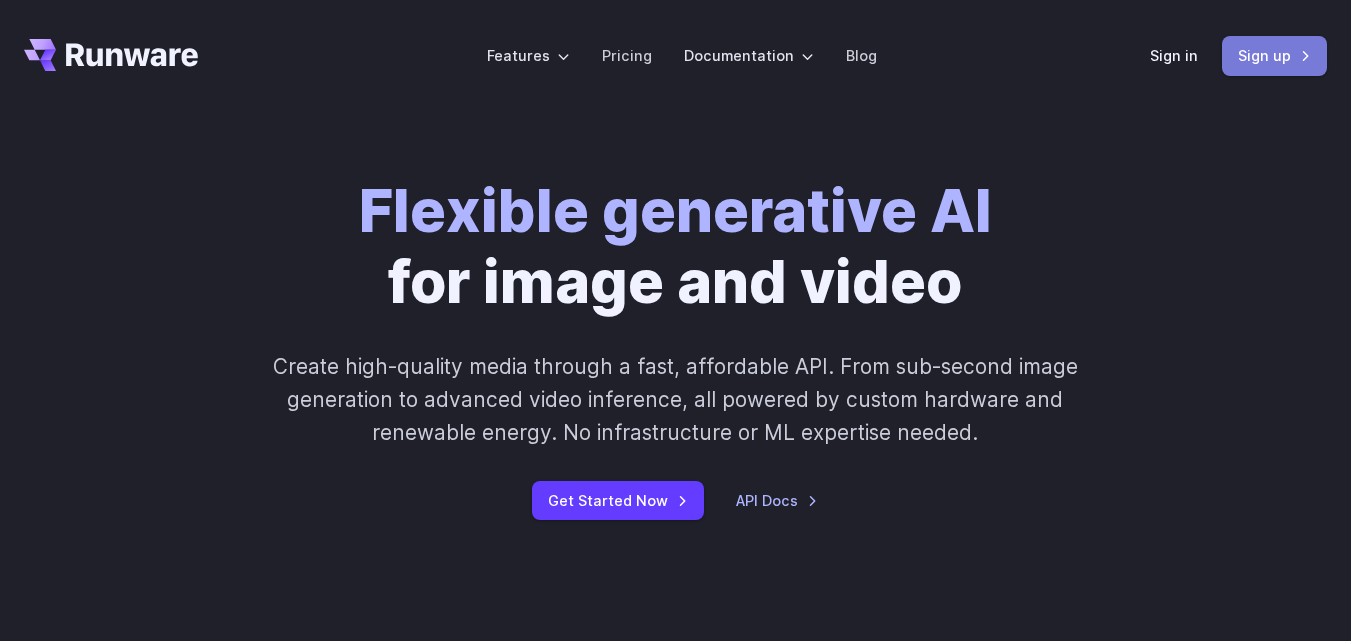 click on "Sign up" at bounding box center [1274, 55] 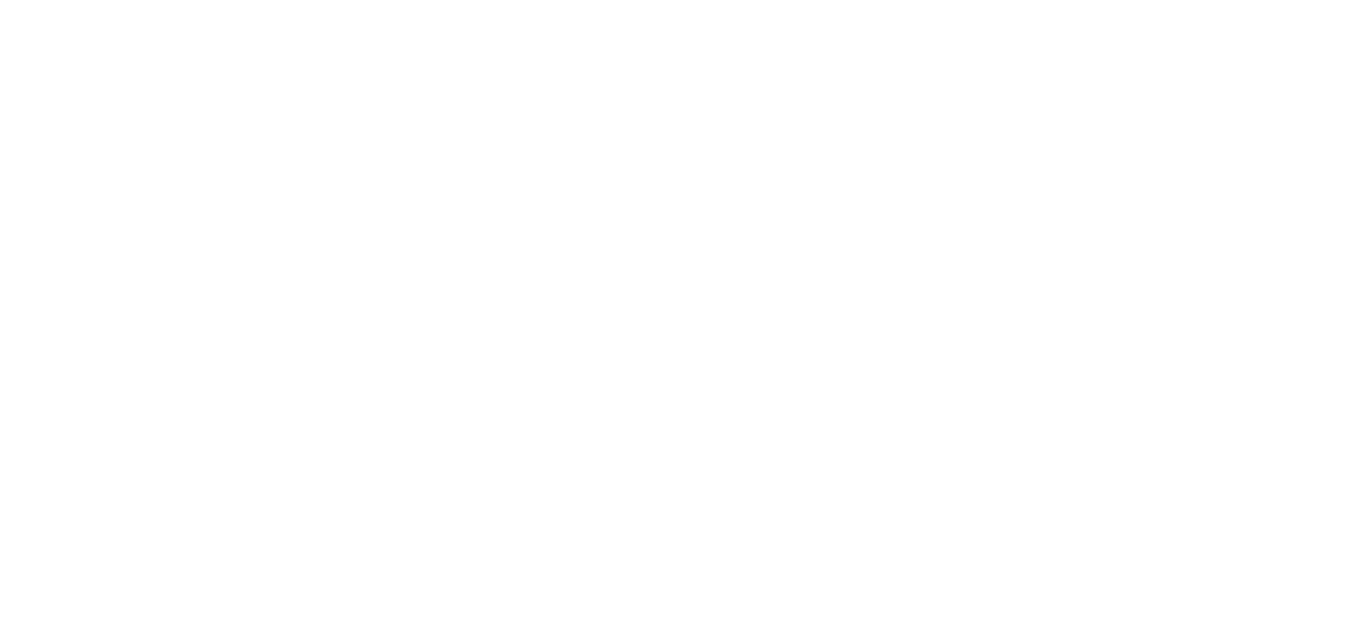 scroll, scrollTop: 0, scrollLeft: 0, axis: both 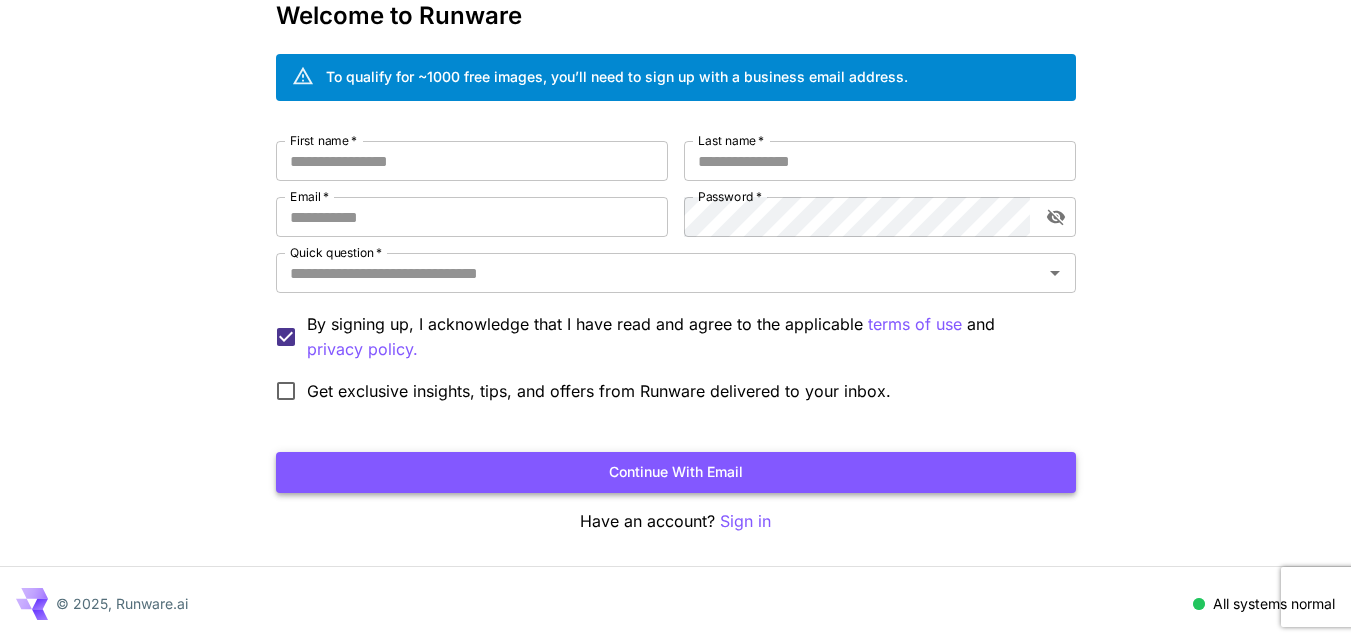 click on "Continue with email" at bounding box center [676, 472] 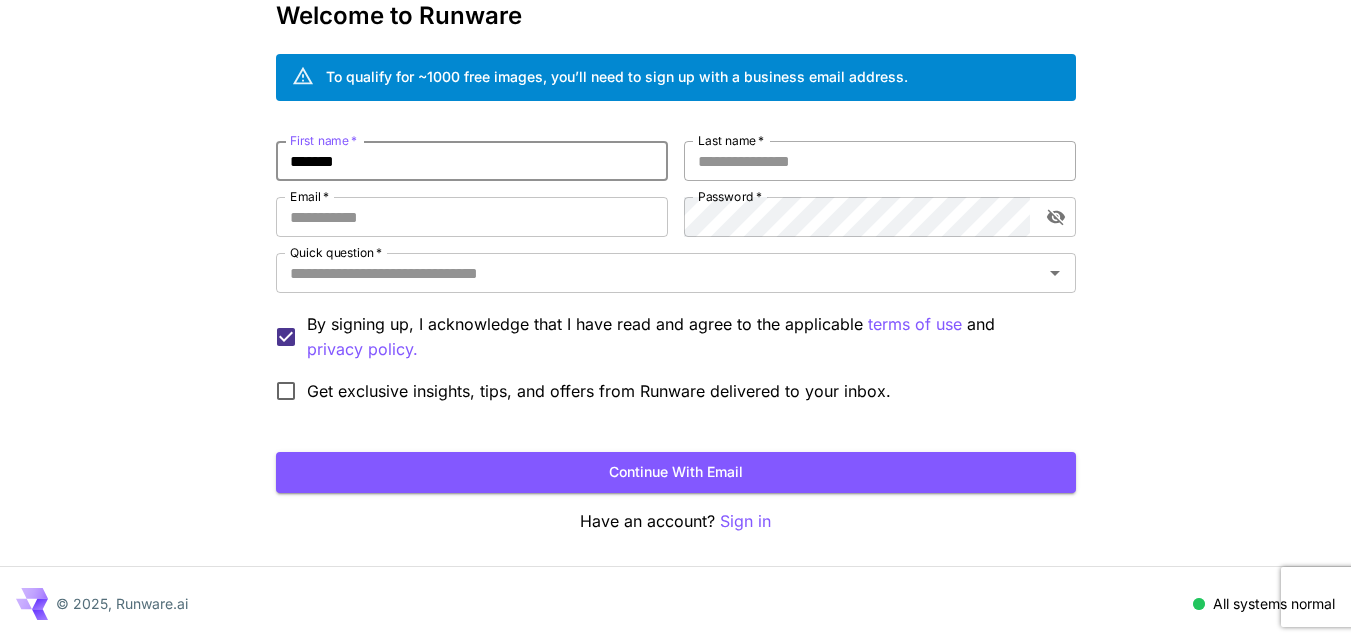 type on "*******" 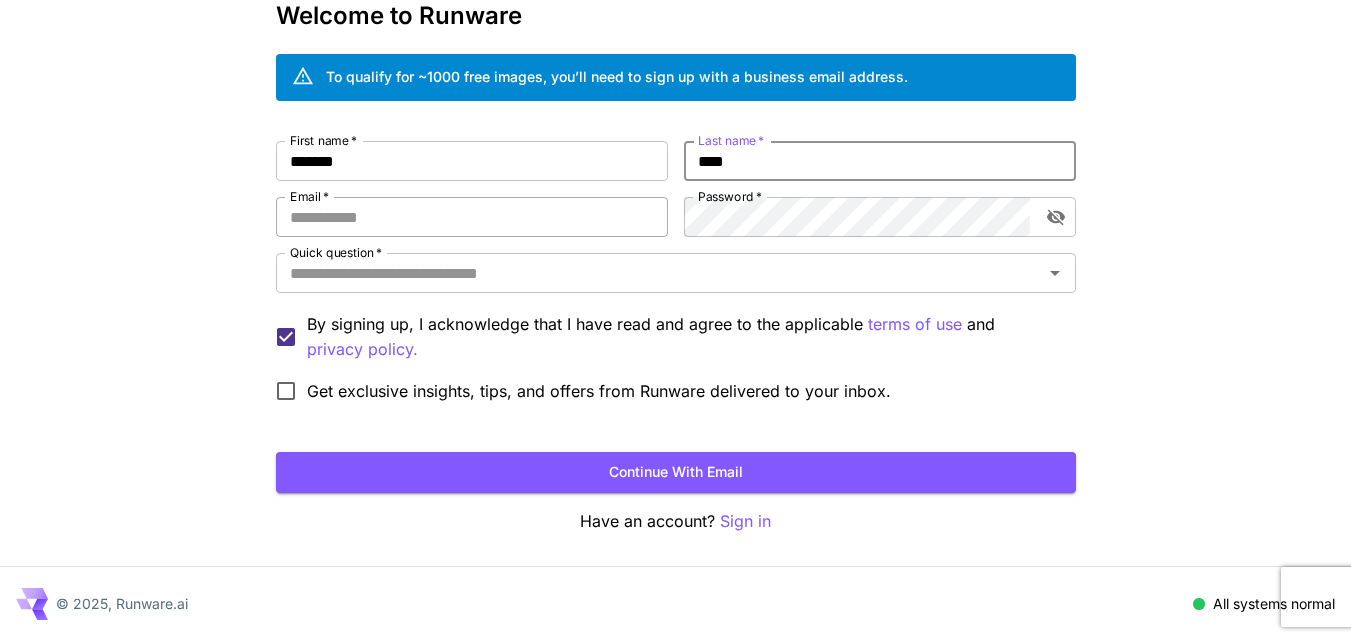 type on "****" 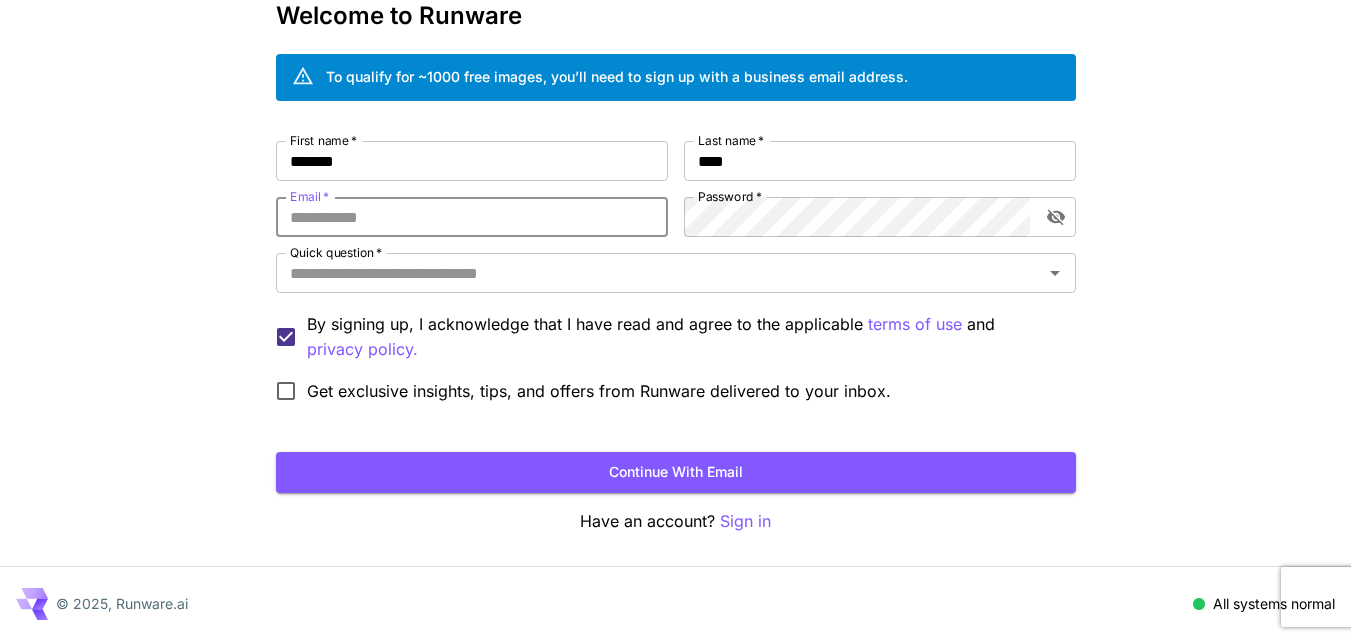 type on "**********" 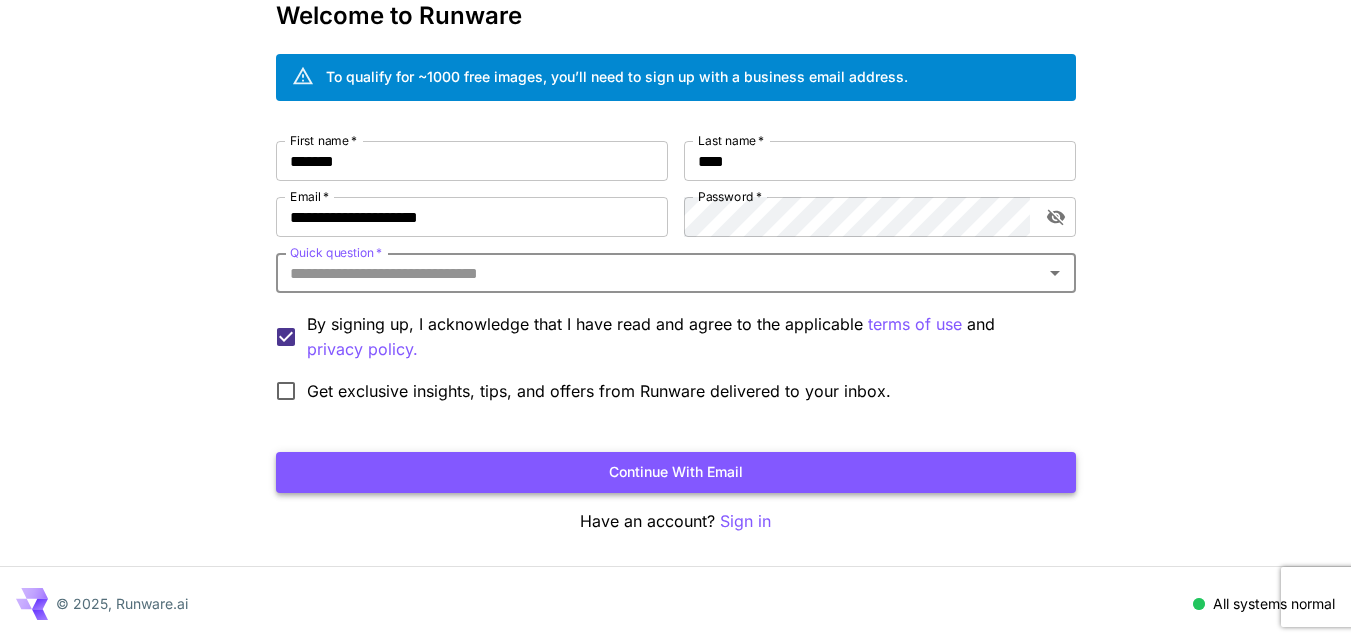 click on "Continue with email" at bounding box center [676, 472] 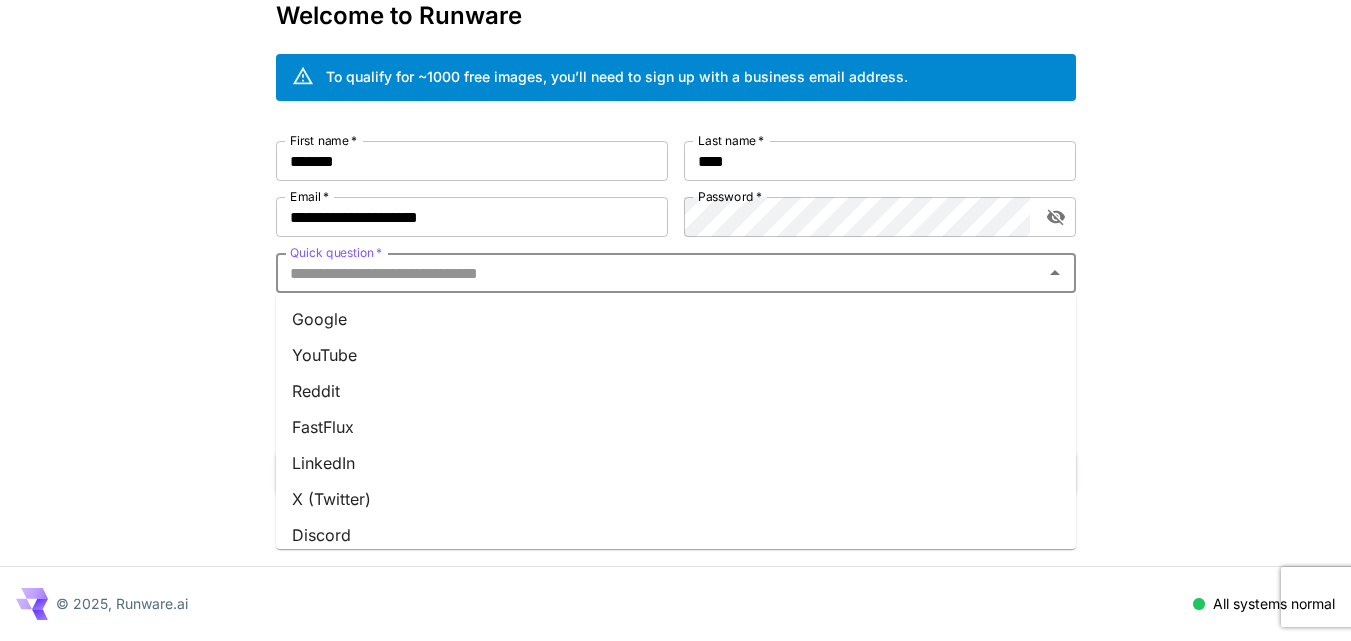 click on "Quick question   *" at bounding box center [659, 273] 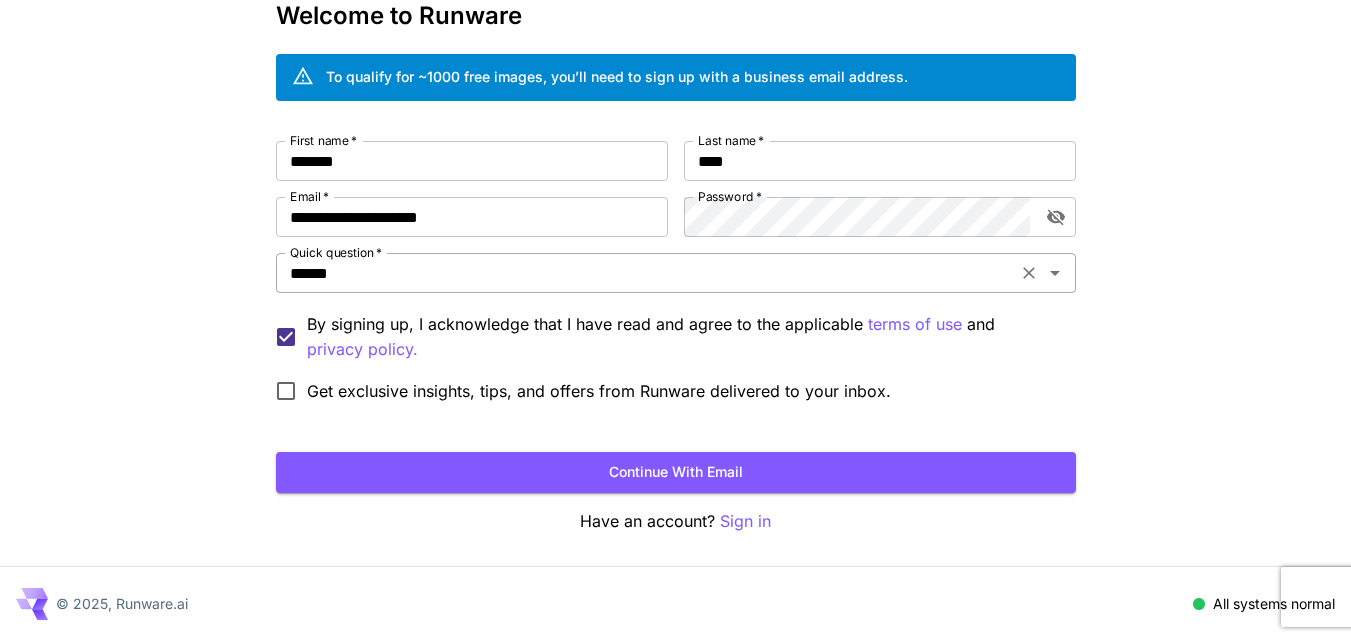 click on "******" at bounding box center (646, 273) 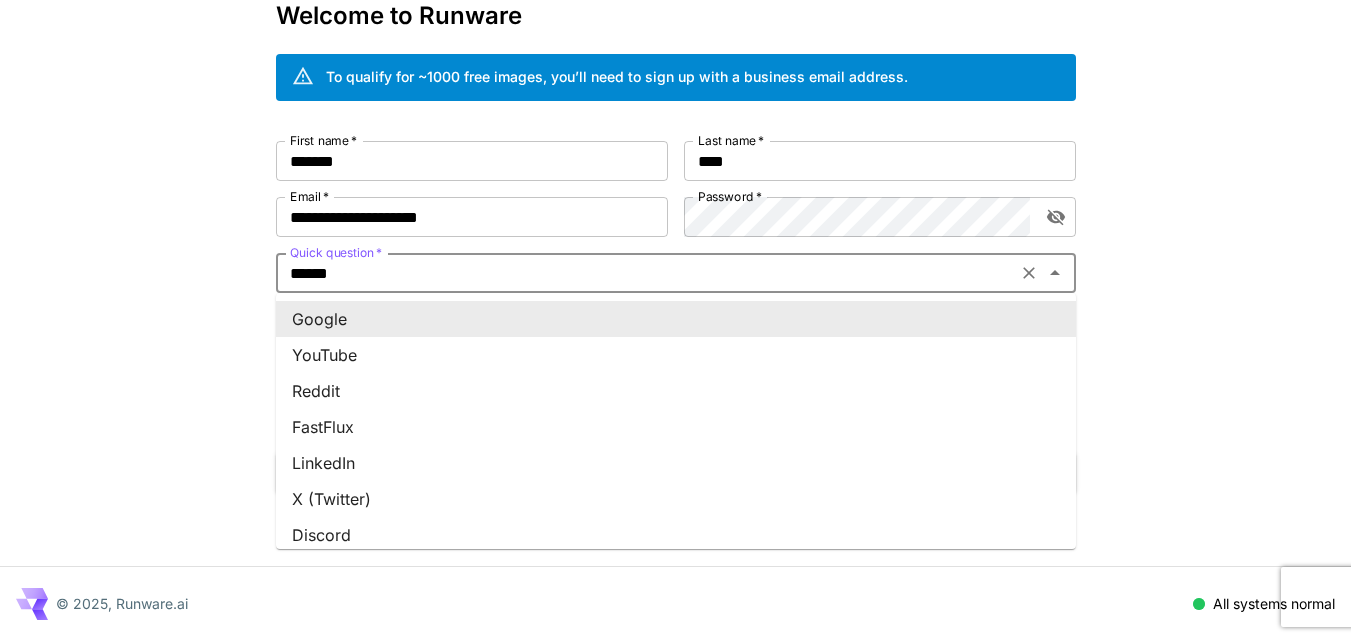 click on "Google" at bounding box center (676, 319) 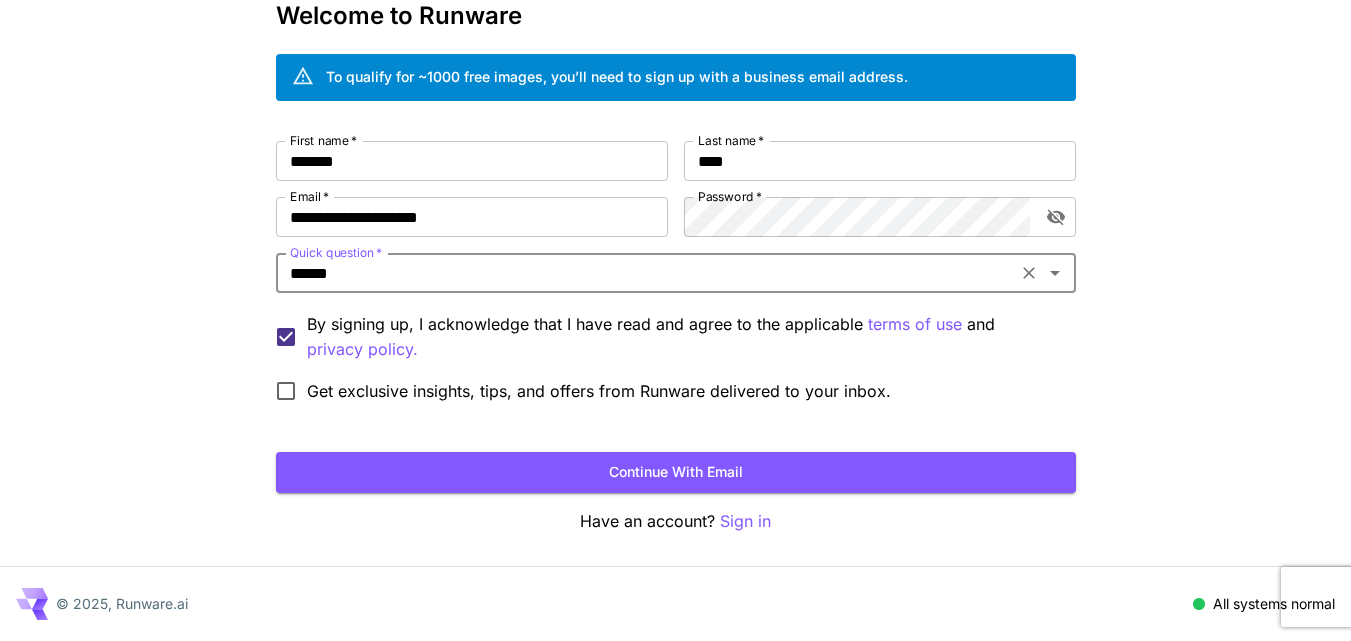 click on "******" at bounding box center (646, 273) 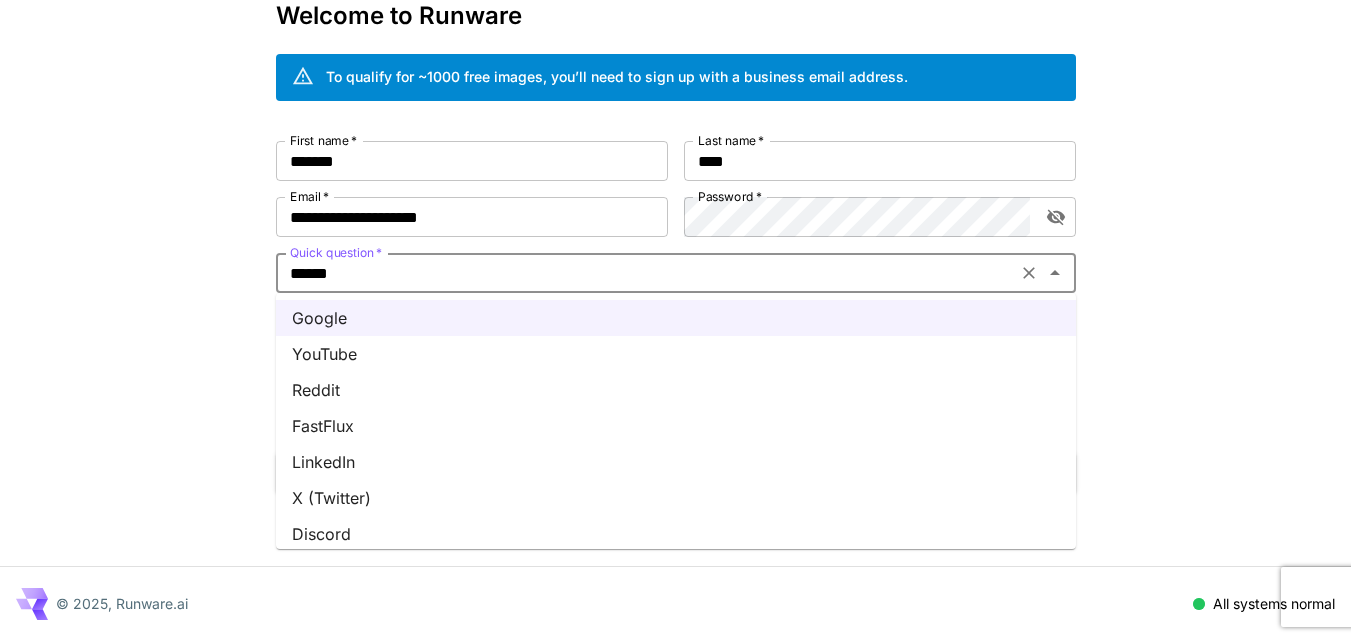 scroll, scrollTop: 0, scrollLeft: 0, axis: both 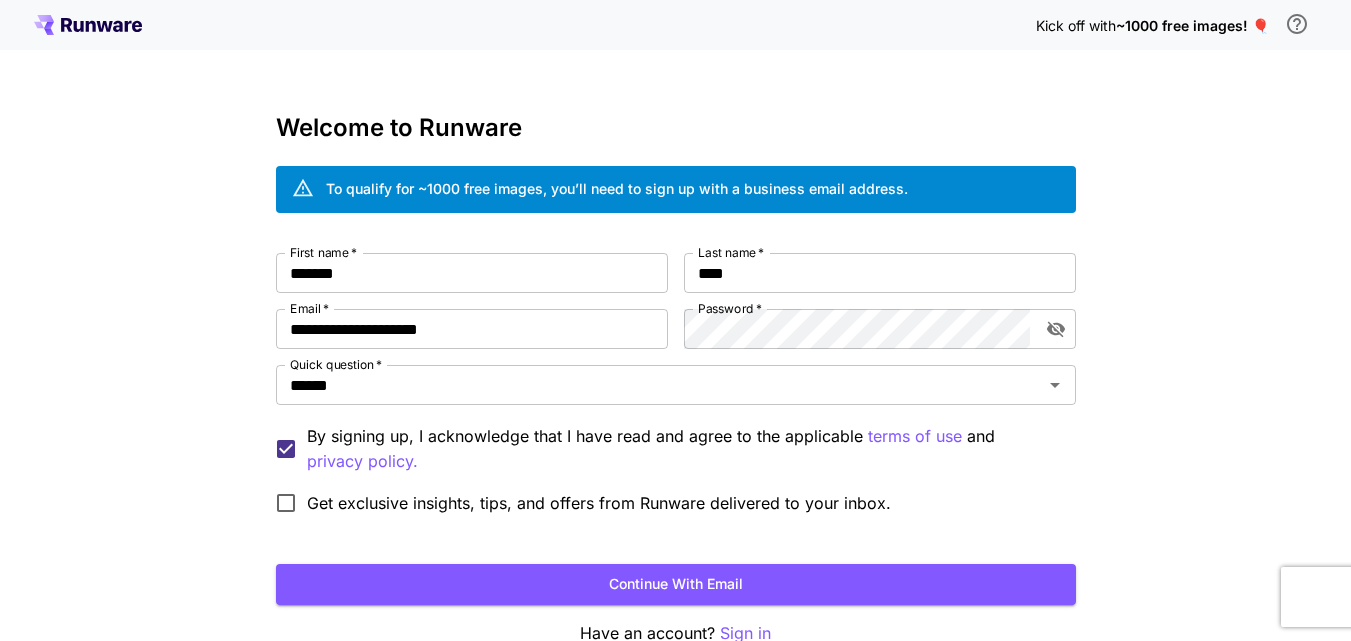 click on "Kick off with  ~1000 free images! 🎈 Welcome to Runware To qualify for ~1000 free images, you’ll need to sign up with a business email address. First name   * [NAME] First name   * Last name   * [NAME] Last name   * Email   * [EMAIL] Email   * Password   * Password   * Quick question   * [TEXT] Quick question   * By signing up, I acknowledge that I have read and agree to the applicable   terms of use     and   privacy policy.   Get exclusive insights, tips, and offers from Runware delivered to your inbox. Continue with email Have an account?   Sign in © 2025, Runware.ai All systems normal" at bounding box center (675, 376) 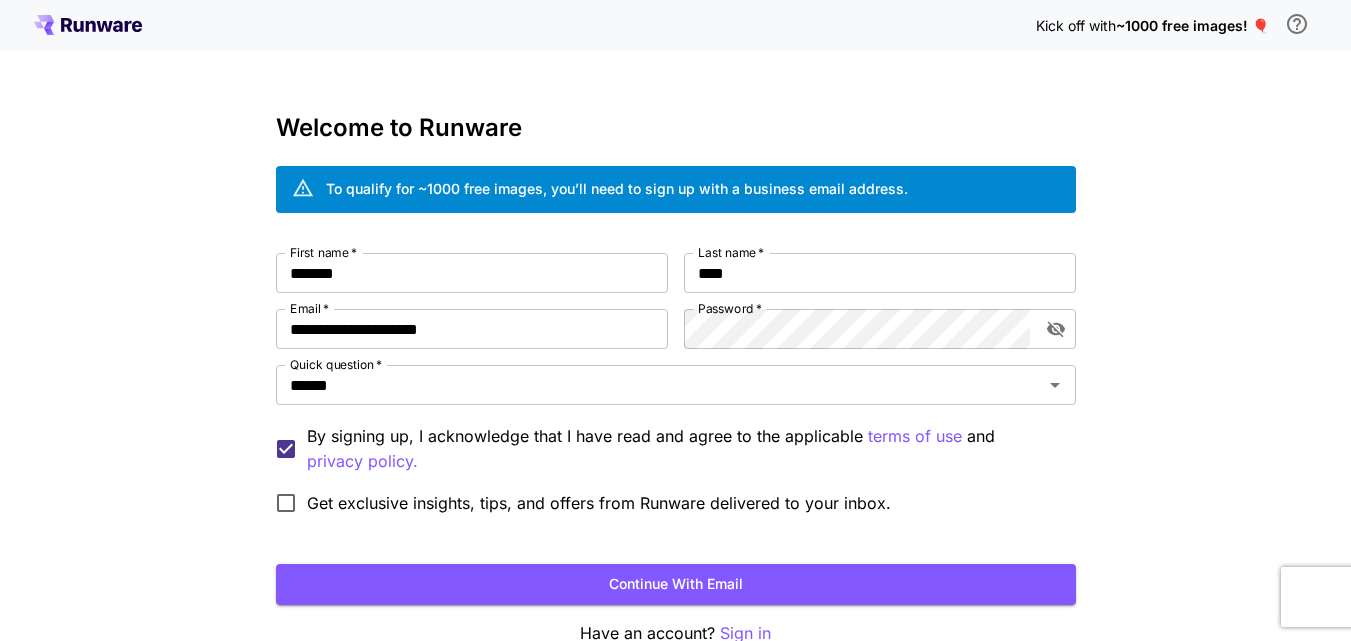 scroll, scrollTop: 112, scrollLeft: 0, axis: vertical 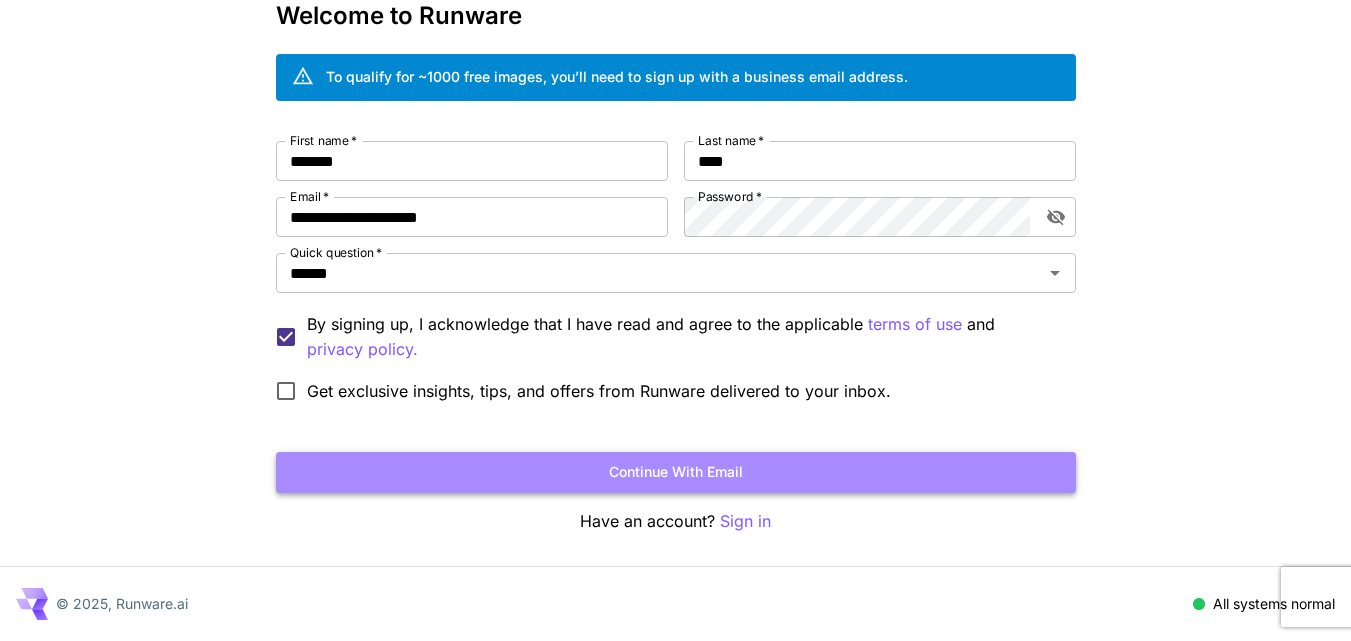 click on "Continue with email" at bounding box center [676, 472] 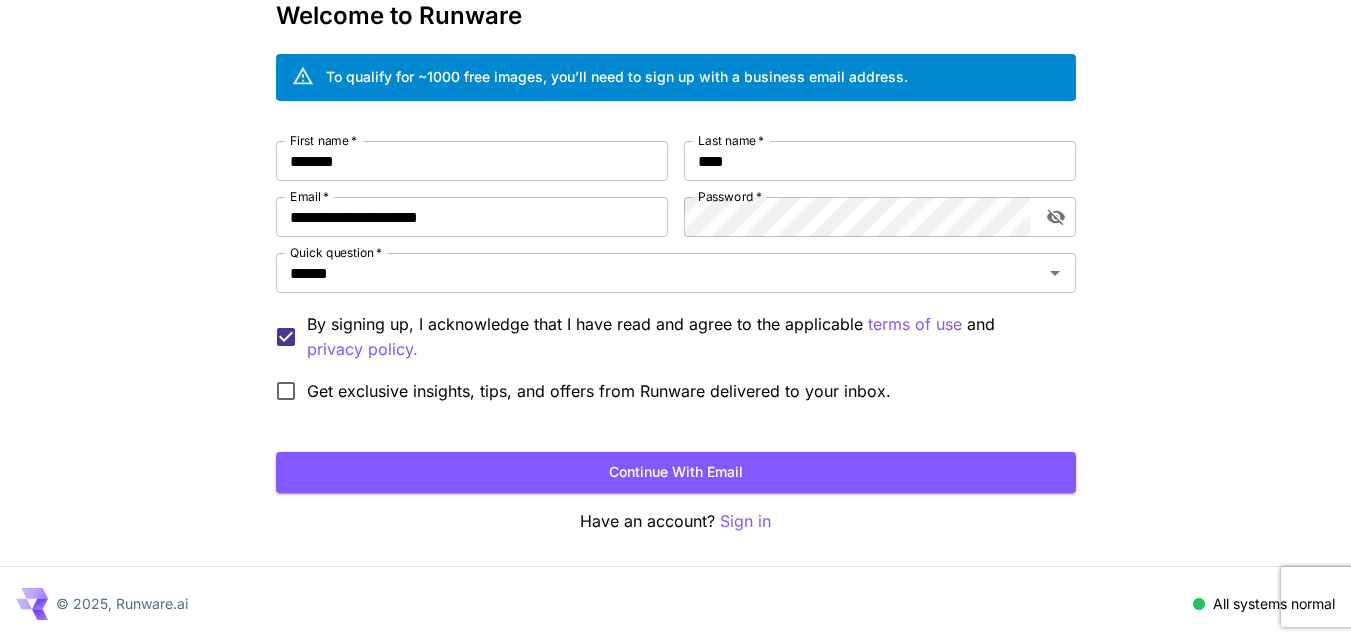 scroll, scrollTop: 0, scrollLeft: 0, axis: both 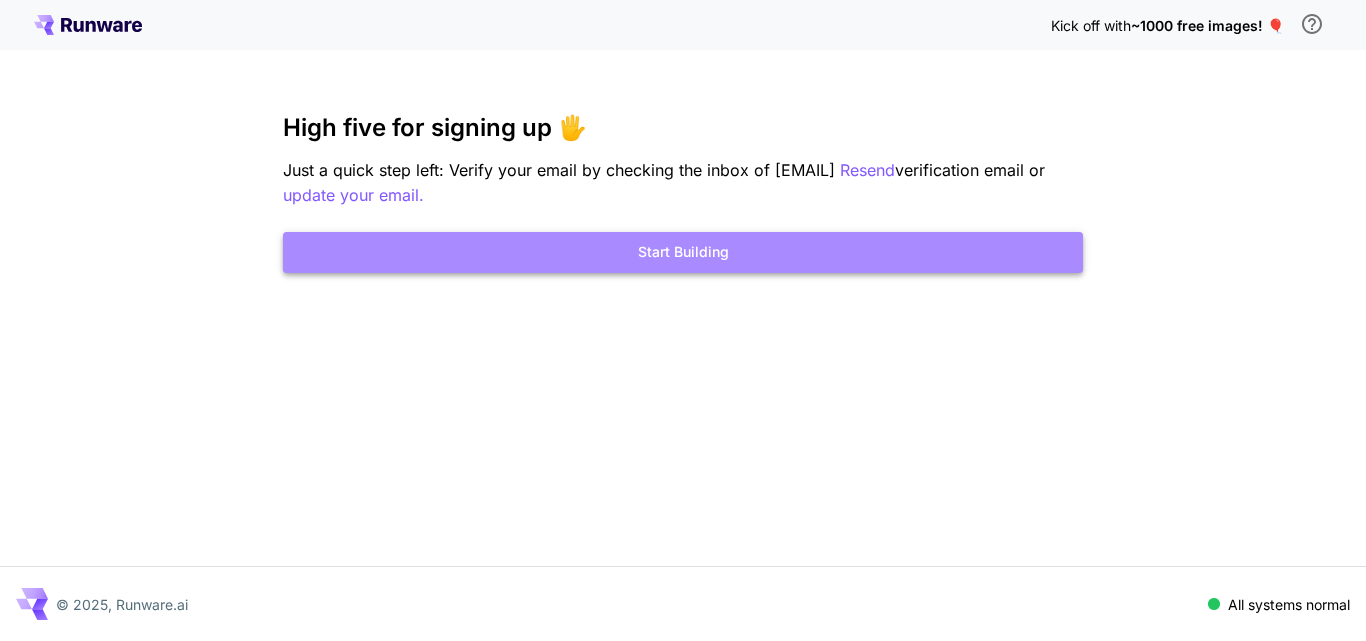 click on "Start Building" at bounding box center [683, 252] 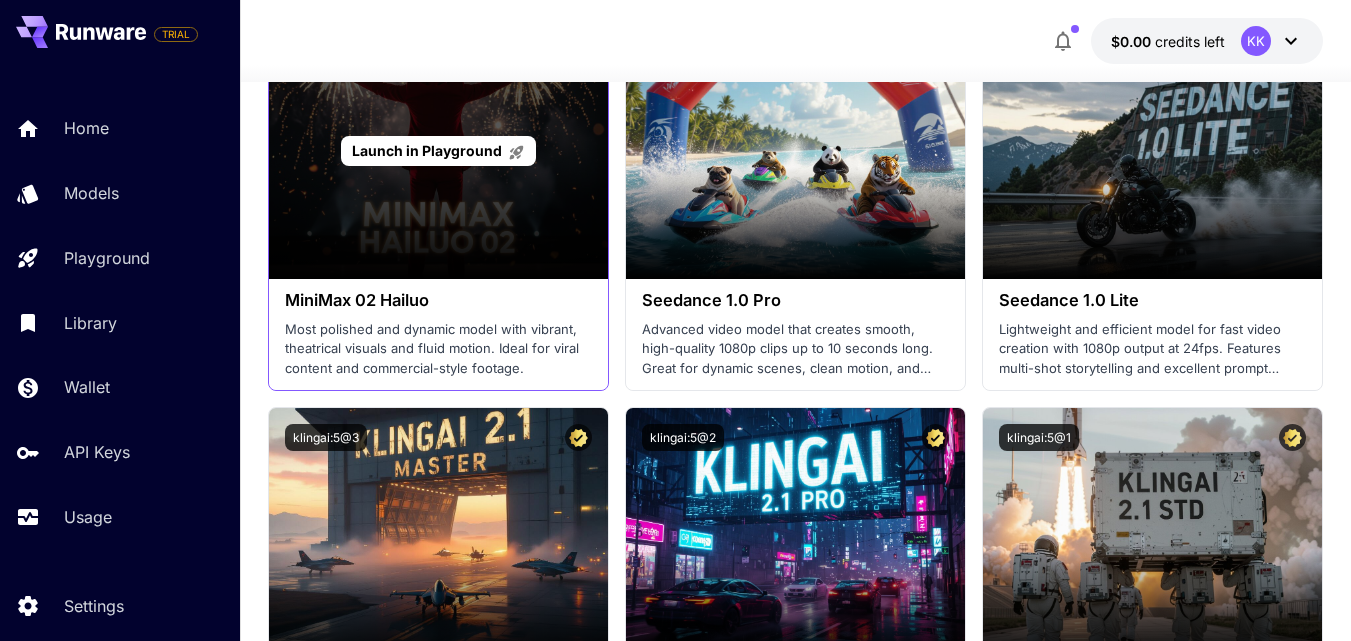 scroll, scrollTop: 800, scrollLeft: 0, axis: vertical 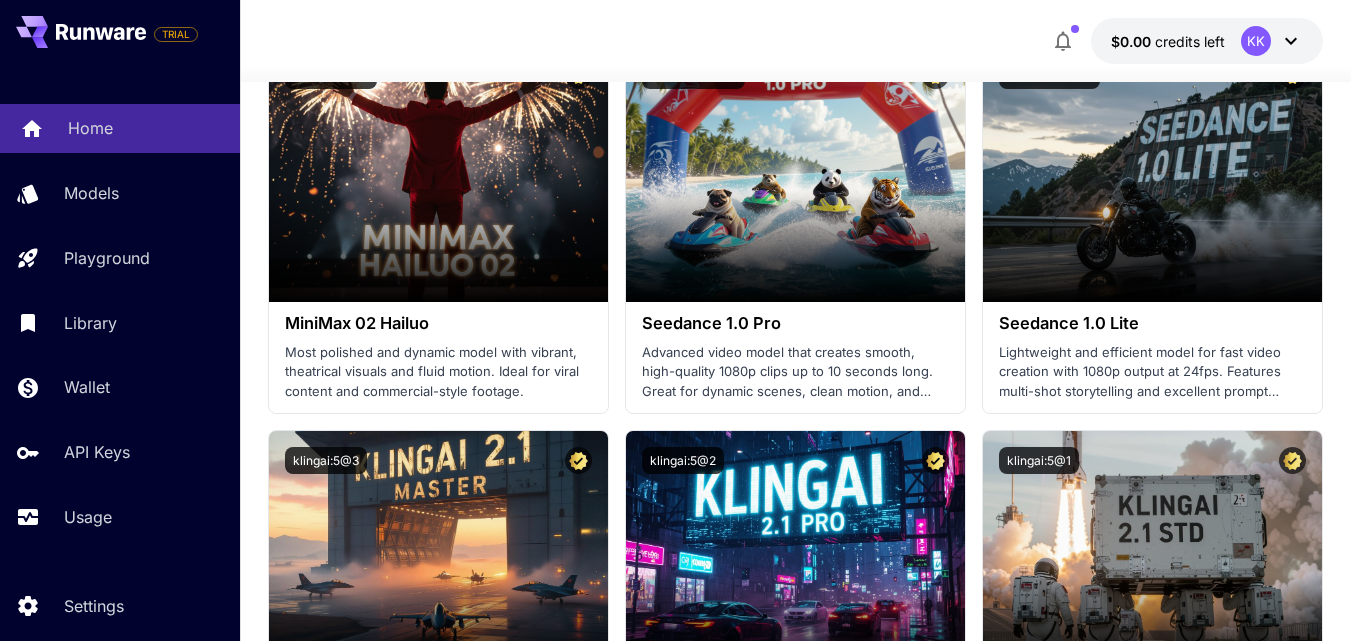 click on "Home" at bounding box center (90, 128) 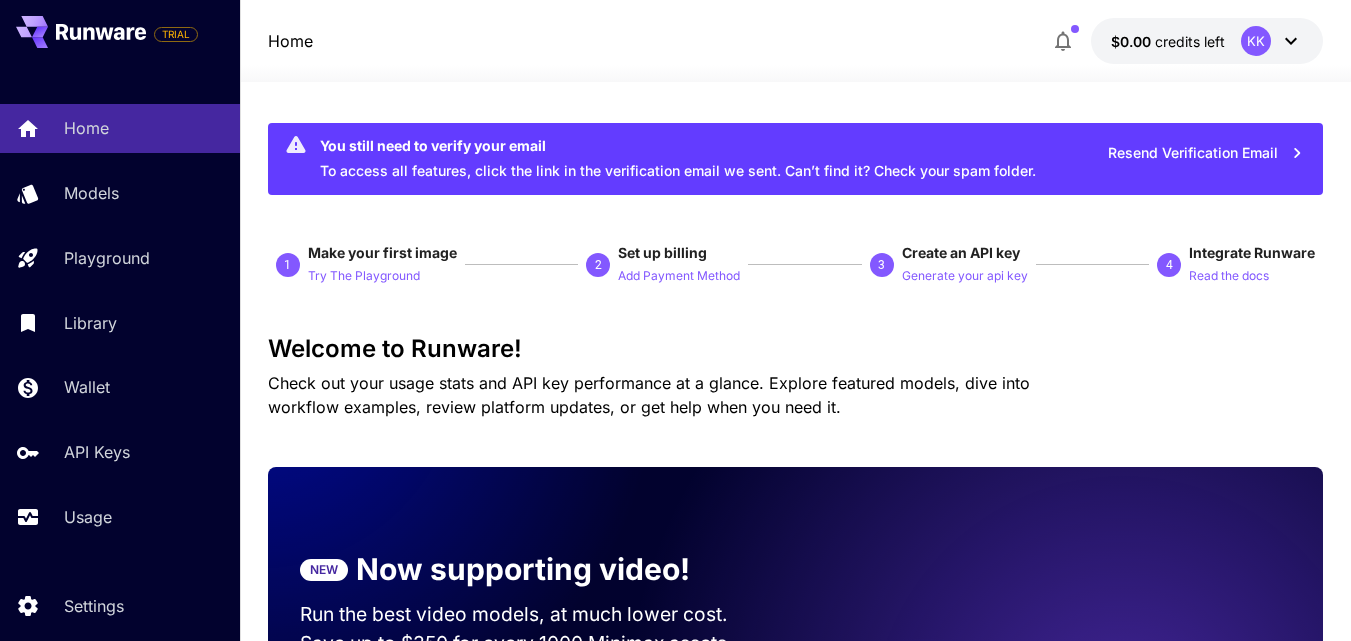 scroll, scrollTop: 0, scrollLeft: 0, axis: both 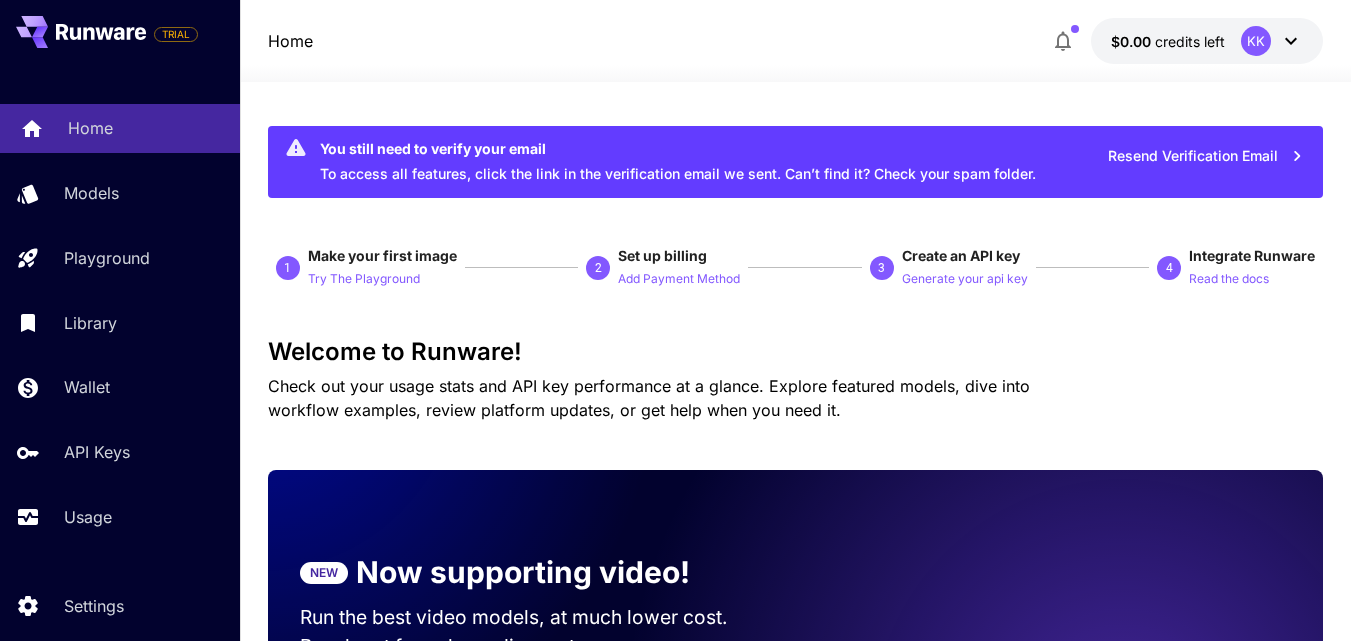 click on "Home" at bounding box center [90, 128] 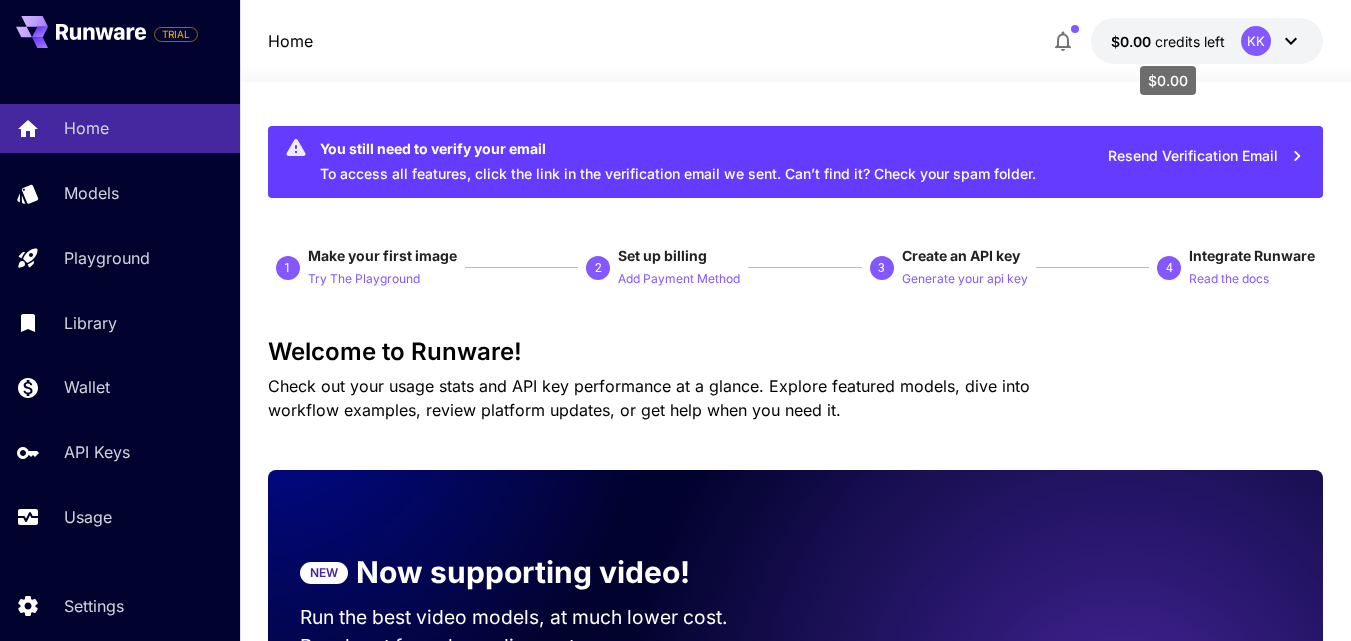 click on "credits left" at bounding box center (1190, 41) 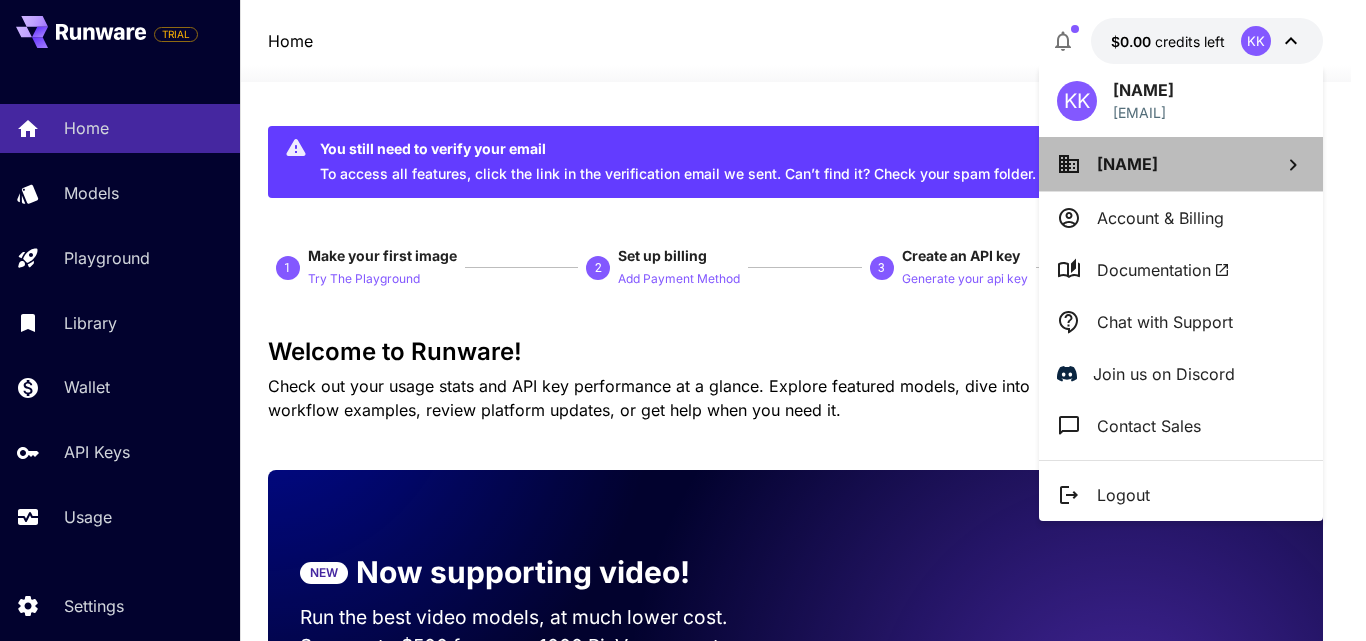 click on "[NAME]" at bounding box center (1181, 164) 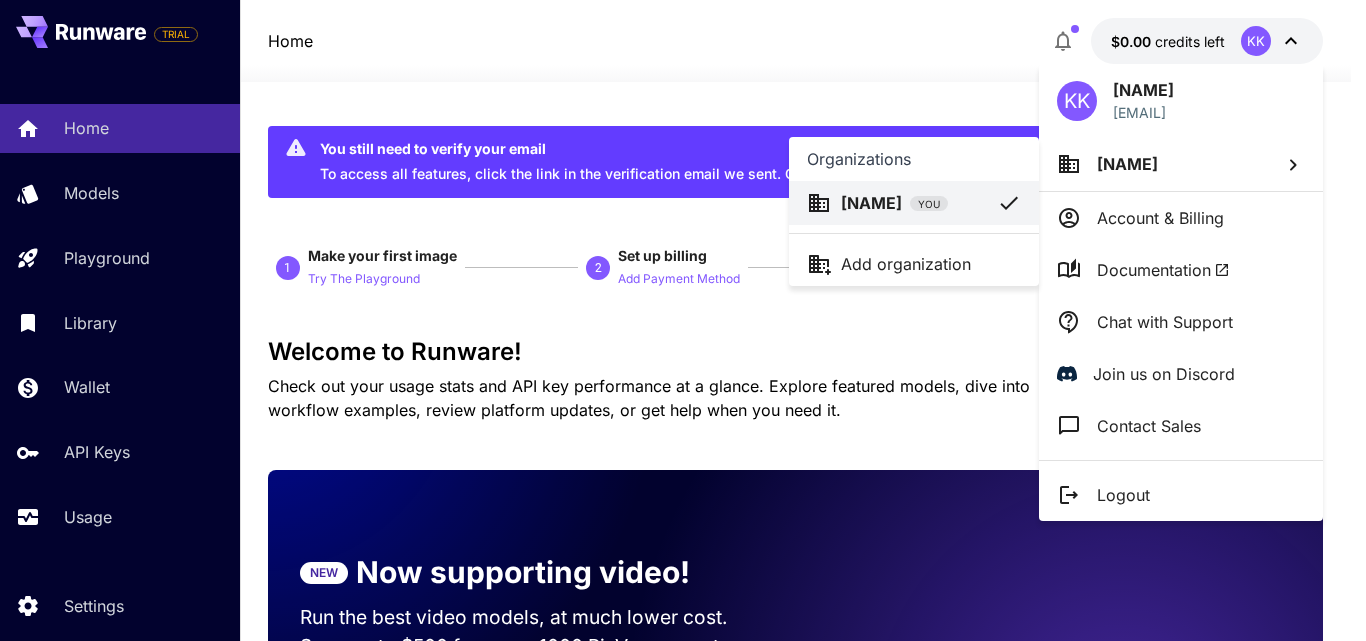 click at bounding box center (683, 320) 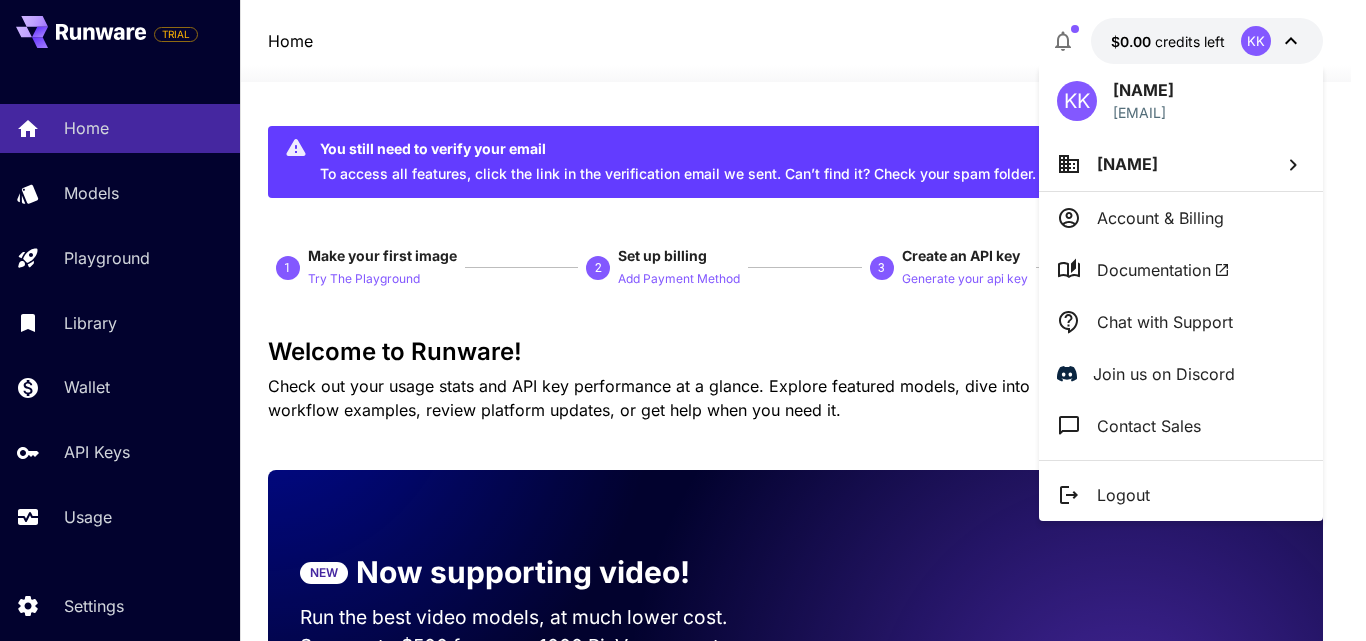 click at bounding box center [683, 320] 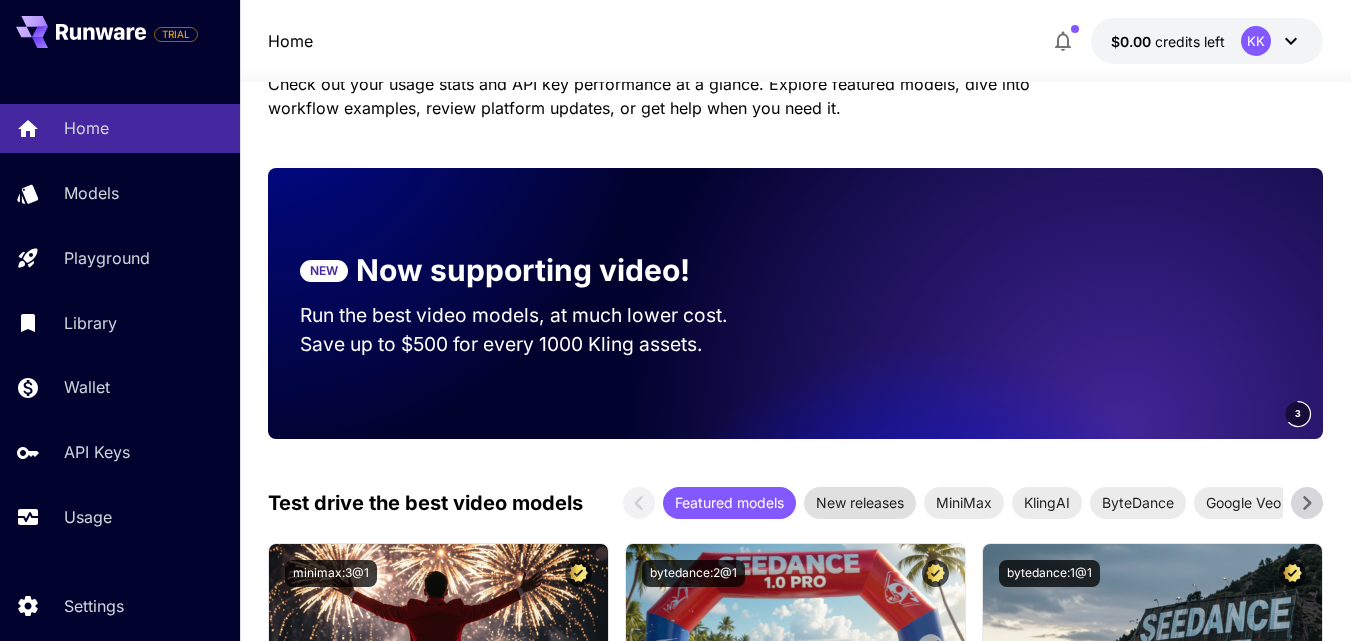 scroll, scrollTop: 300, scrollLeft: 0, axis: vertical 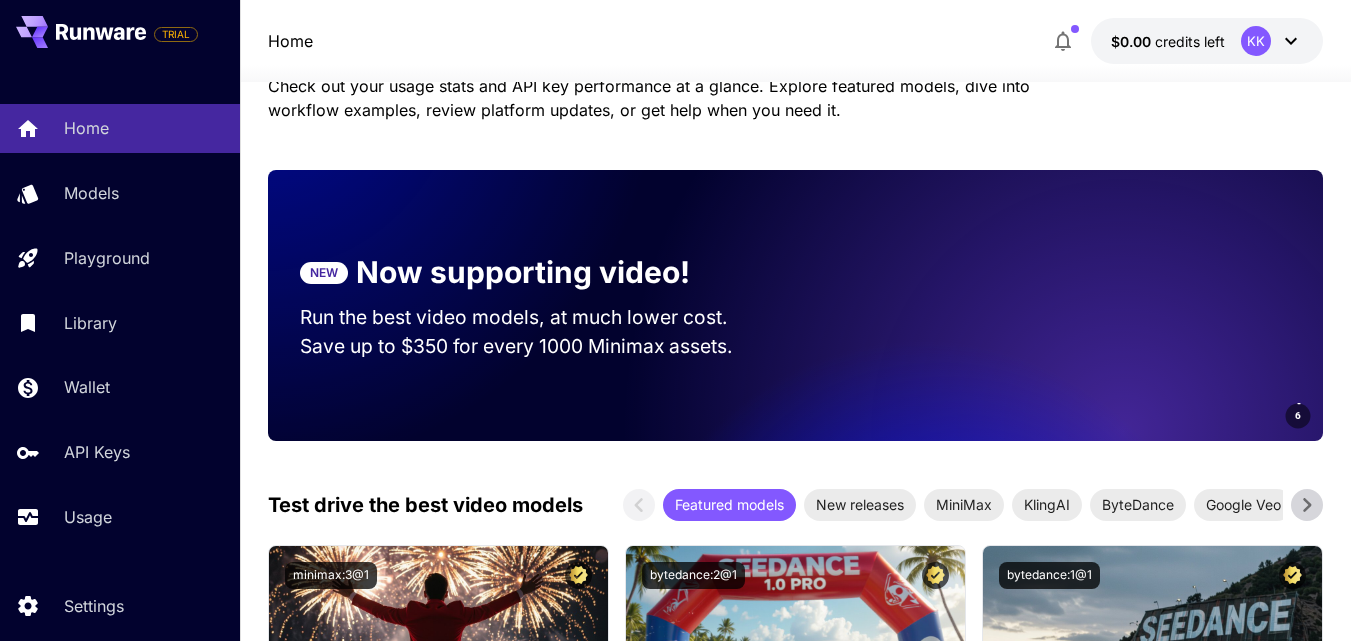 click on "NEW" at bounding box center [324, 273] 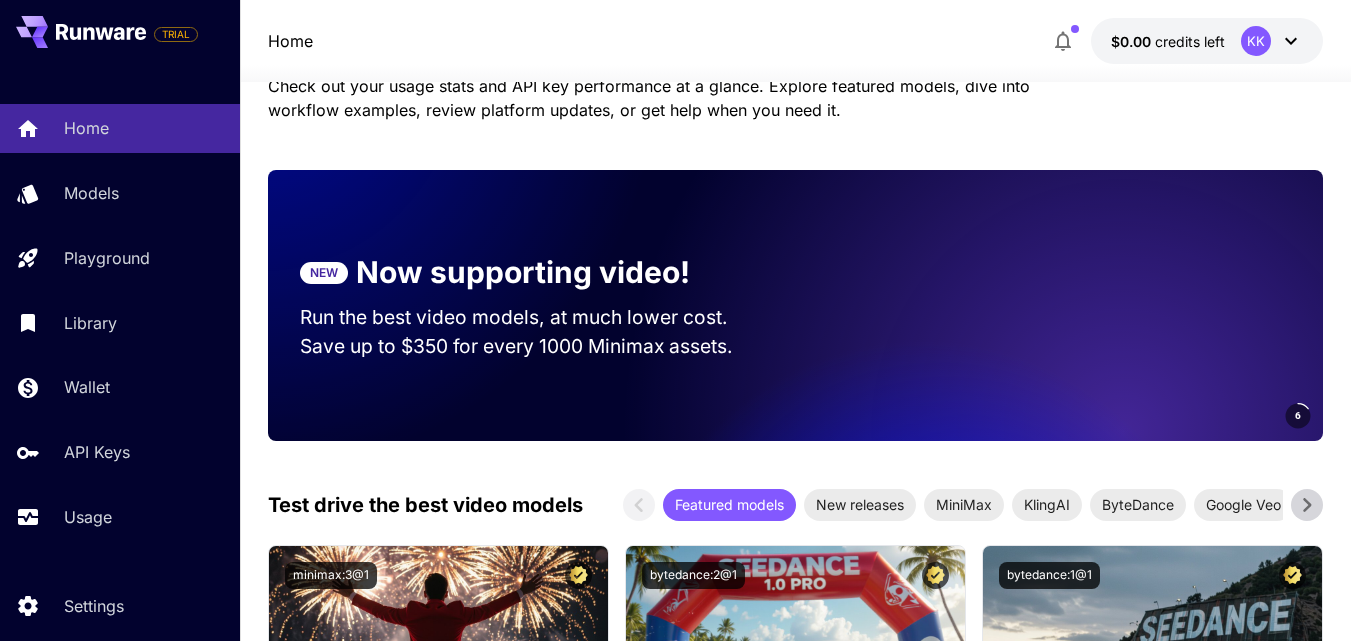 click on "Now supporting video!" at bounding box center [523, 272] 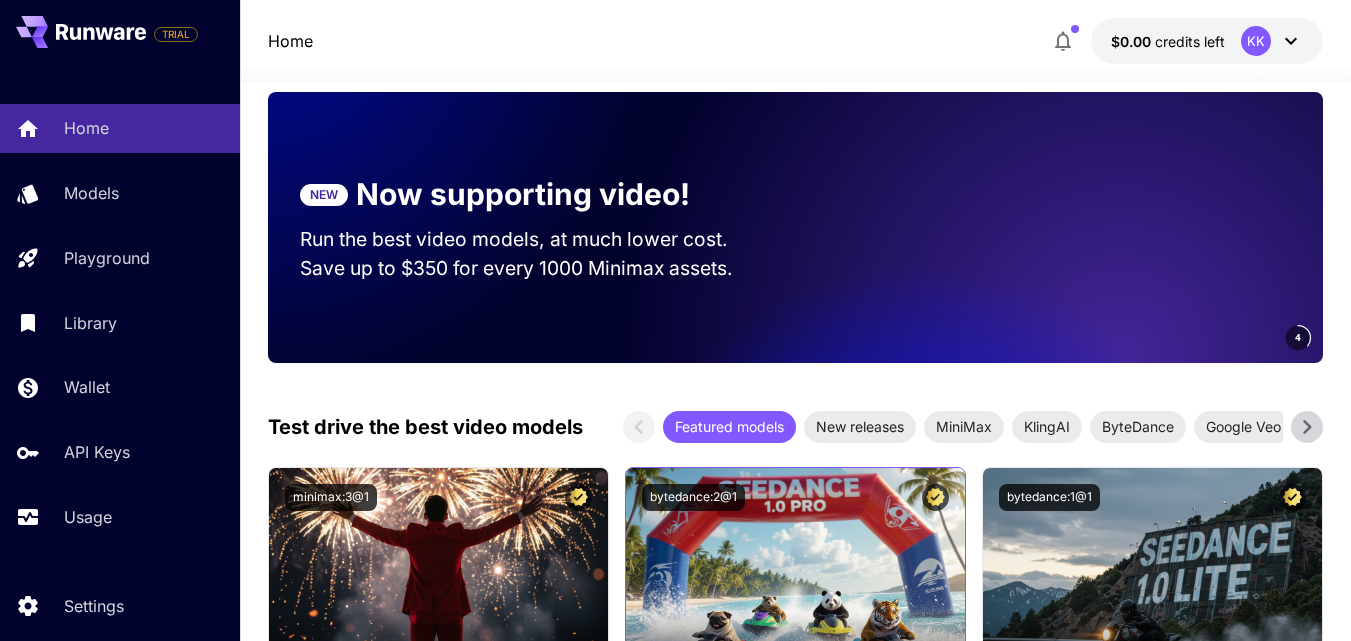 scroll, scrollTop: 400, scrollLeft: 0, axis: vertical 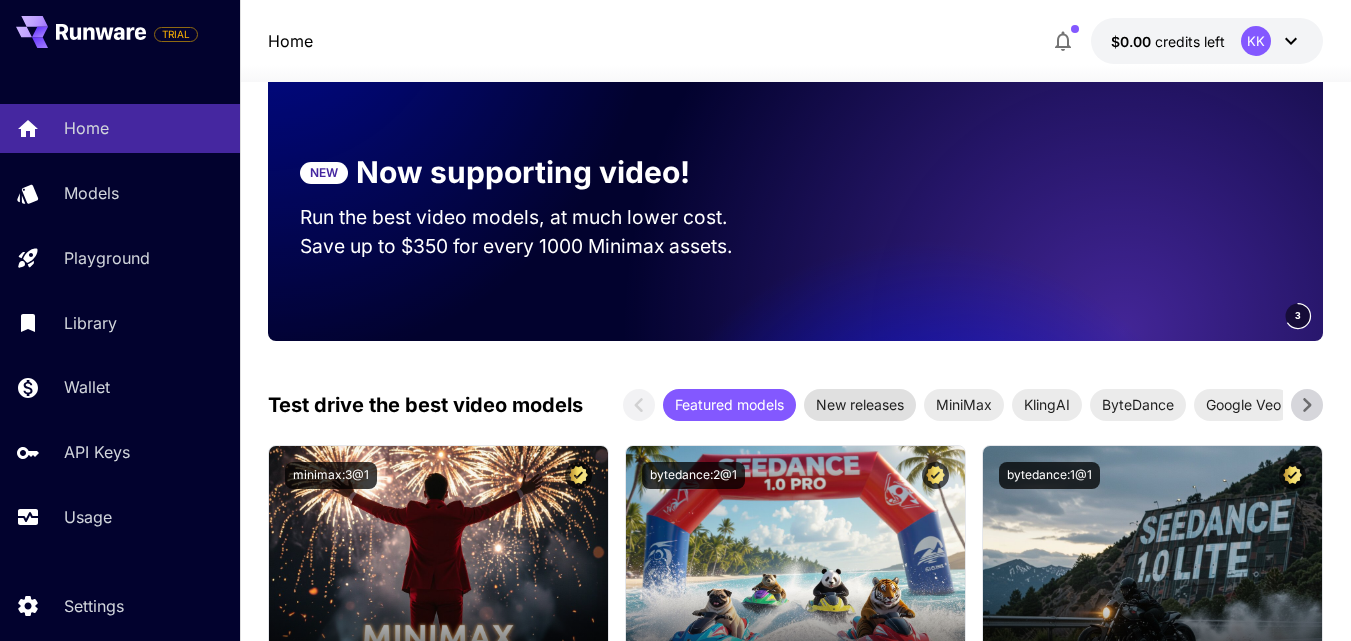 click on "New releases" at bounding box center [860, 404] 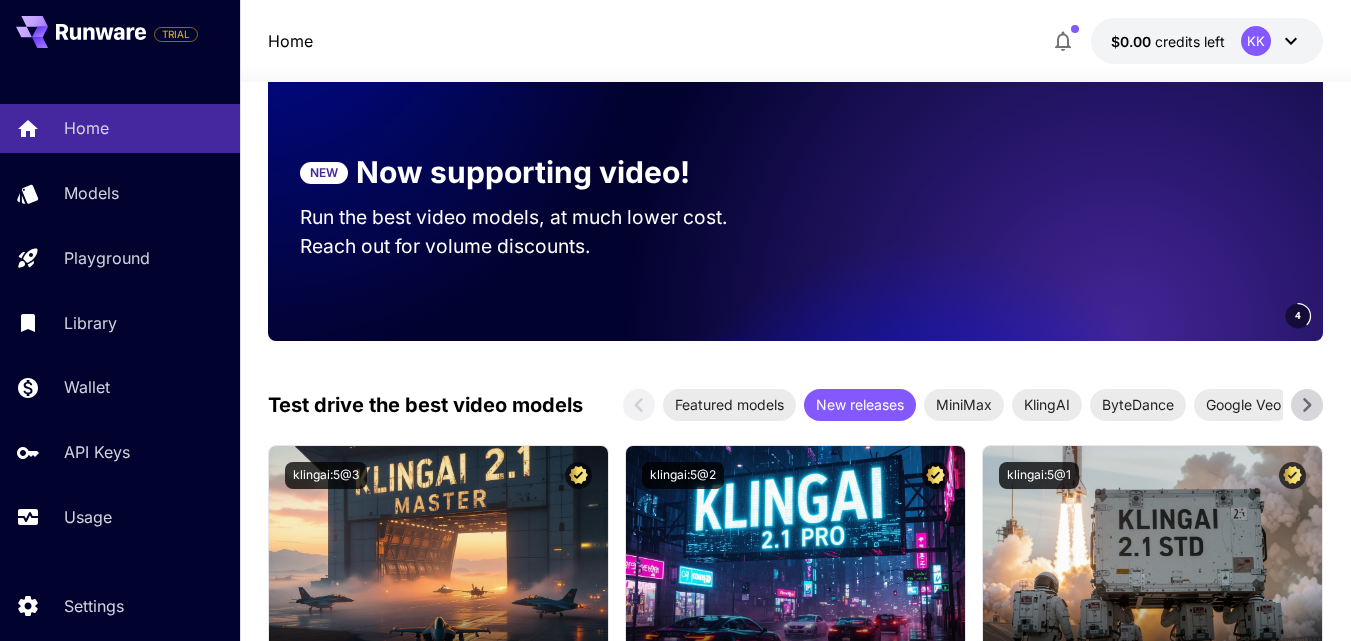scroll, scrollTop: 200, scrollLeft: 0, axis: vertical 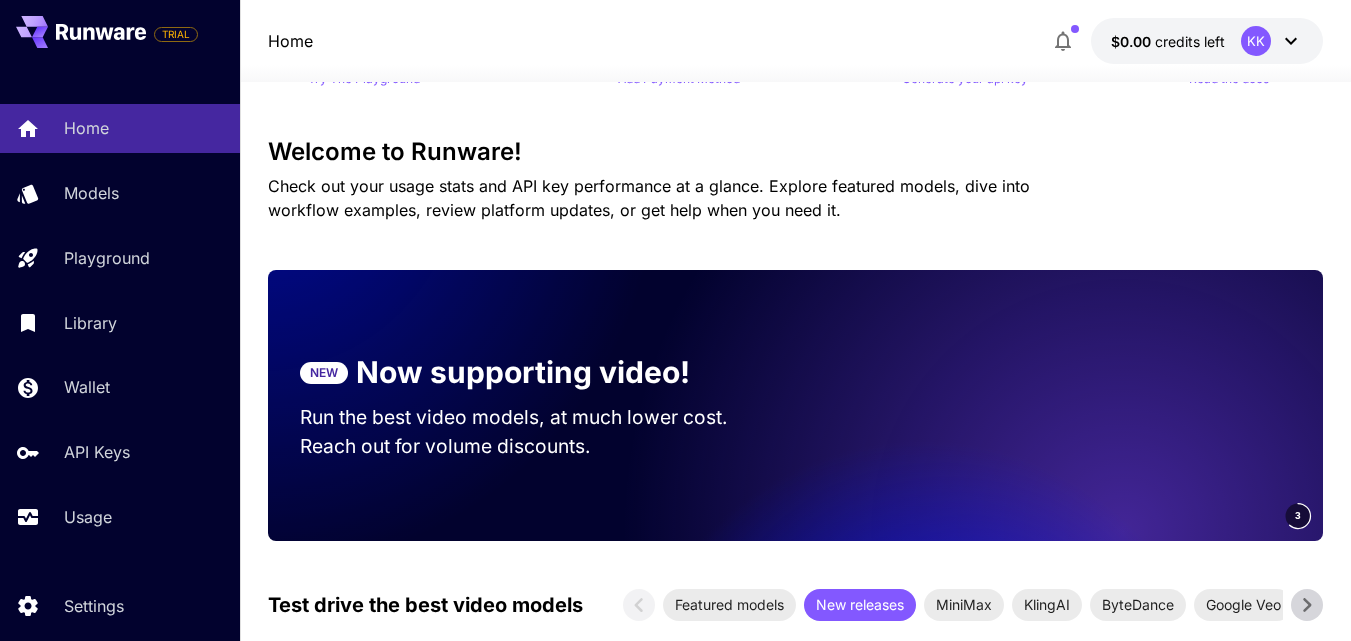 click at bounding box center (1043, 405) 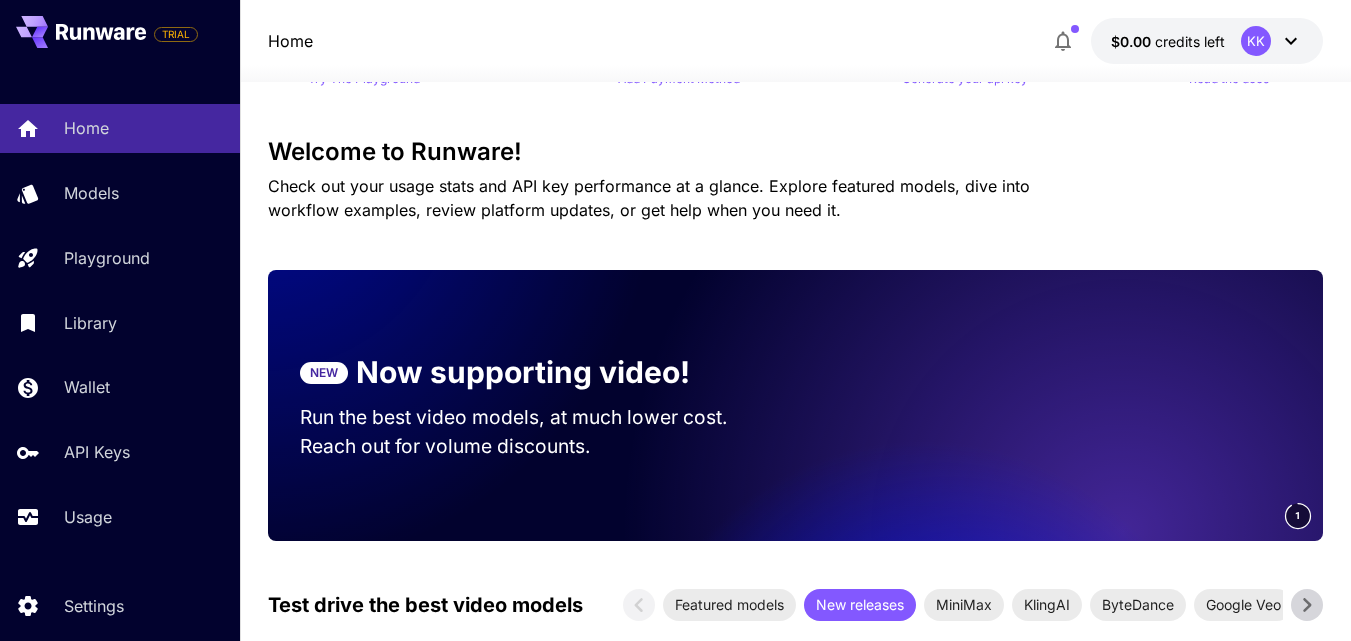 scroll, scrollTop: 0, scrollLeft: 0, axis: both 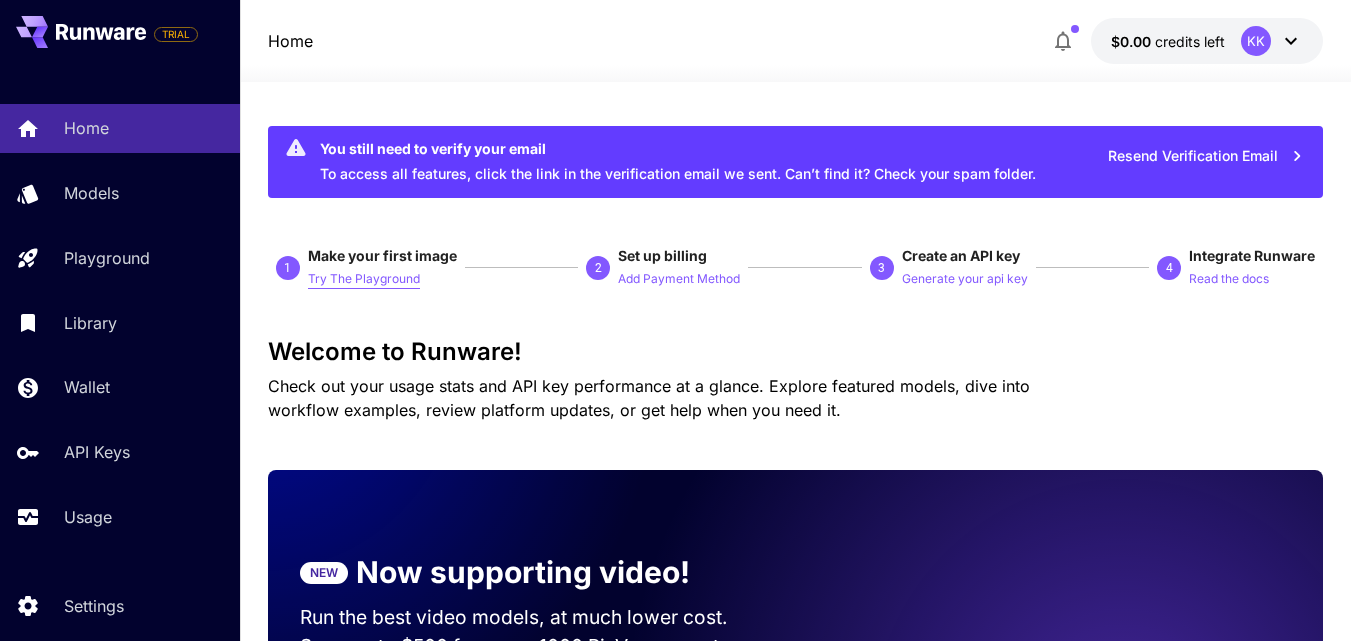 click on "Try The Playground" at bounding box center [364, 279] 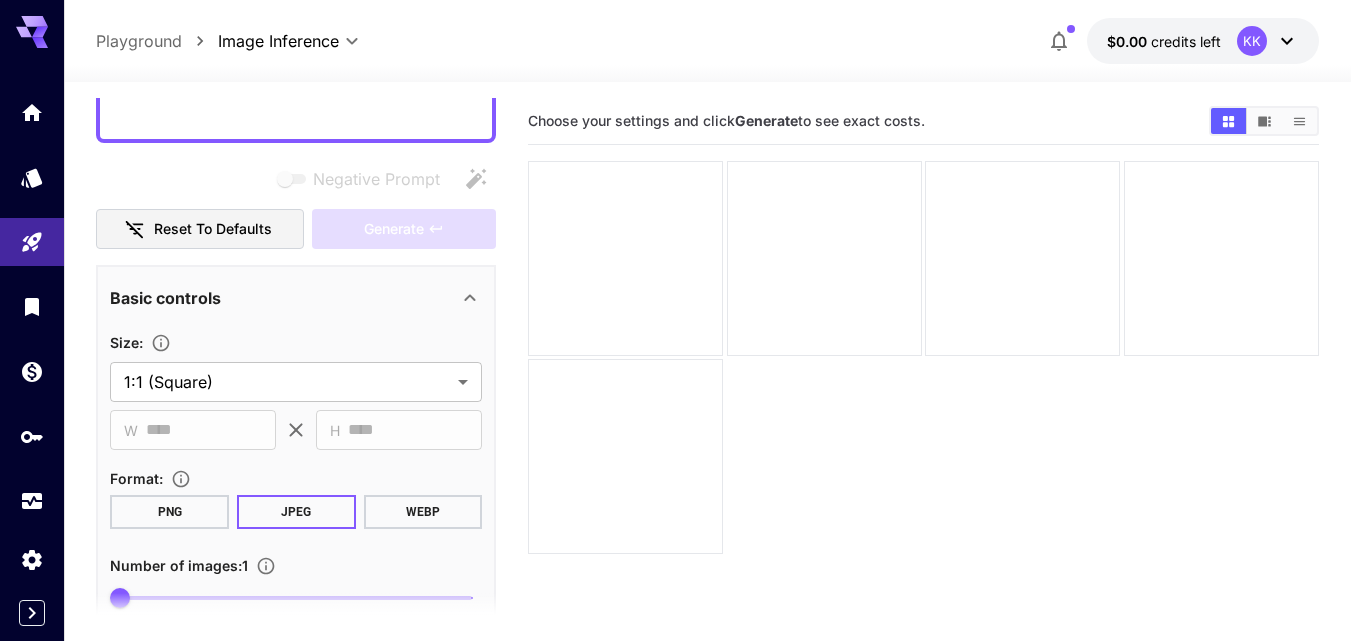 scroll, scrollTop: 200, scrollLeft: 0, axis: vertical 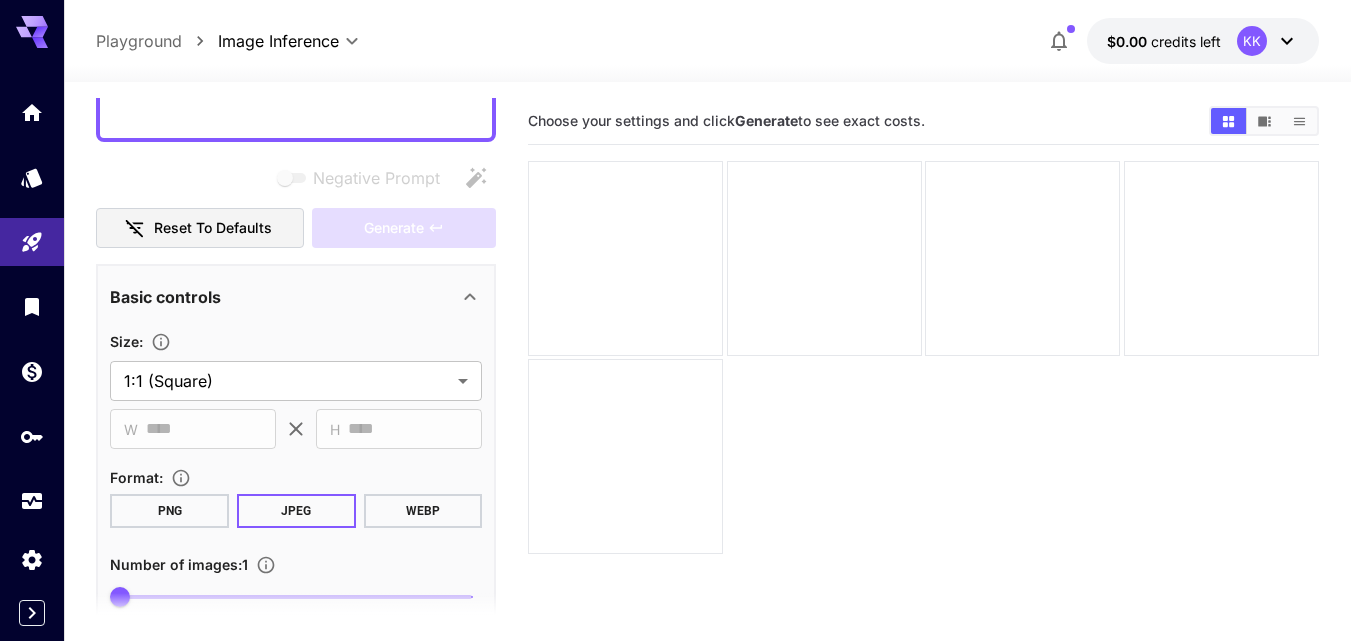 click on "PNG" at bounding box center (169, 511) 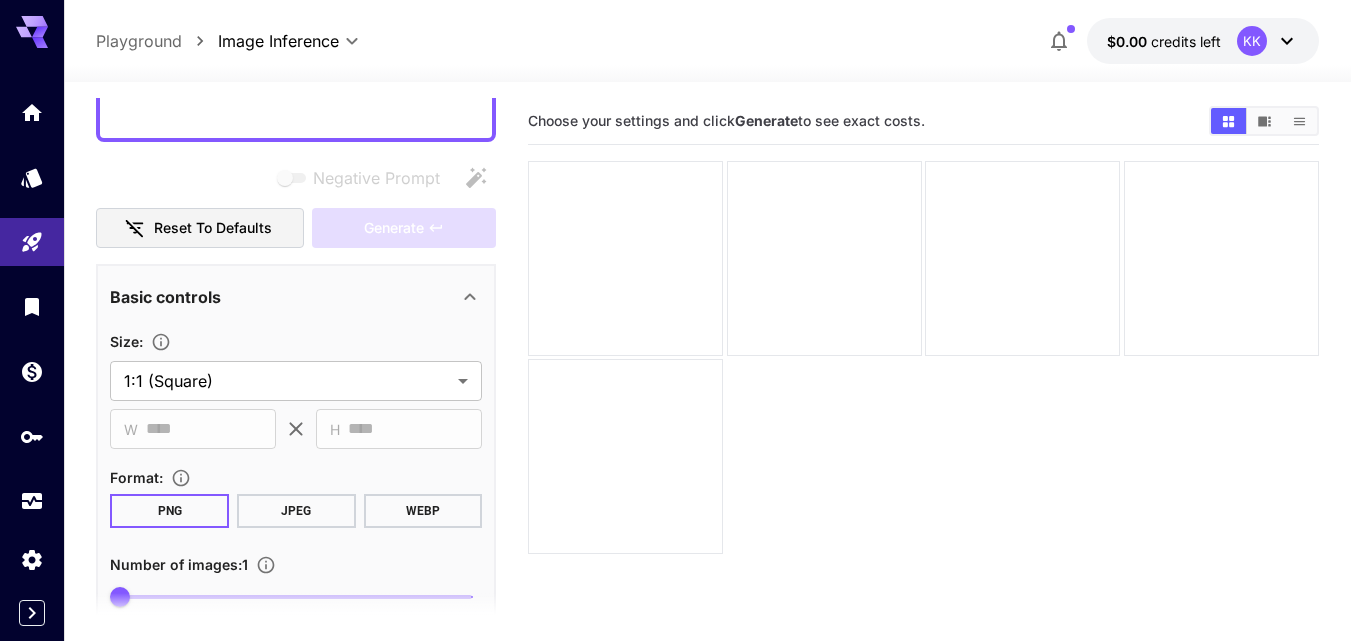click on "JPEG" at bounding box center (296, 511) 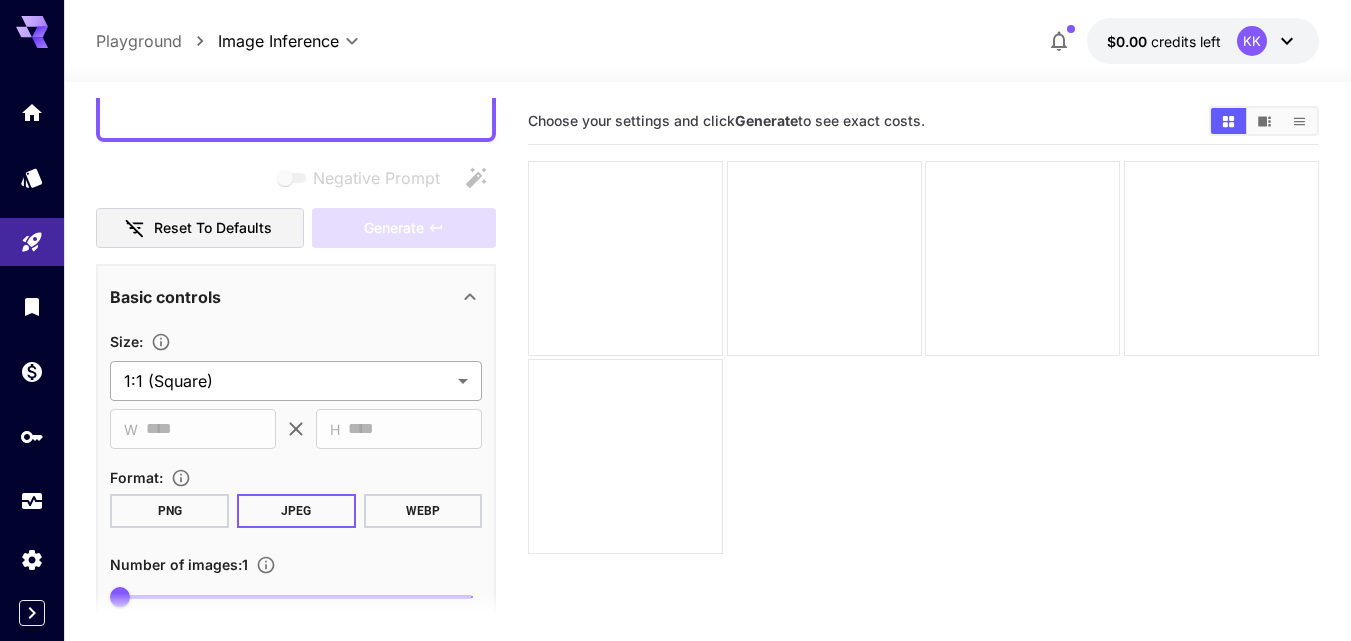 click on "**********" at bounding box center (675, 399) 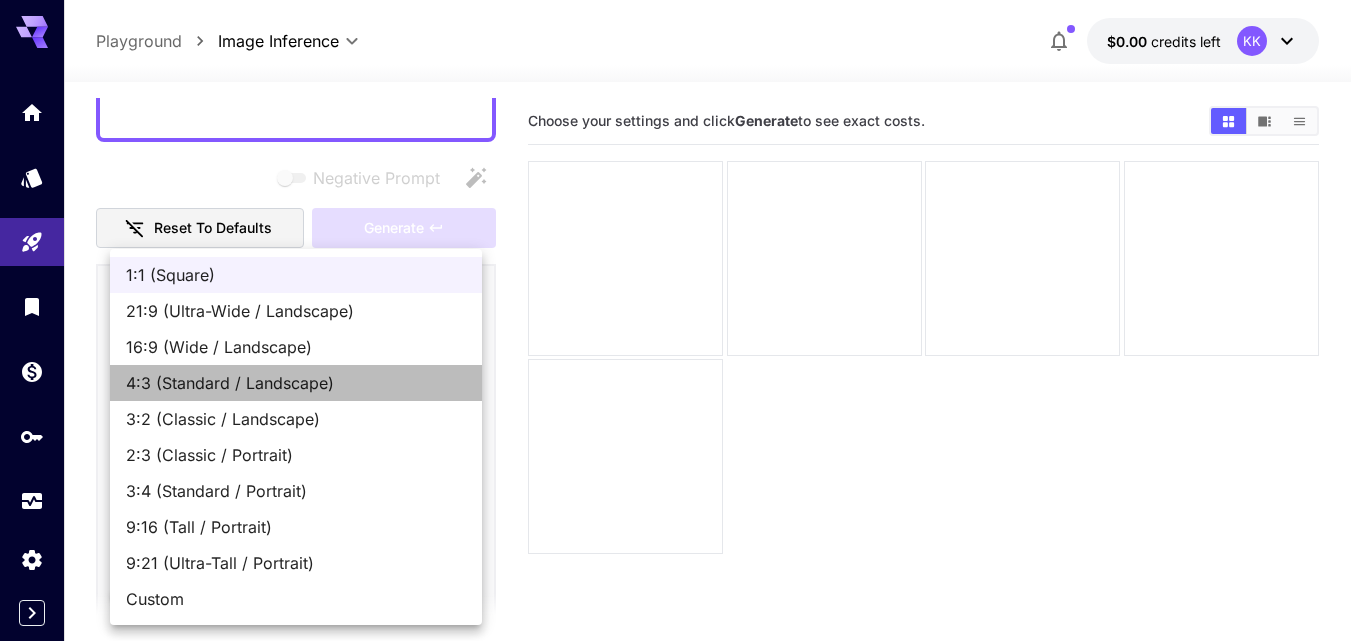 click on "4:3 (Standard / Landscape)" at bounding box center (296, 383) 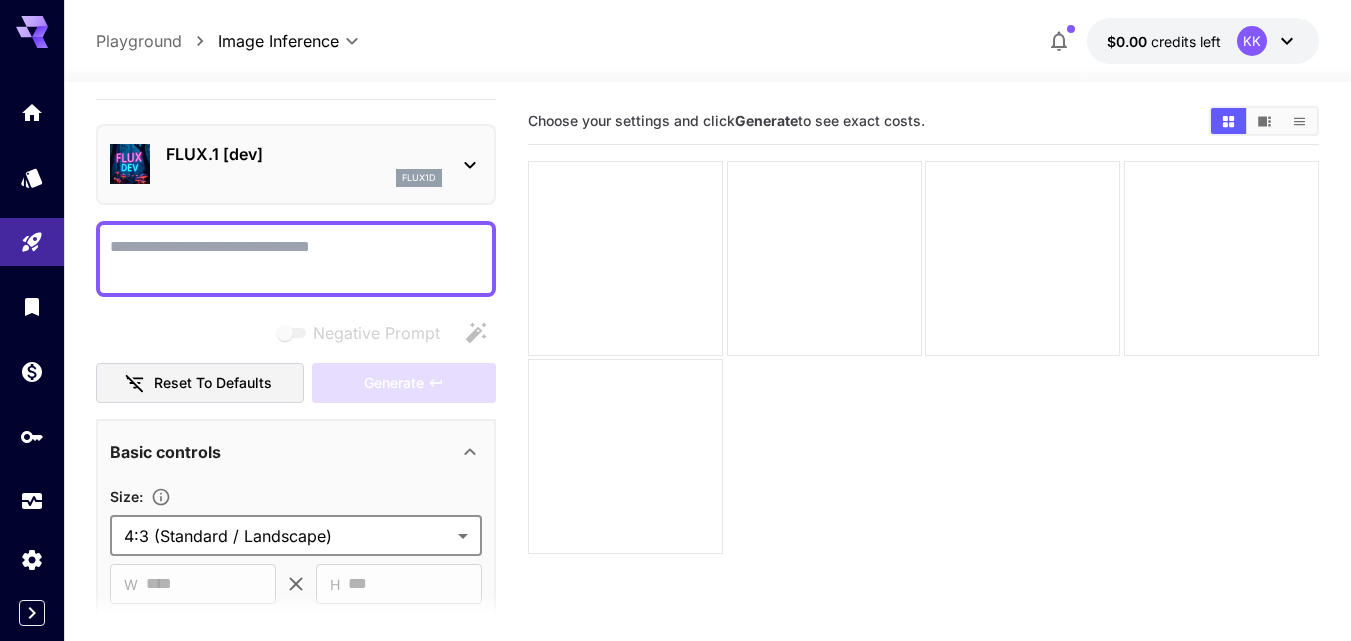 scroll, scrollTop: 0, scrollLeft: 0, axis: both 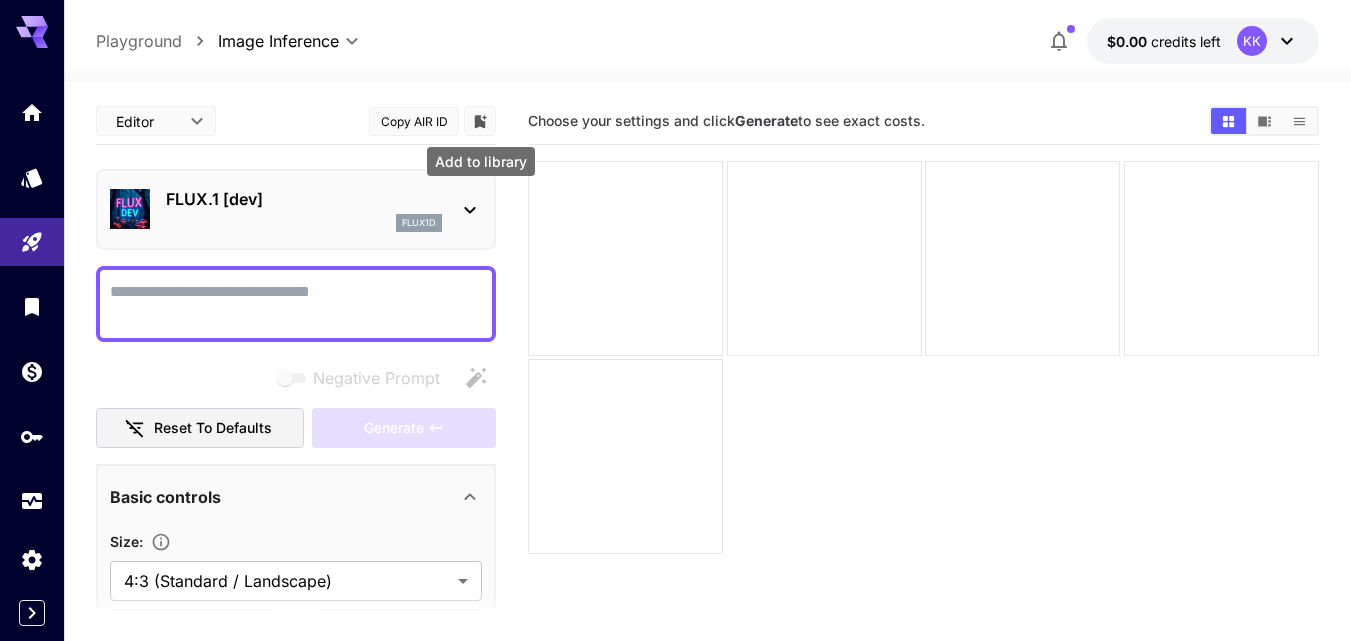 click 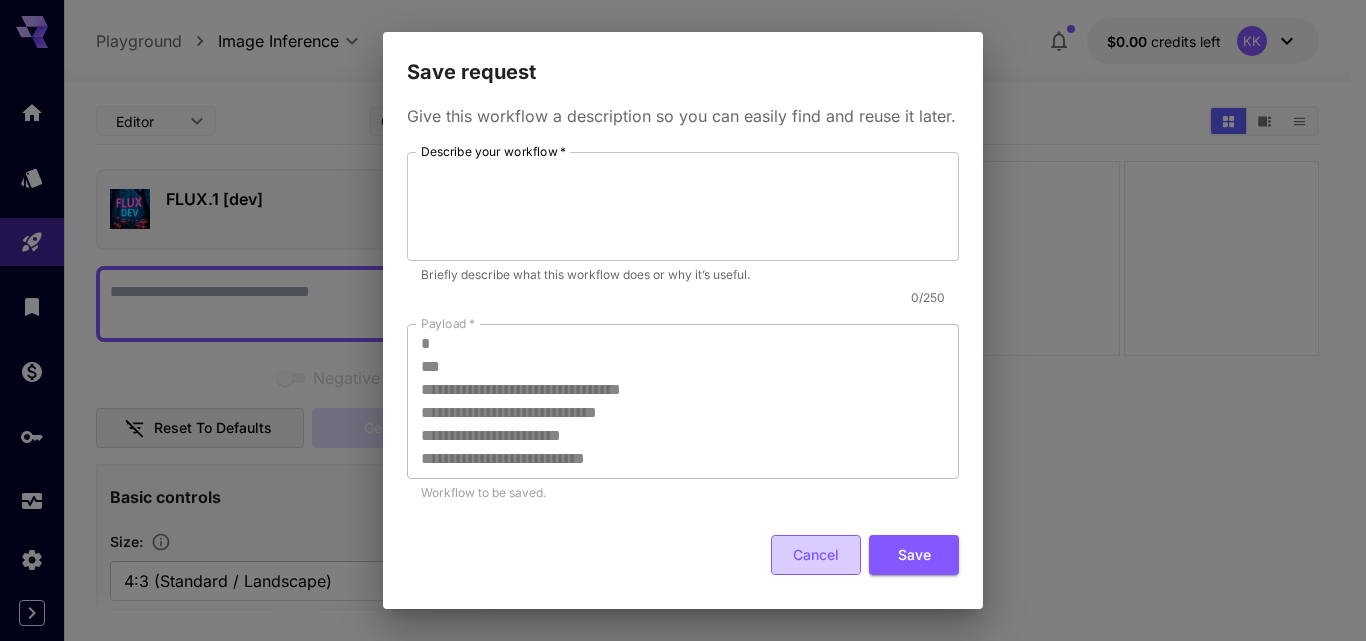 click on "Cancel" at bounding box center [816, 555] 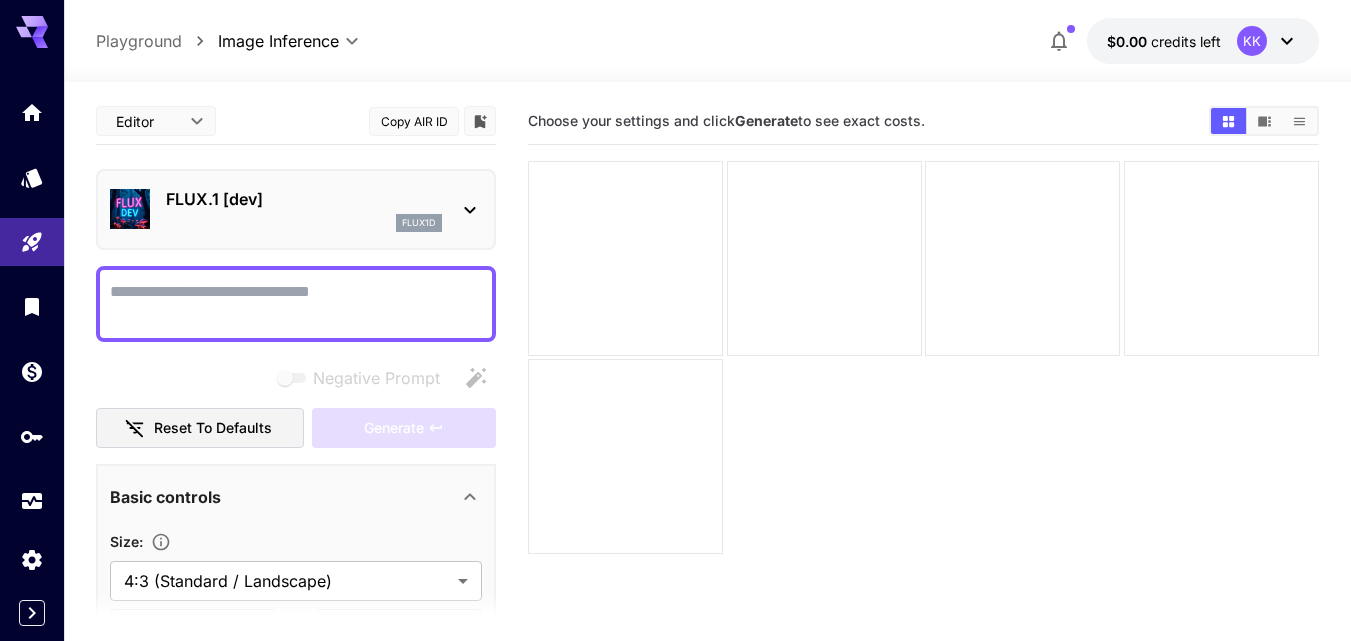 click on "FLUX.1 [dev] flux1d" at bounding box center (296, 209) 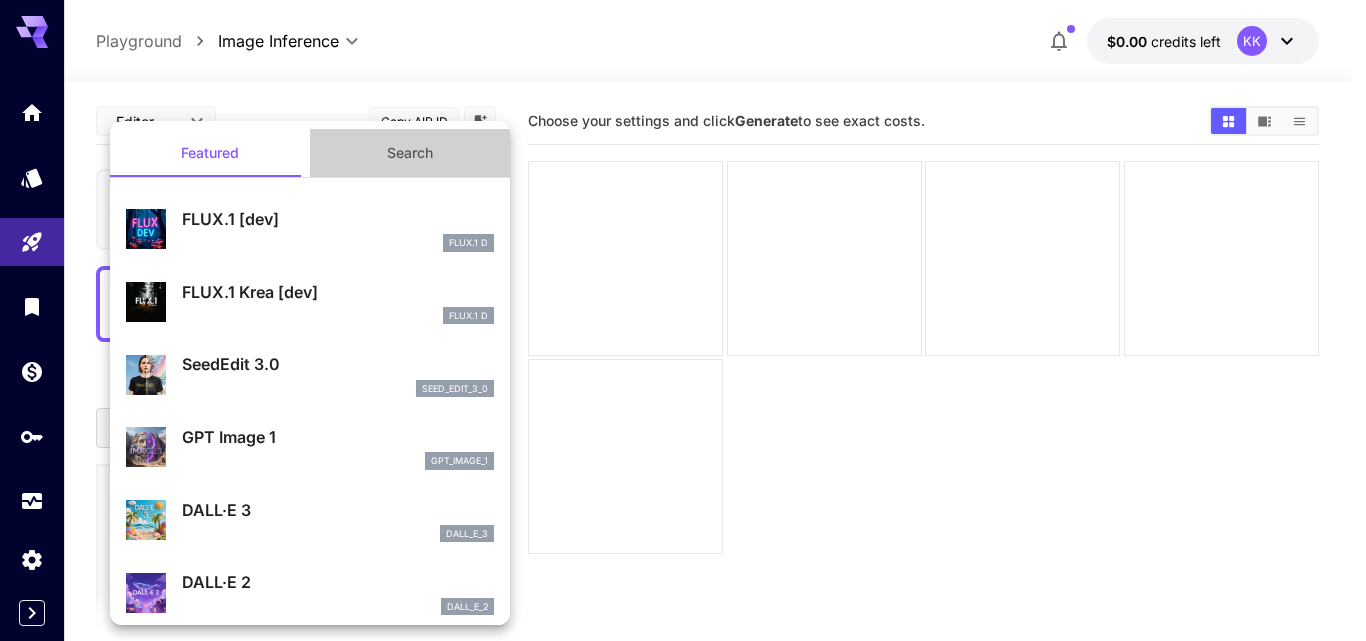 click on "Search" at bounding box center [410, 153] 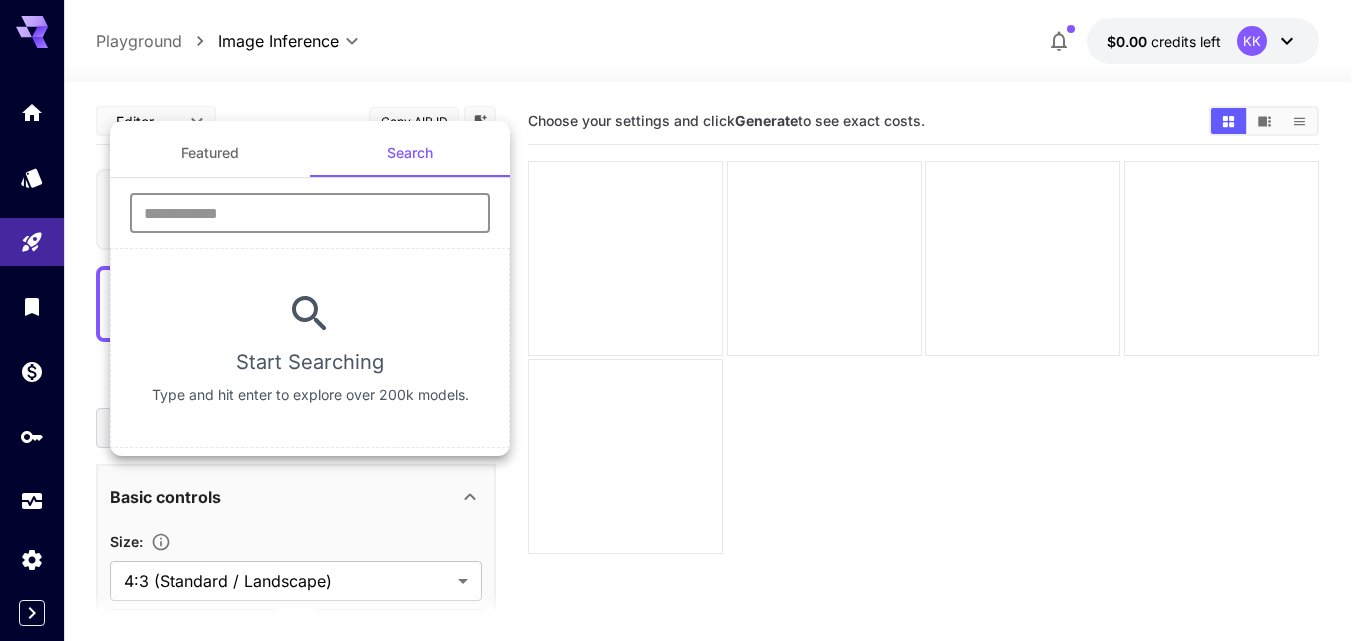 click at bounding box center (310, 213) 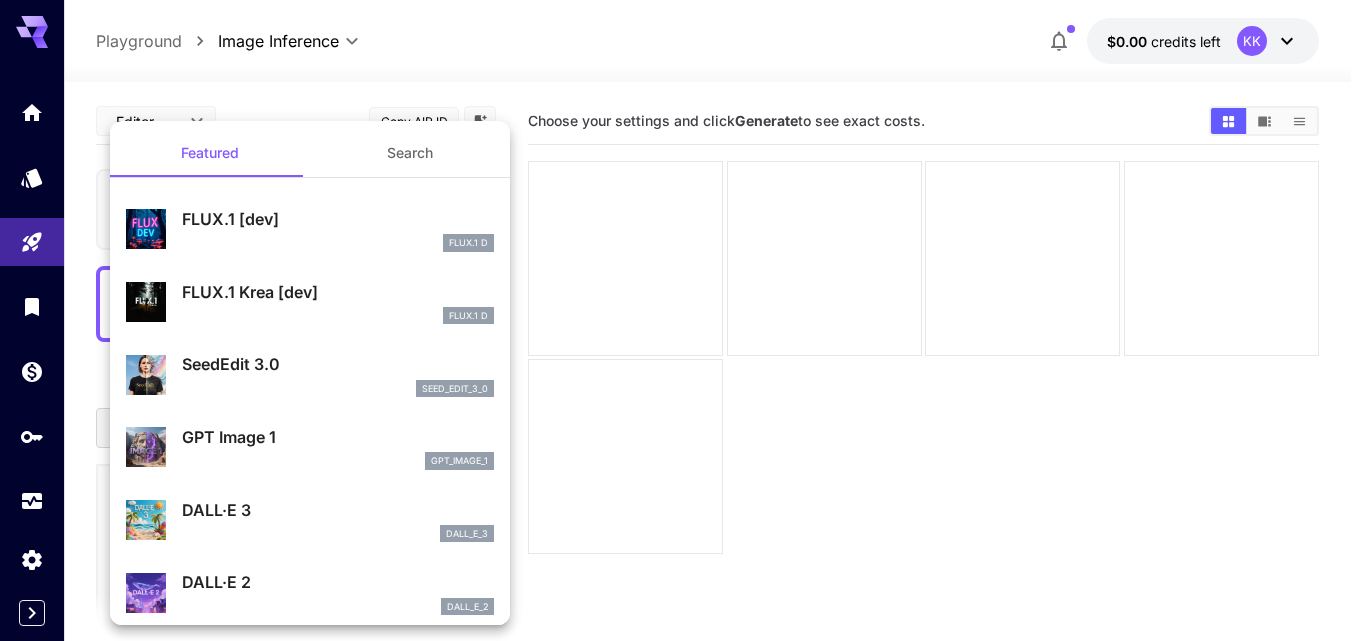 click at bounding box center [683, 320] 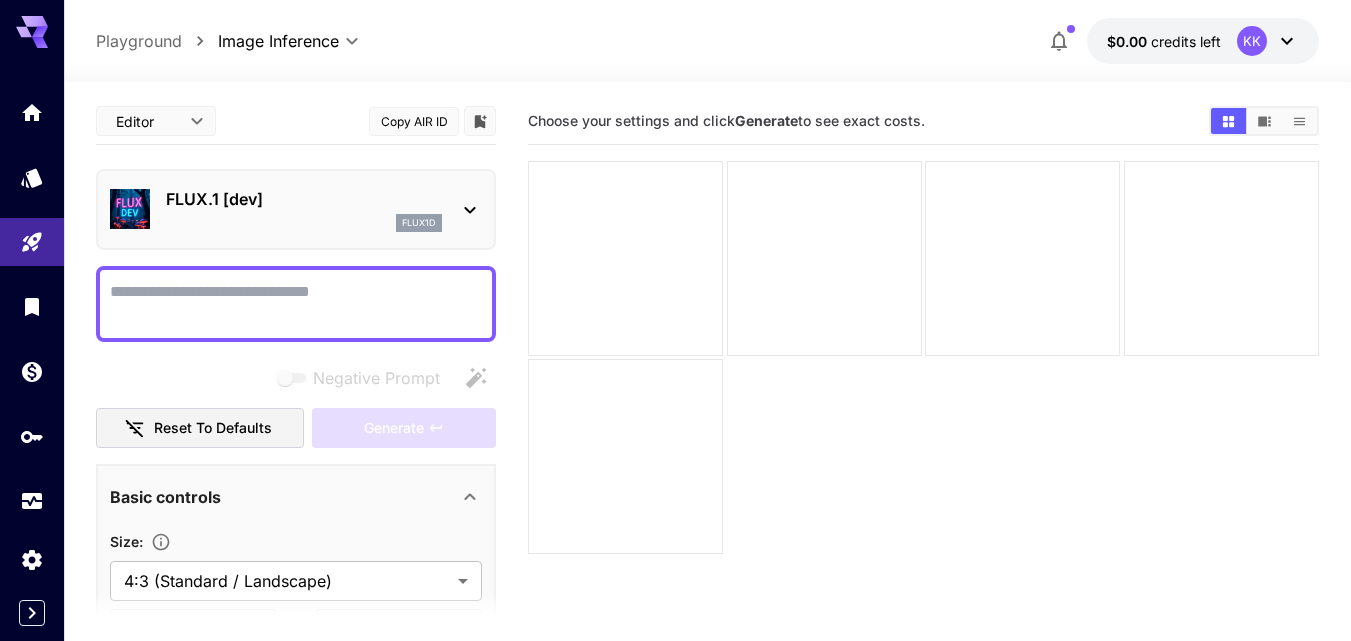 click on "Negative Prompt" at bounding box center [296, 304] 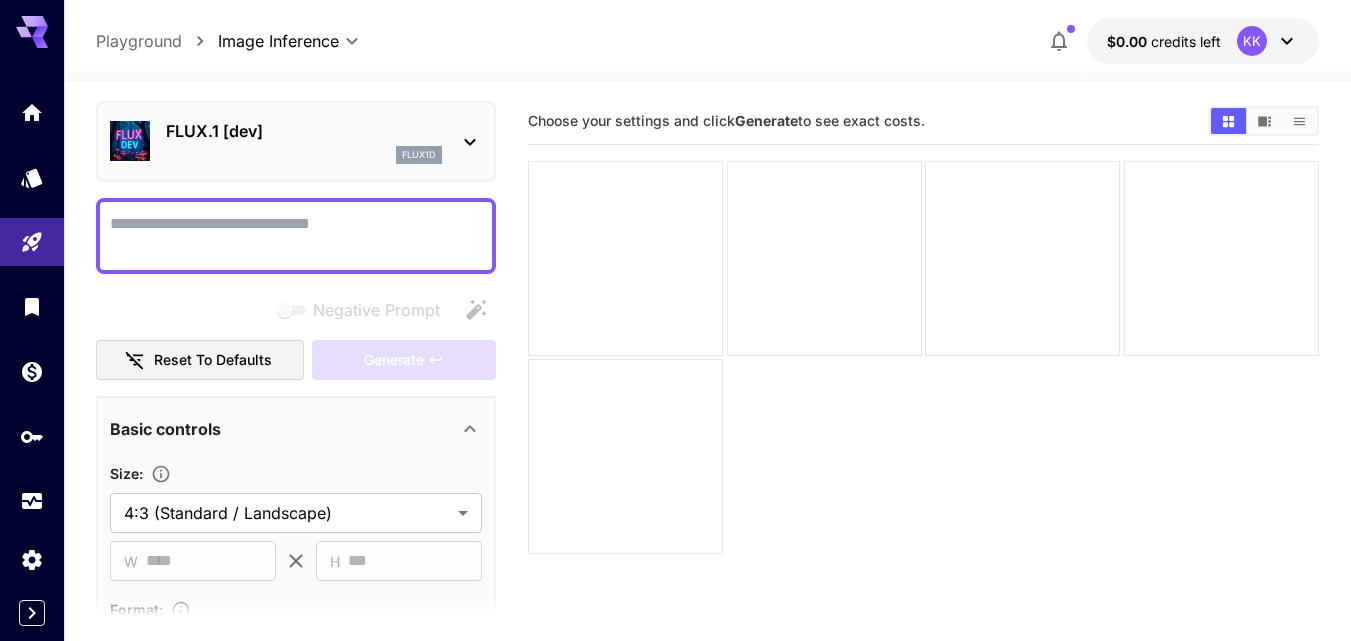 scroll, scrollTop: 100, scrollLeft: 0, axis: vertical 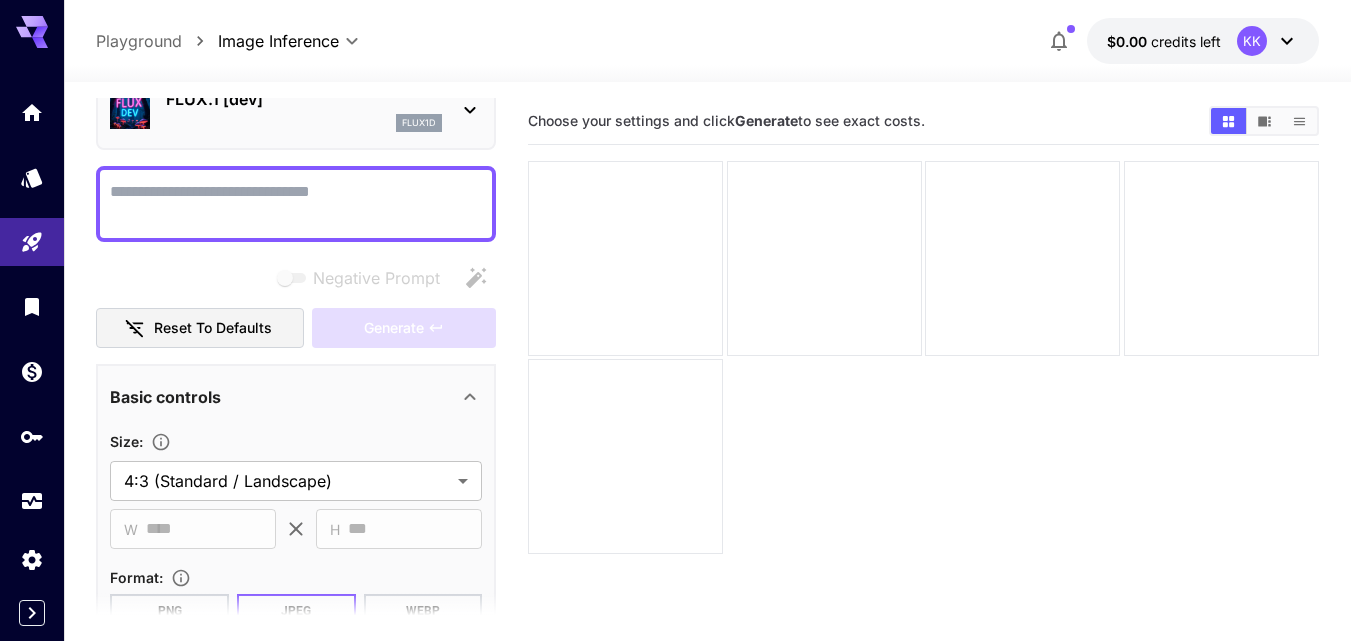 click on "Basic controls" at bounding box center (284, 397) 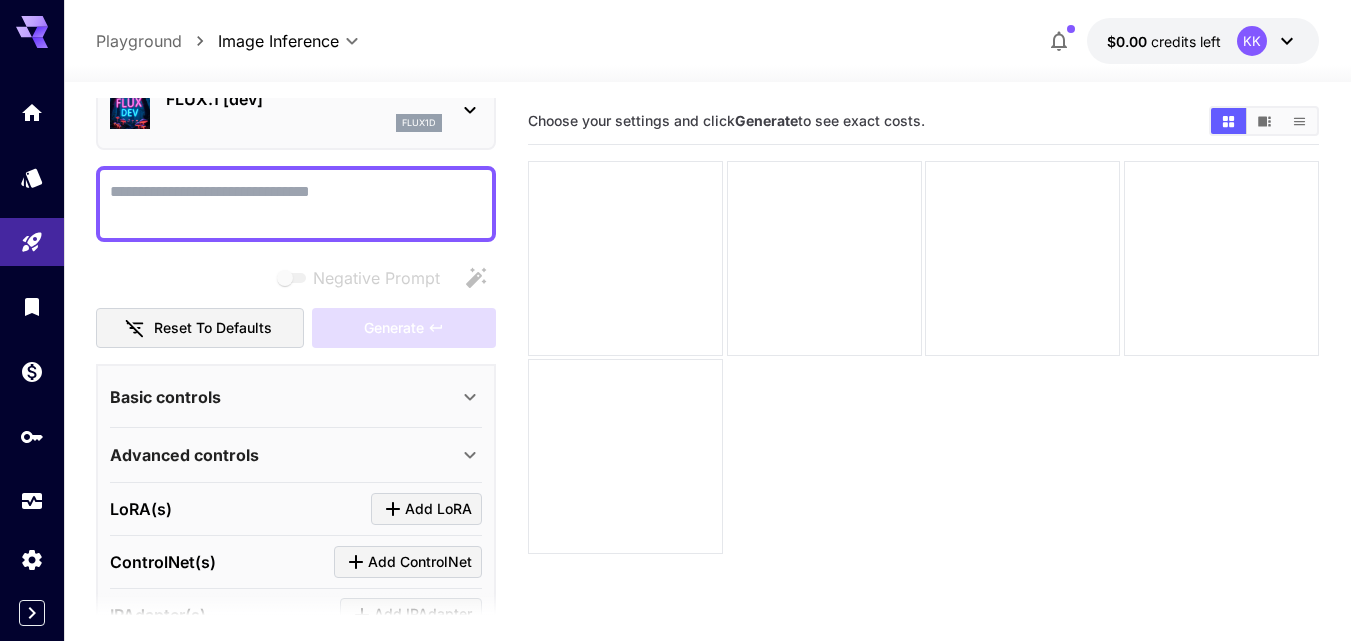 click on "Basic controls" at bounding box center [284, 397] 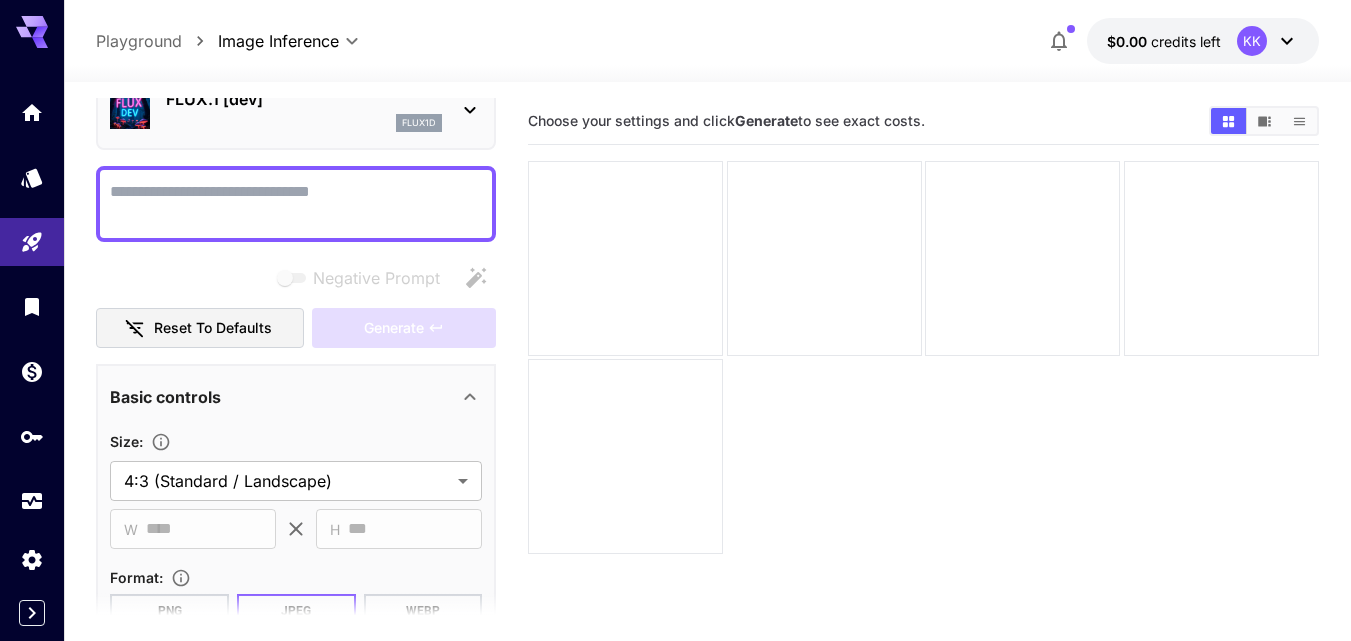 click on "Basic controls" at bounding box center (284, 397) 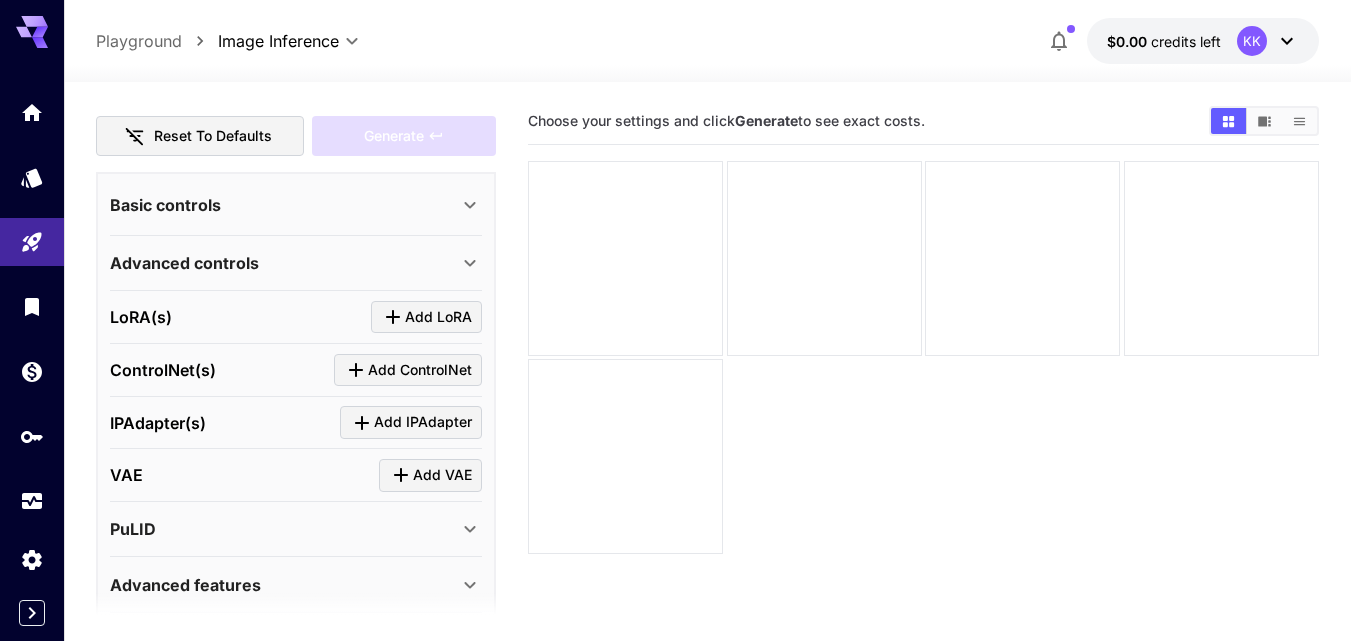 scroll, scrollTop: 300, scrollLeft: 0, axis: vertical 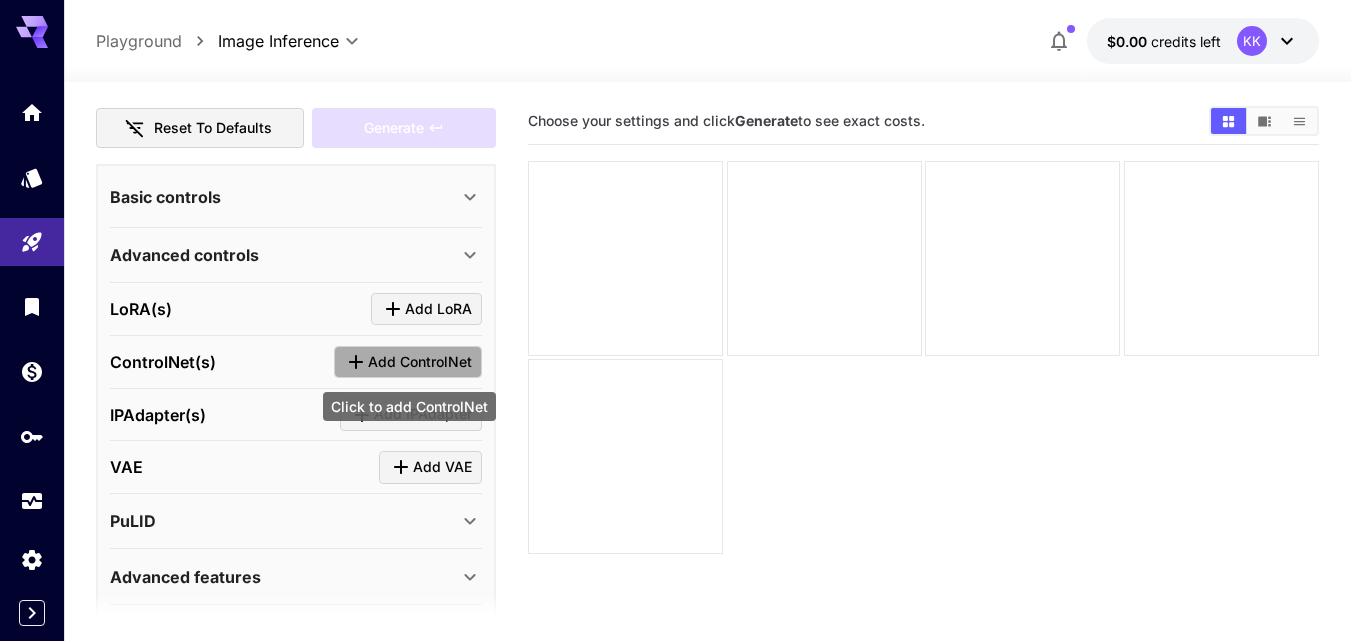click on "Add ControlNet" at bounding box center (420, 362) 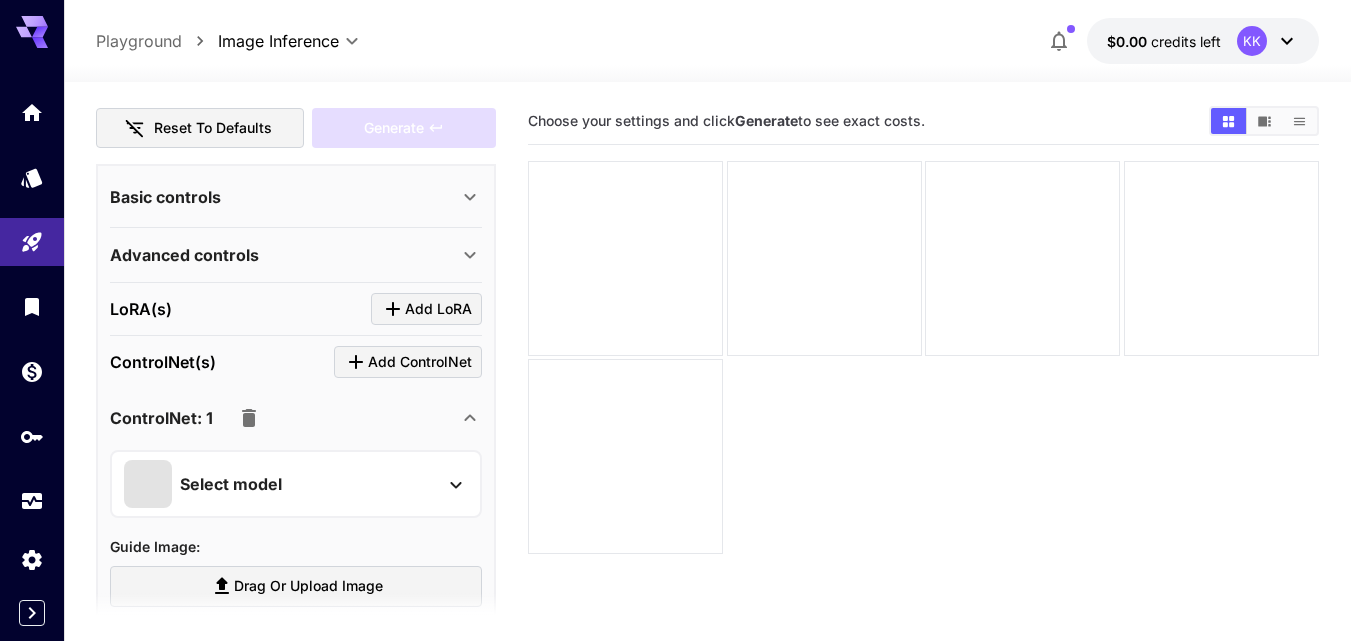 click on "Select model" at bounding box center [231, 484] 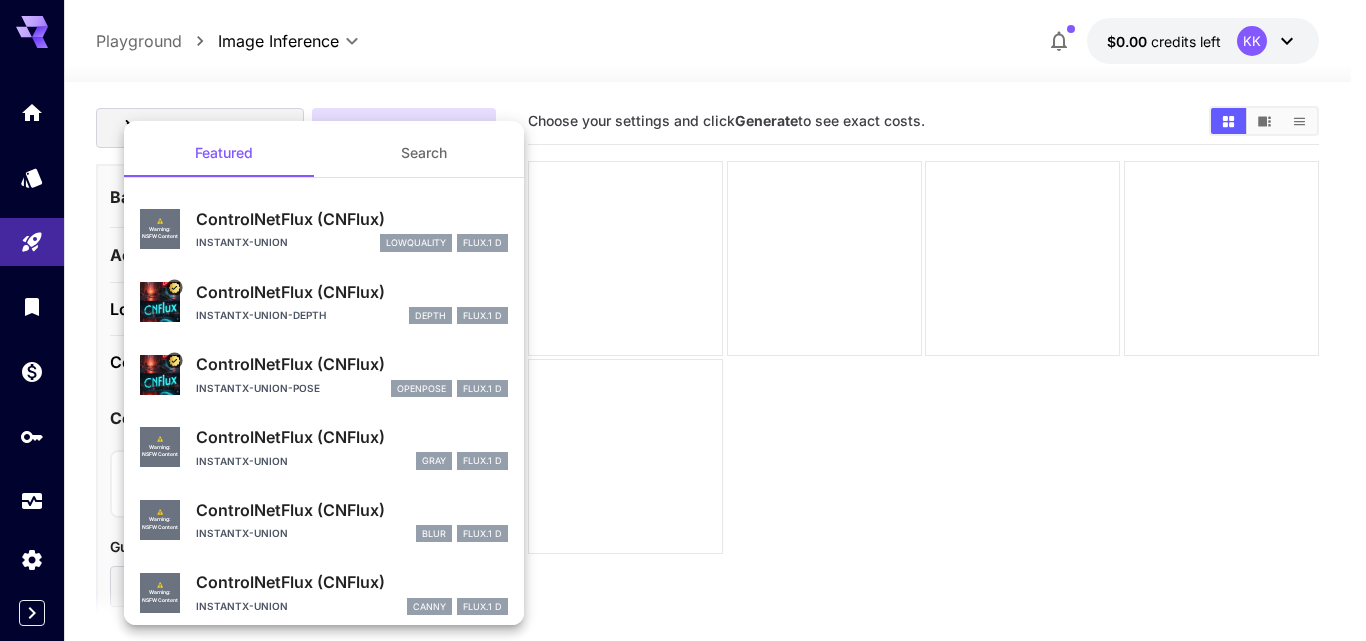 click at bounding box center [683, 320] 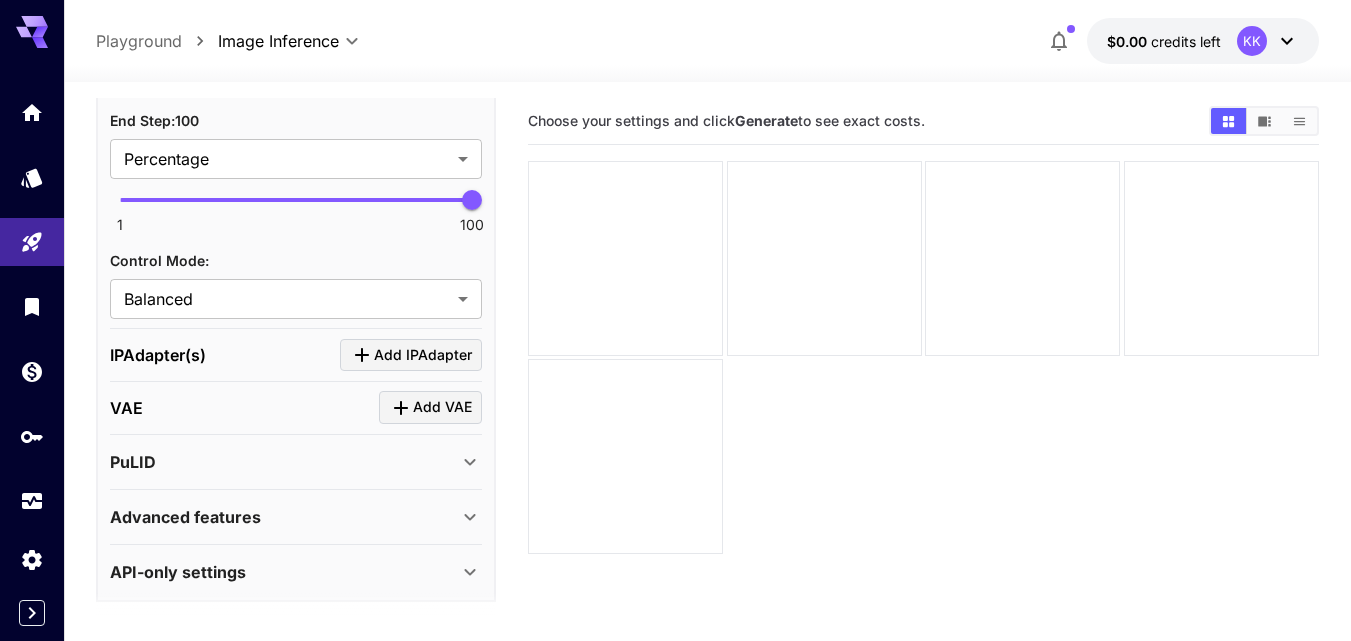 scroll, scrollTop: 1106, scrollLeft: 0, axis: vertical 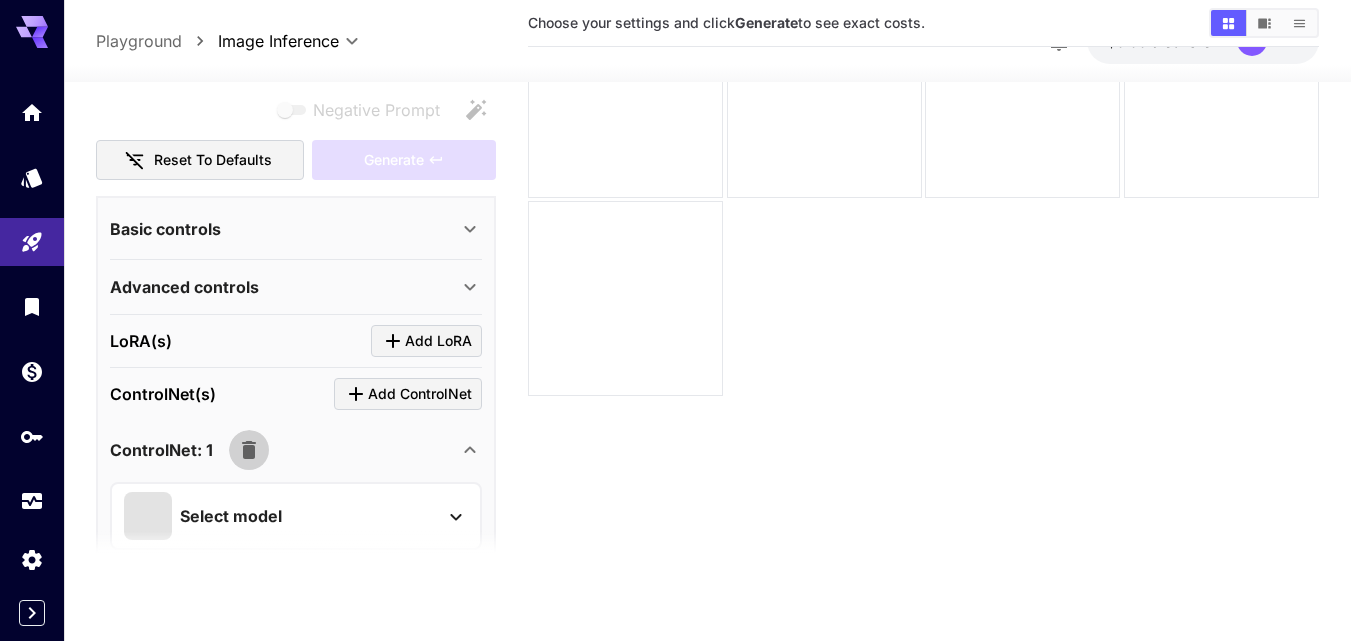click 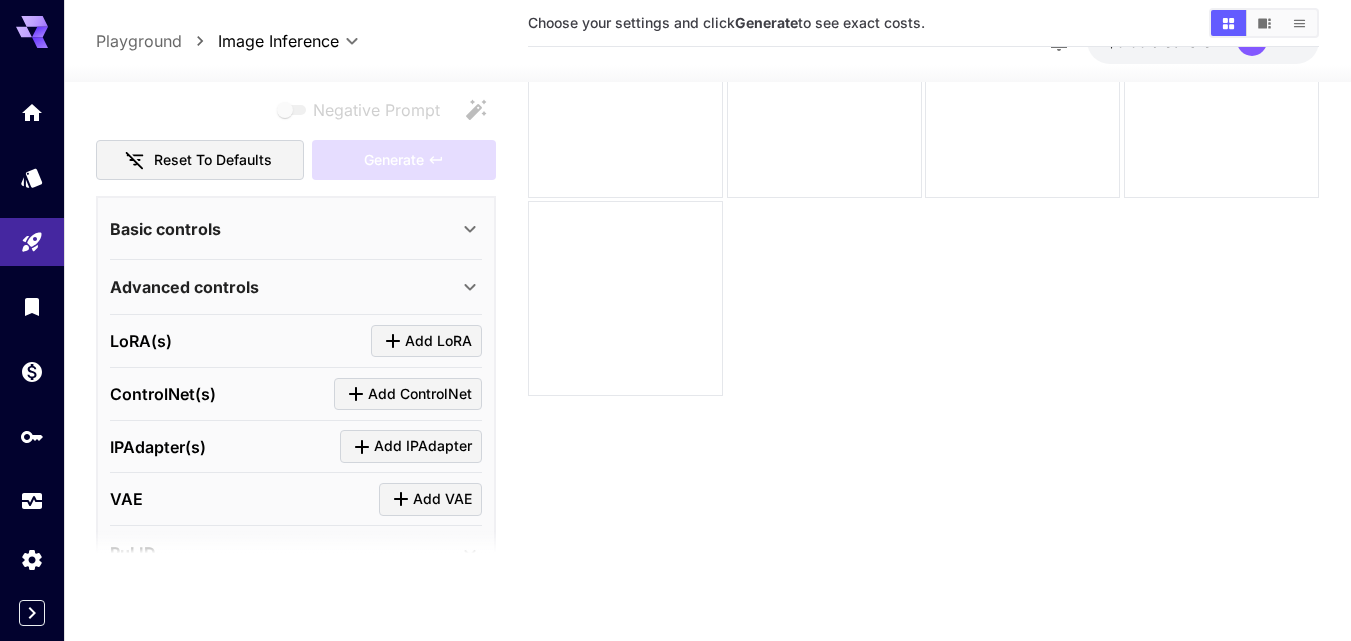 click on "Advanced controls" at bounding box center (184, 287) 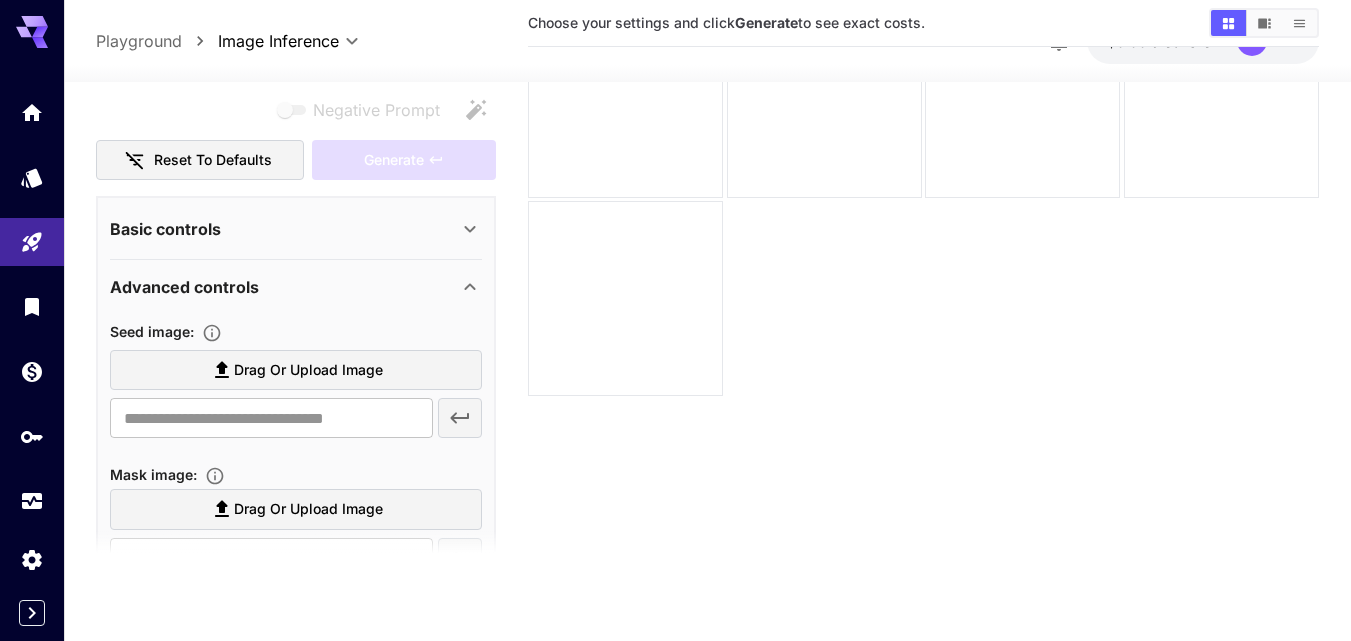click on "Drag or upload image" at bounding box center (308, 509) 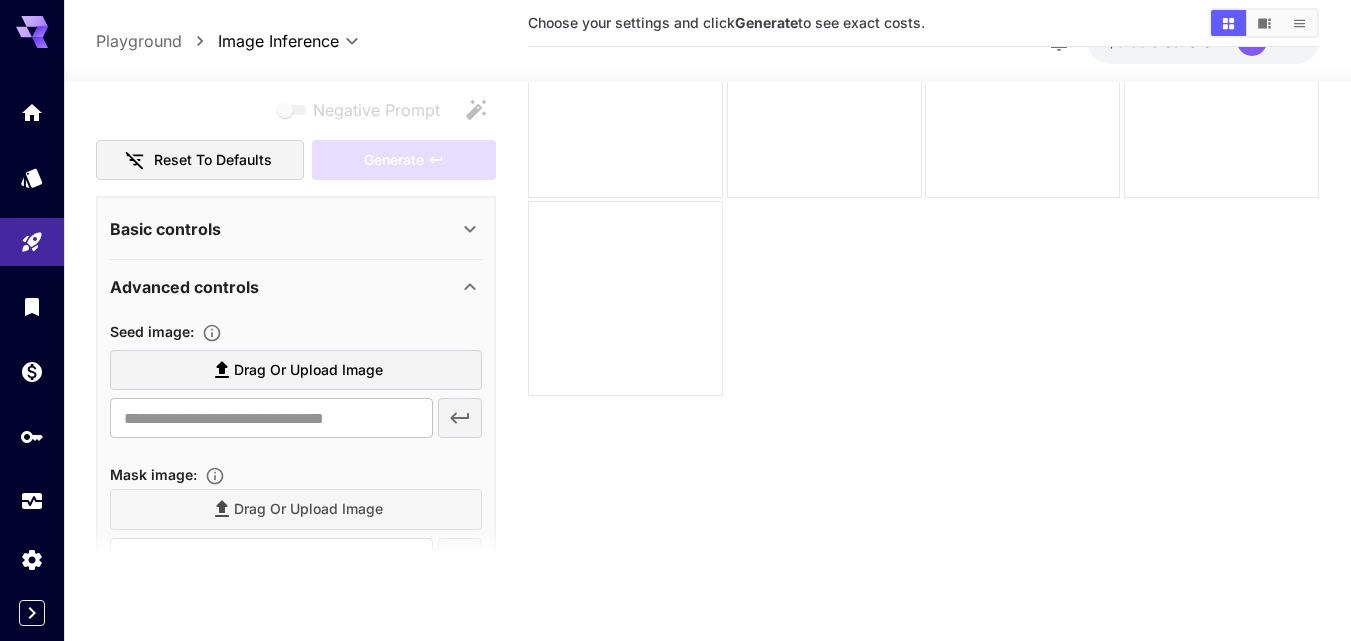 type on "**********" 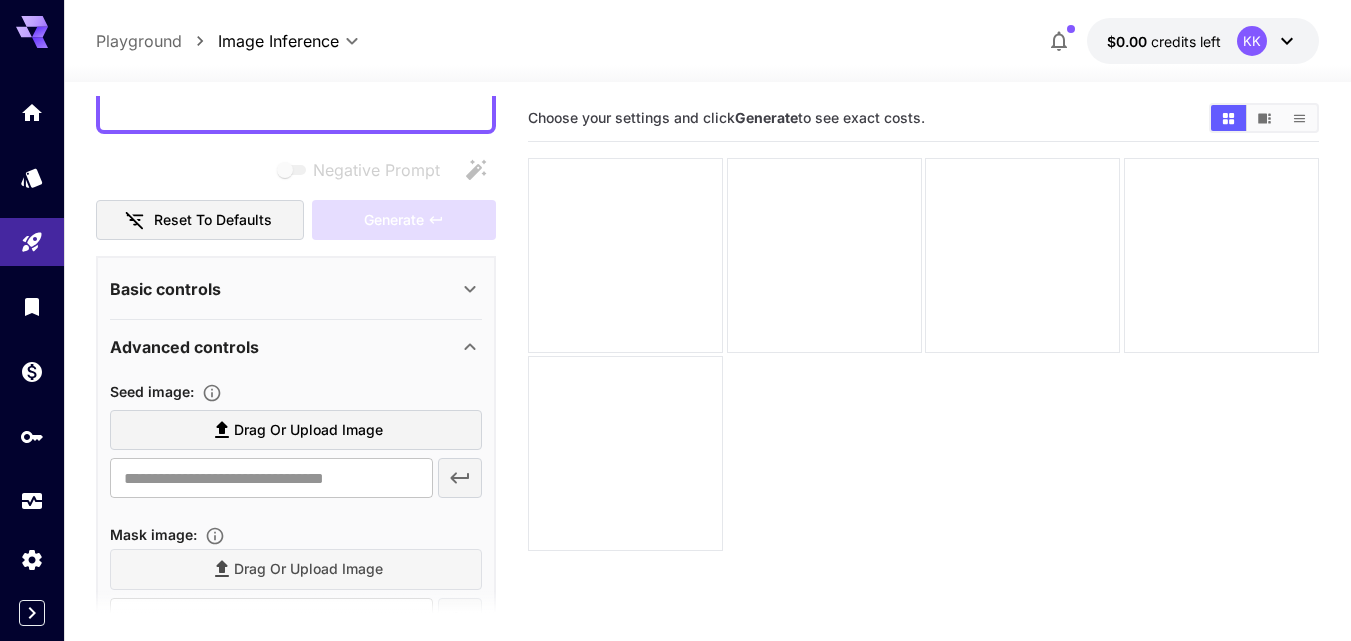 scroll, scrollTop: 0, scrollLeft: 0, axis: both 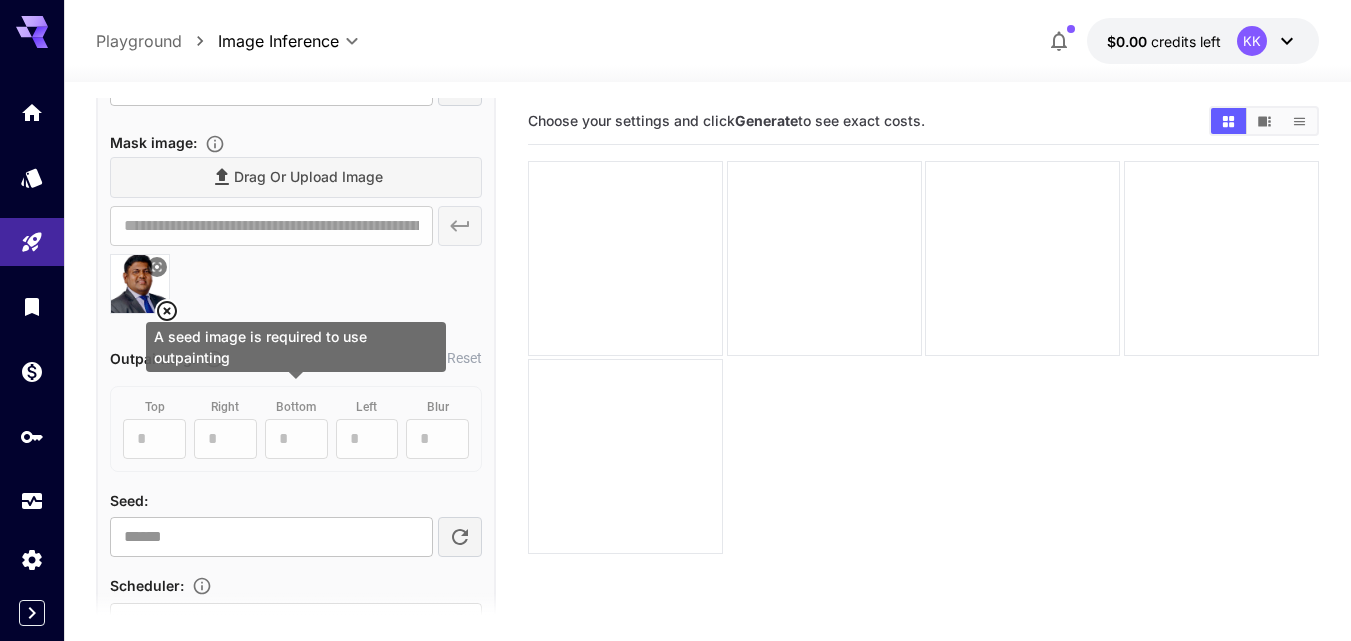 click on "top * ​ right * ​ bottom * ​ left * ​ Blur * ​" at bounding box center (296, 429) 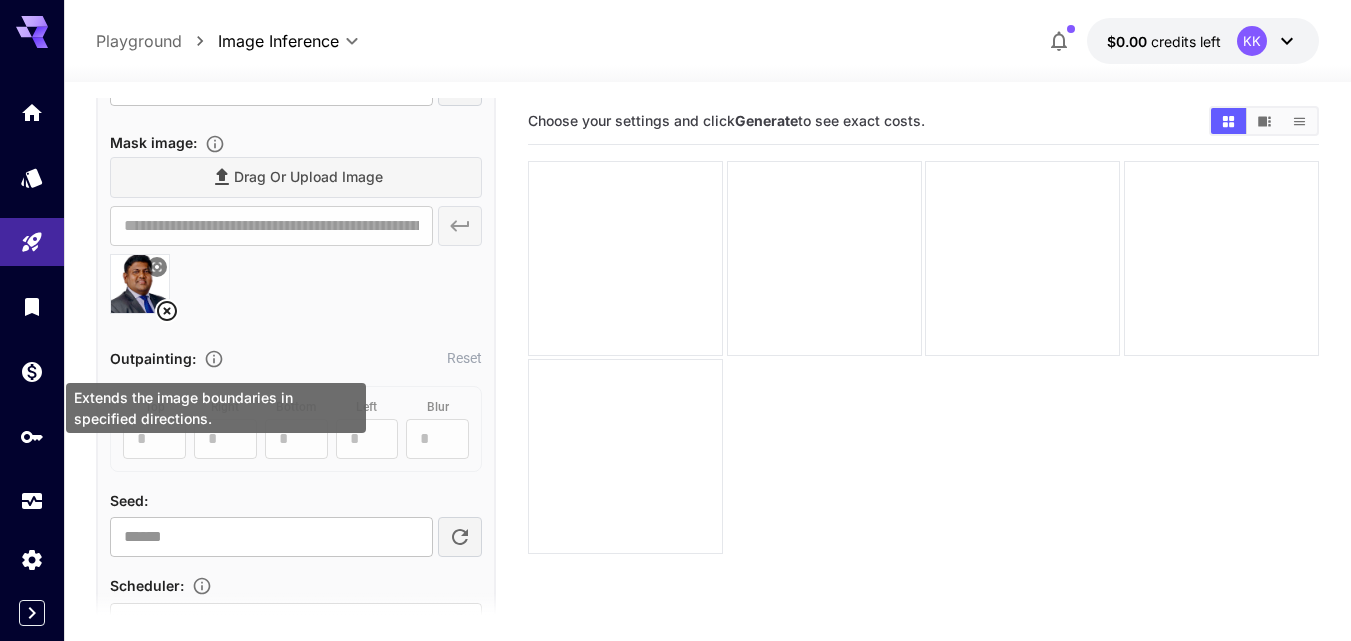 click 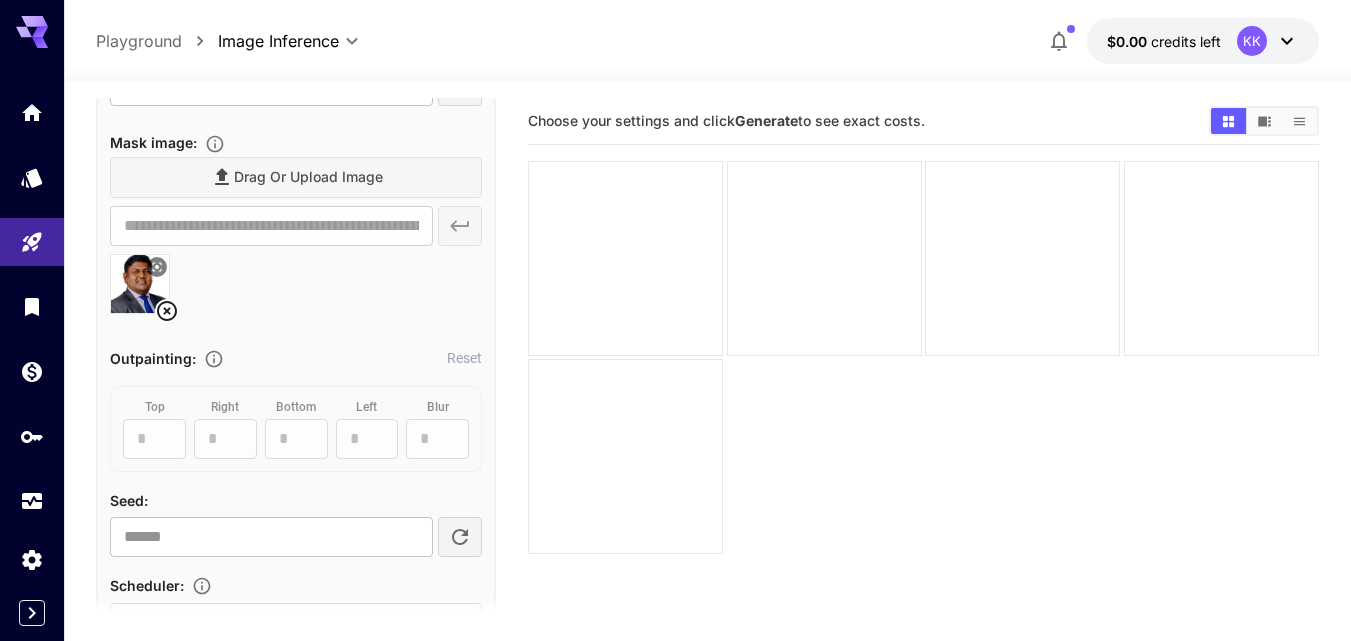 click at bounding box center (140, 284) 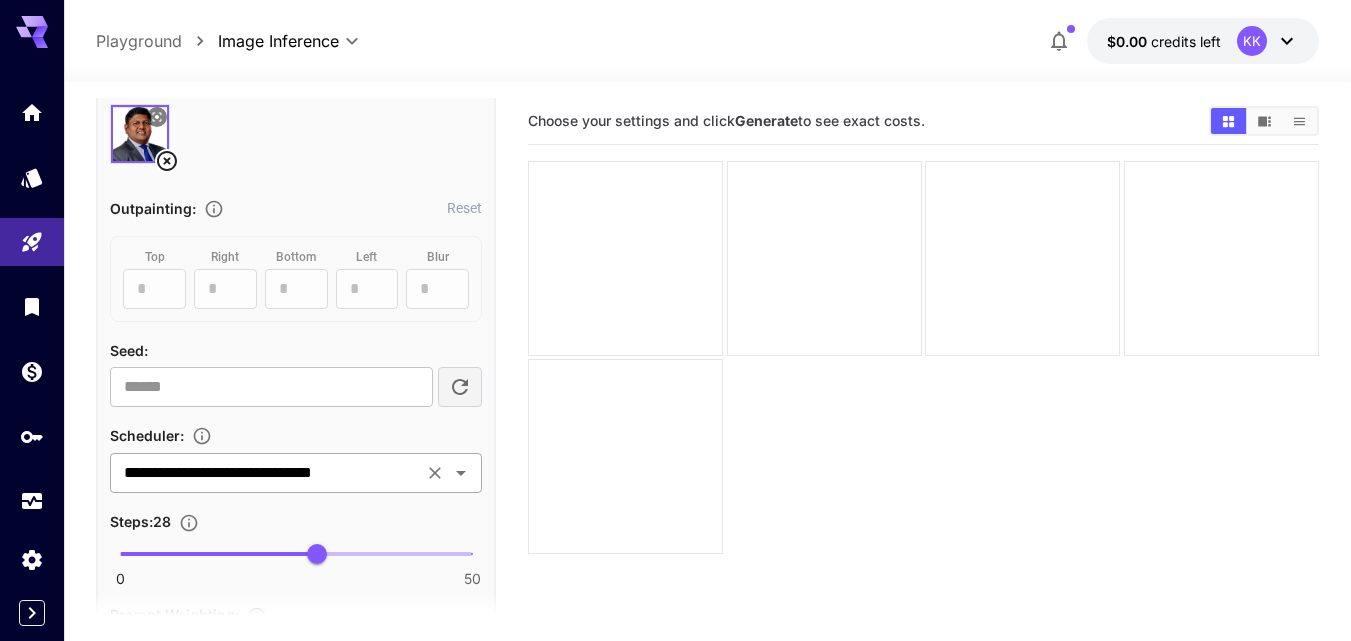 scroll, scrollTop: 800, scrollLeft: 0, axis: vertical 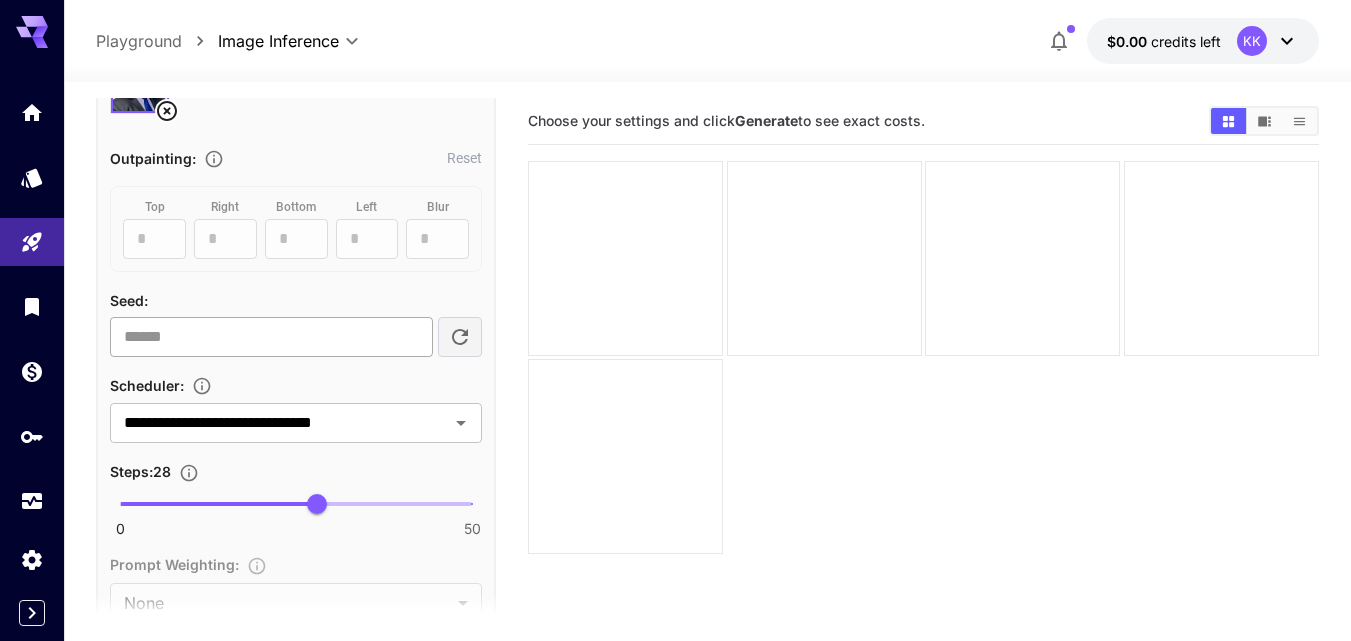 click on "**" at bounding box center (271, 337) 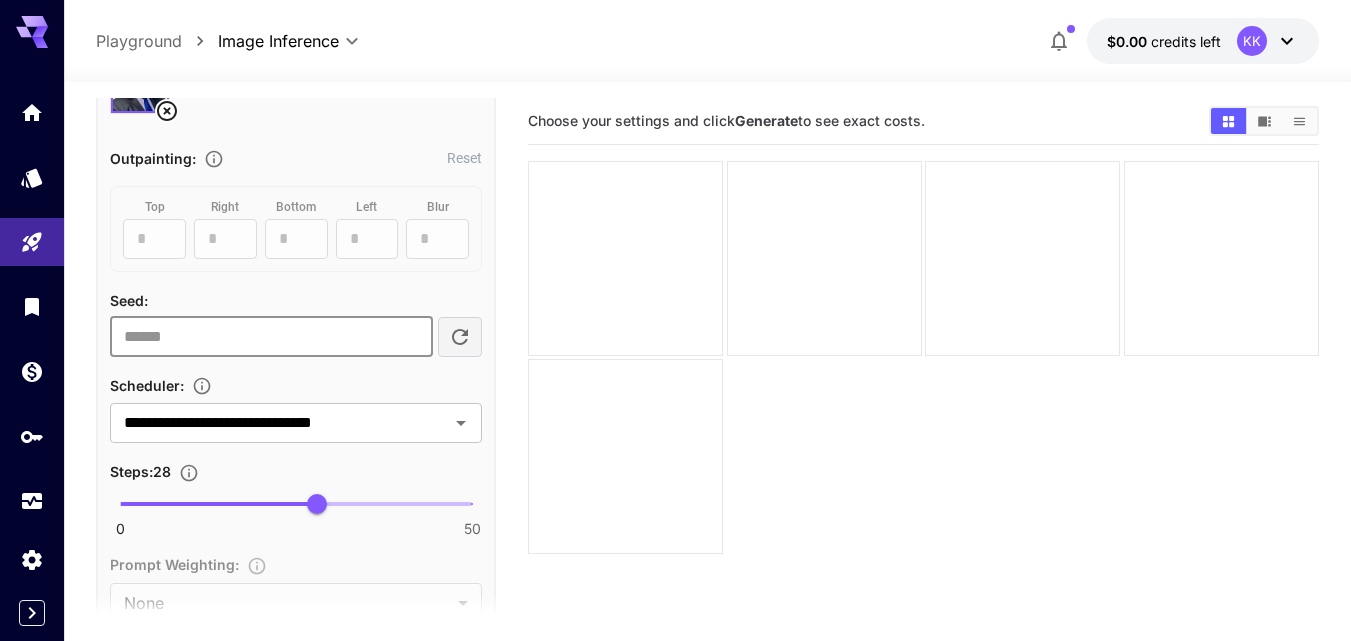 scroll, scrollTop: 700, scrollLeft: 0, axis: vertical 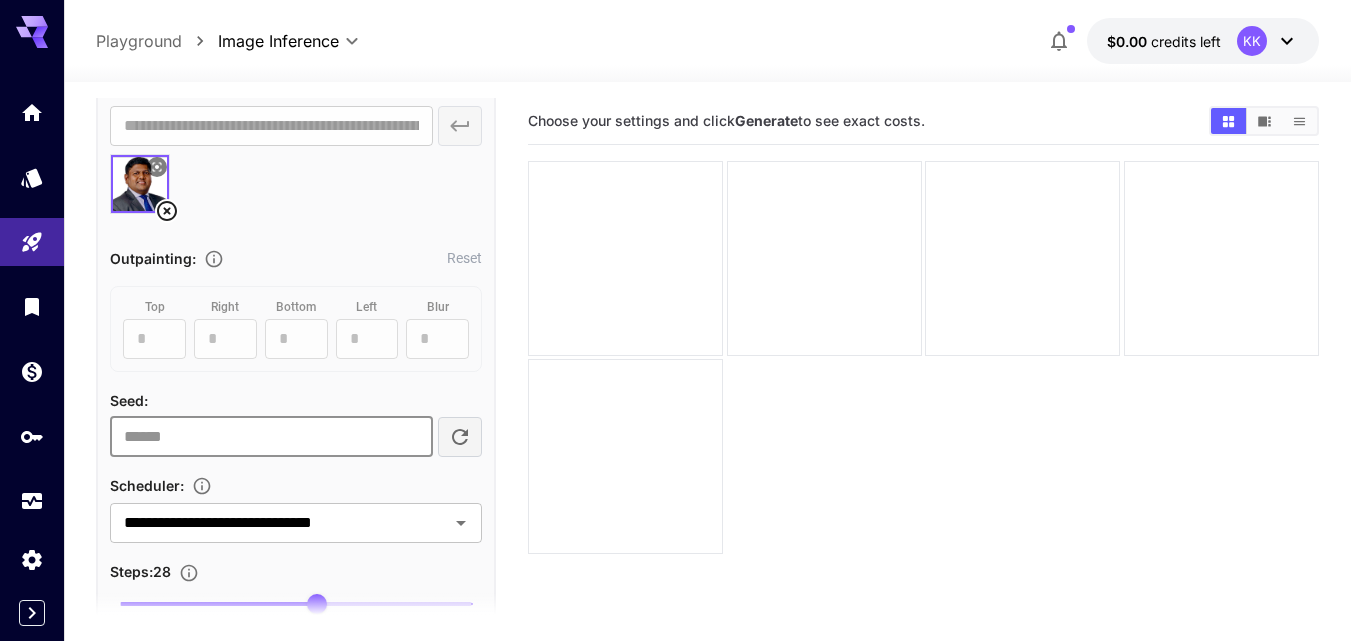 click on "*" at bounding box center (271, 437) 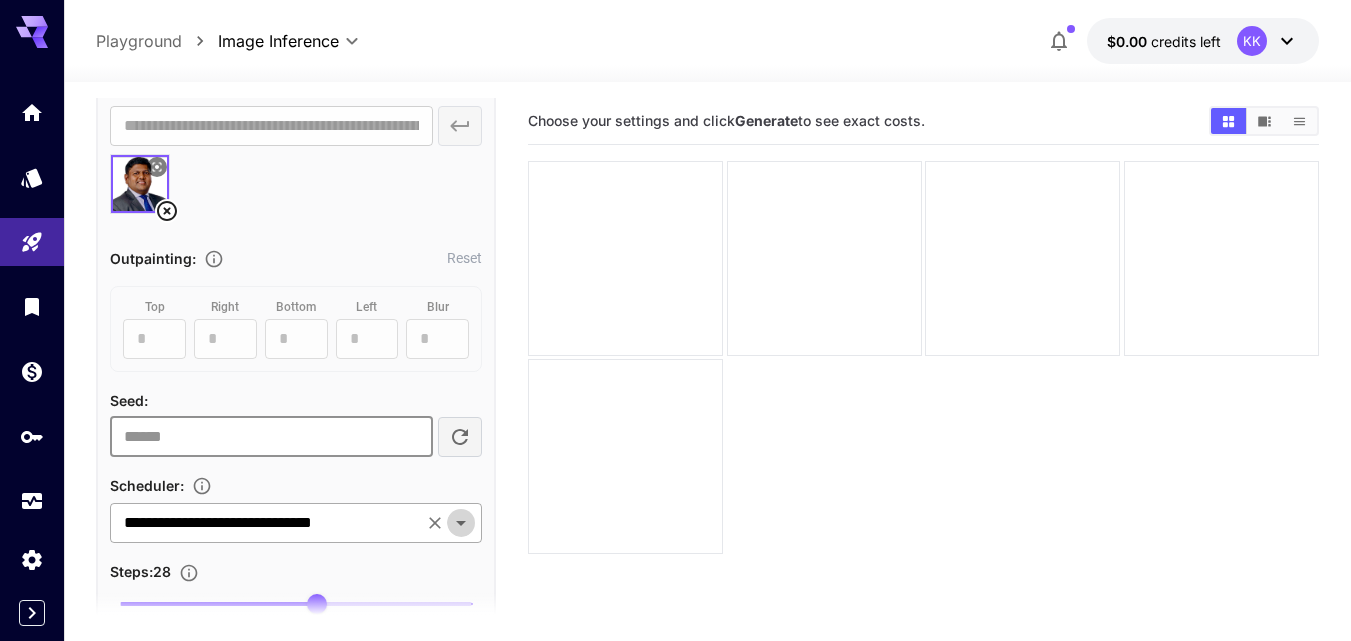 click 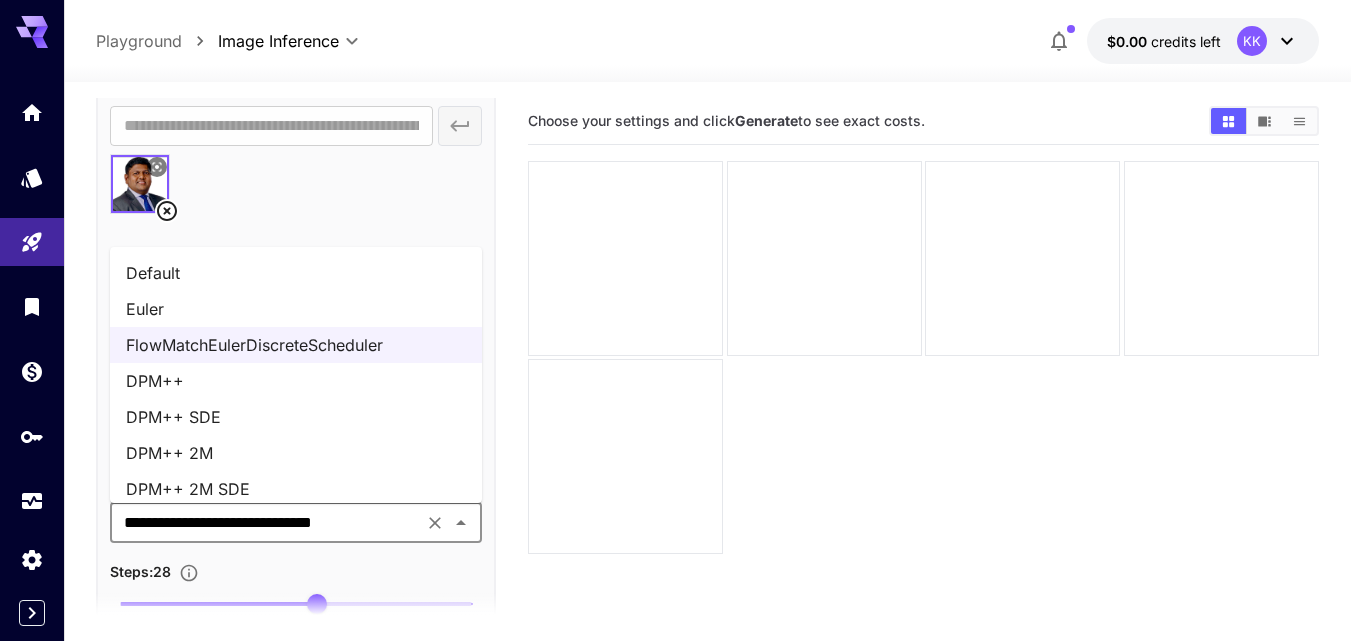 click on "DPM++ SDE" at bounding box center [296, 417] 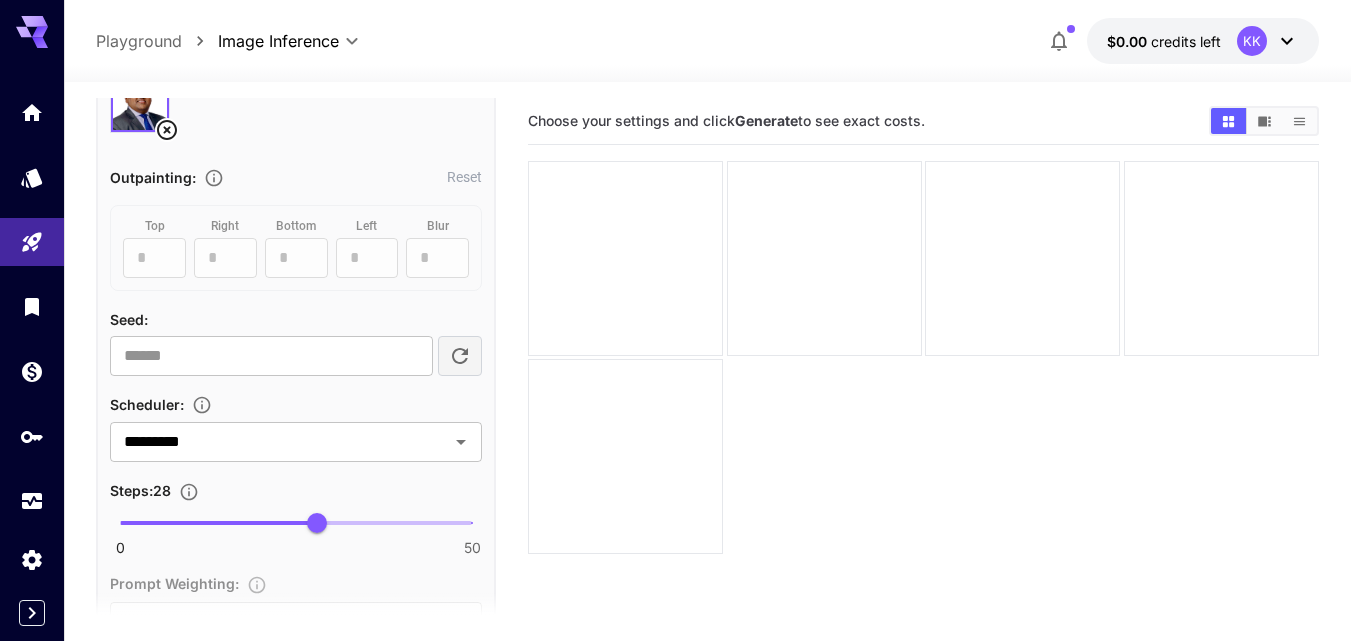 scroll, scrollTop: 800, scrollLeft: 0, axis: vertical 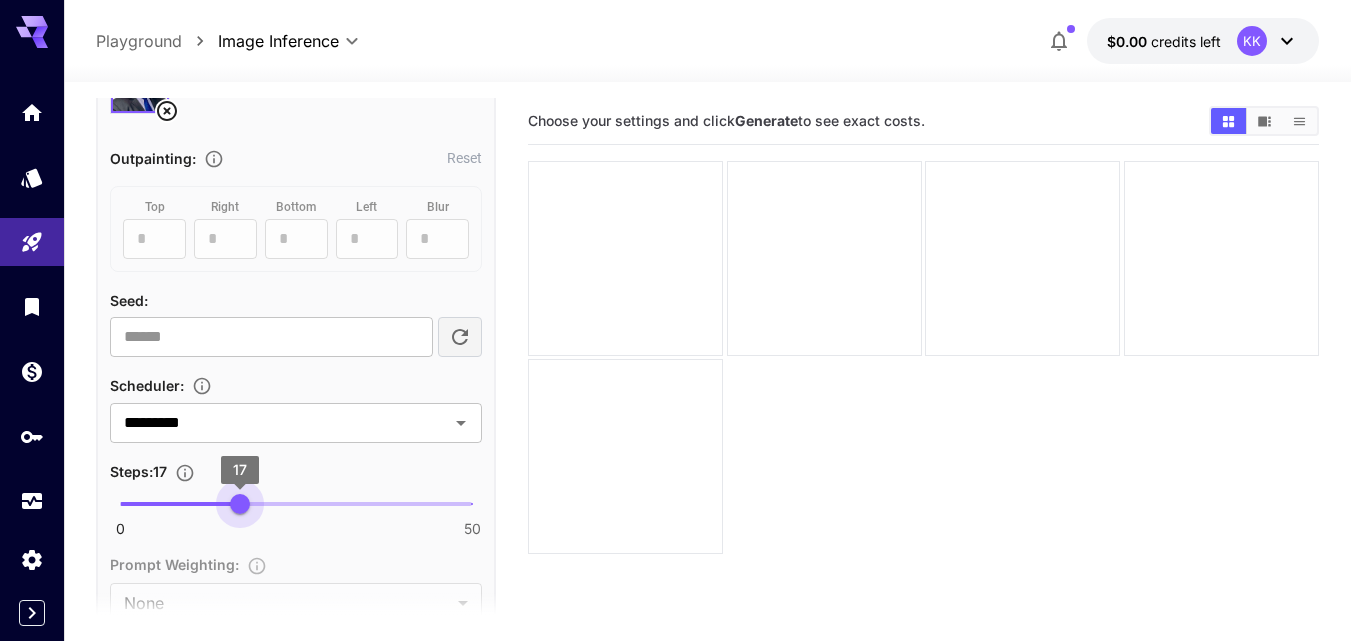 type on "**" 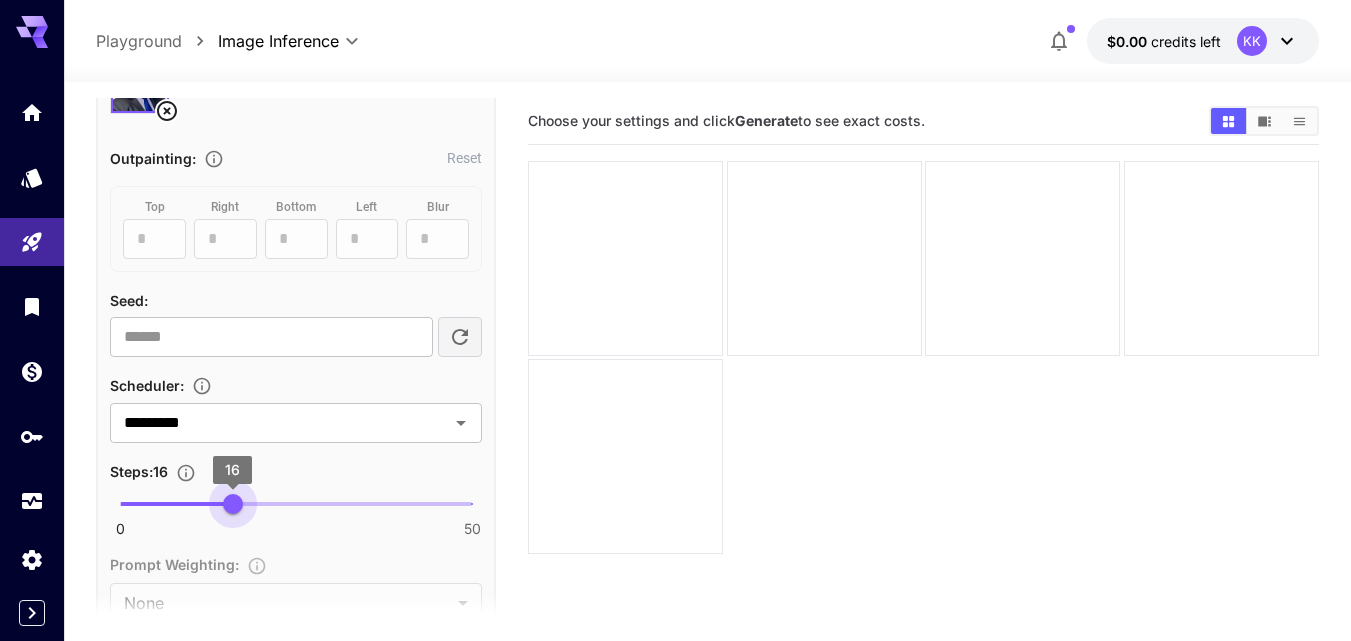 drag, startPoint x: 321, startPoint y: 503, endPoint x: 230, endPoint y: 503, distance: 91 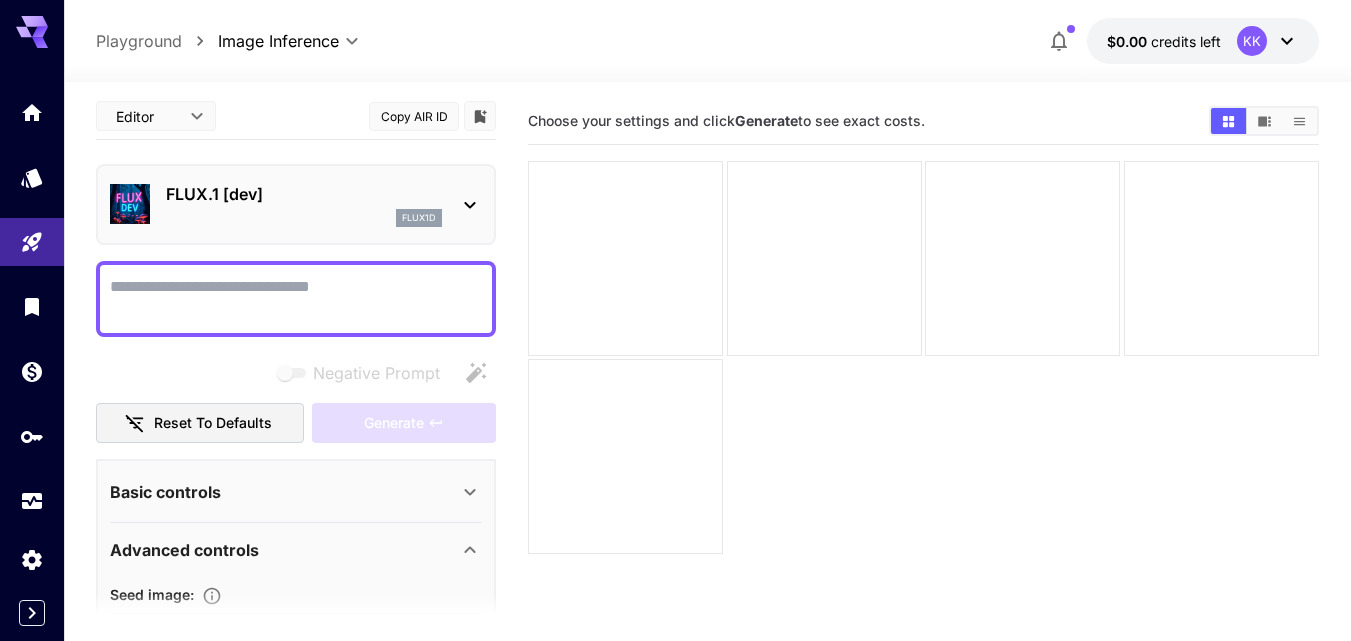 scroll, scrollTop: 0, scrollLeft: 0, axis: both 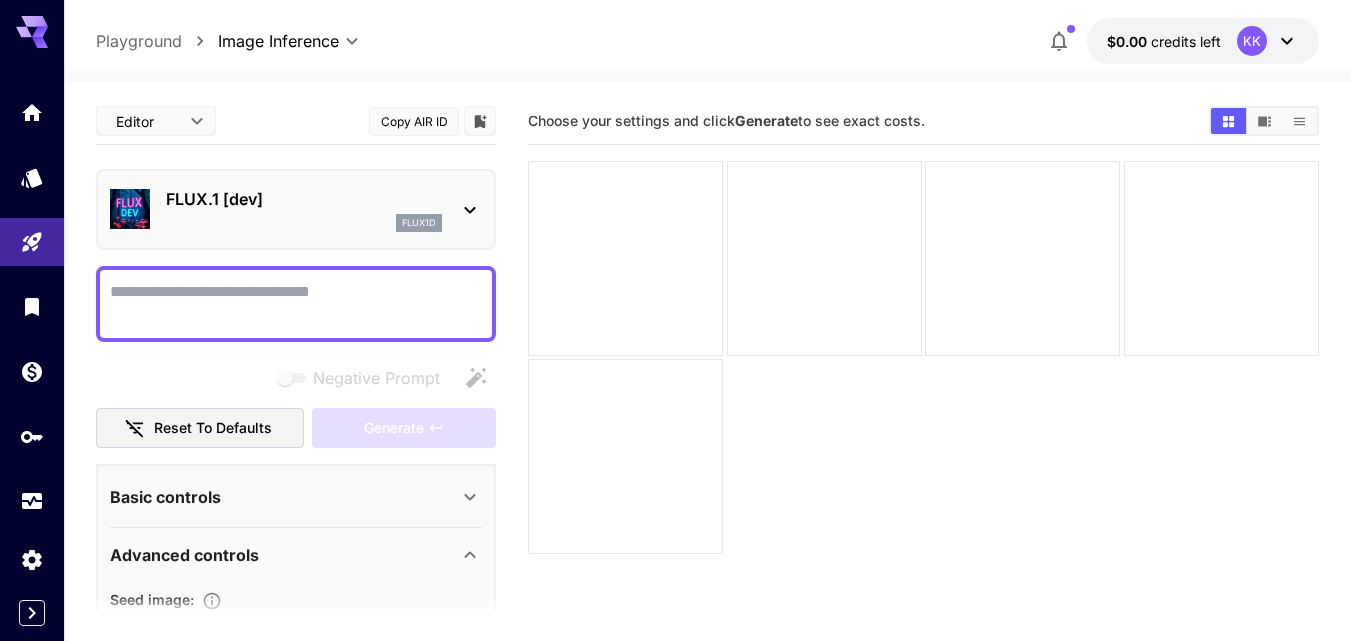 click 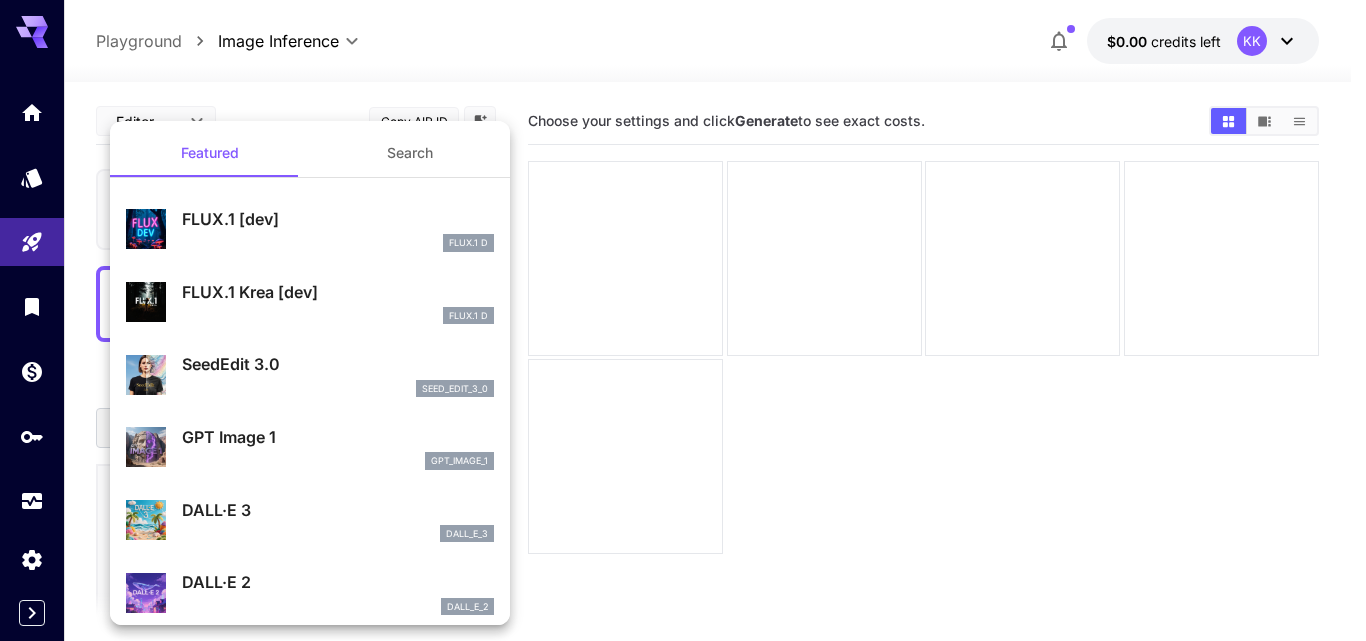 click at bounding box center (683, 320) 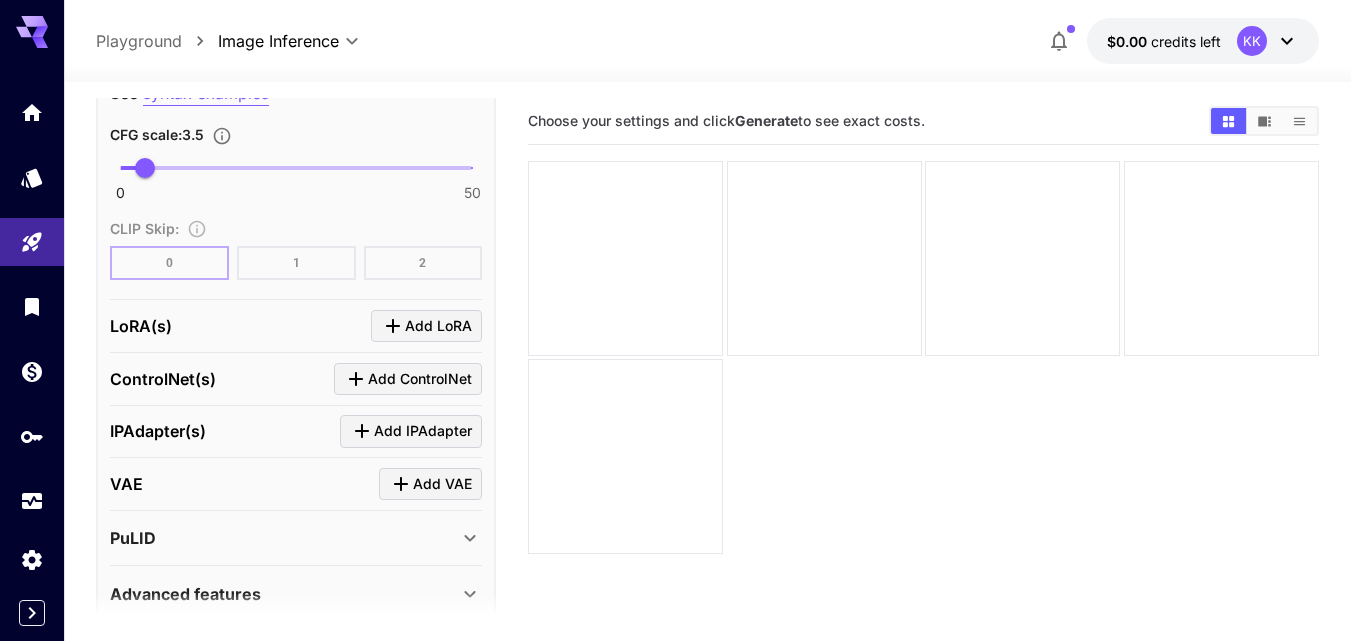 scroll, scrollTop: 1400, scrollLeft: 0, axis: vertical 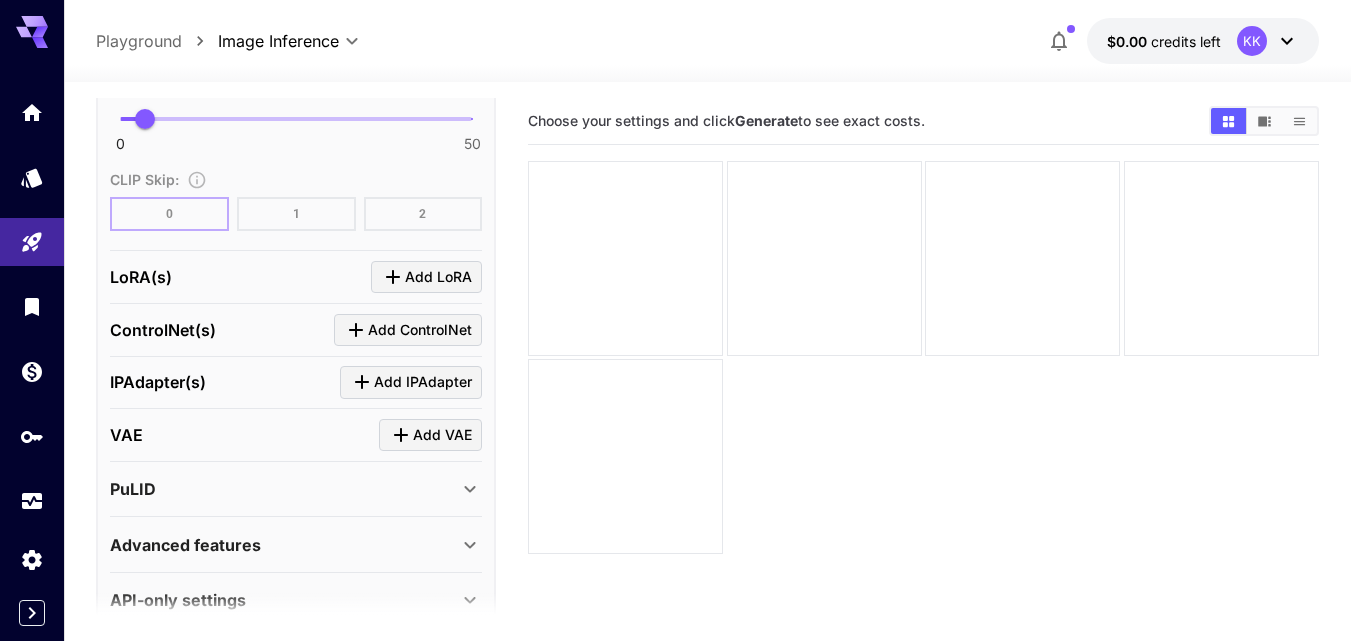click on "ControlNet(s) Add ControlNet" at bounding box center (296, 330) 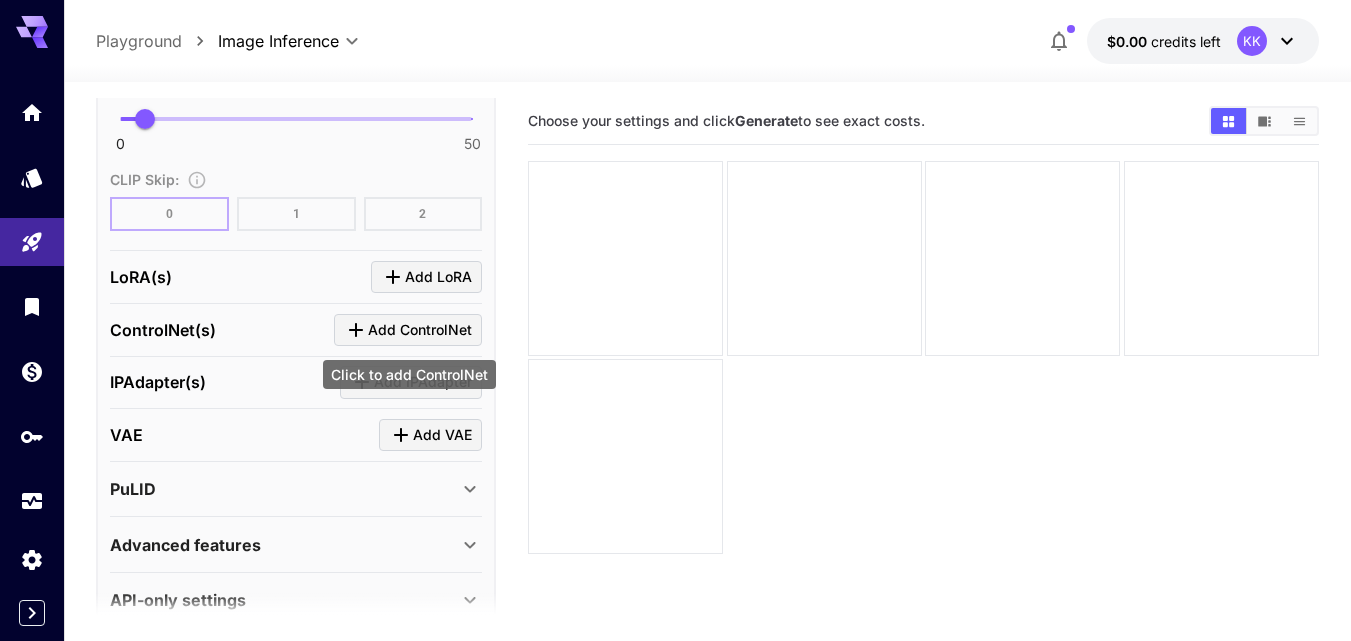 click on "Add ControlNet" at bounding box center (420, 330) 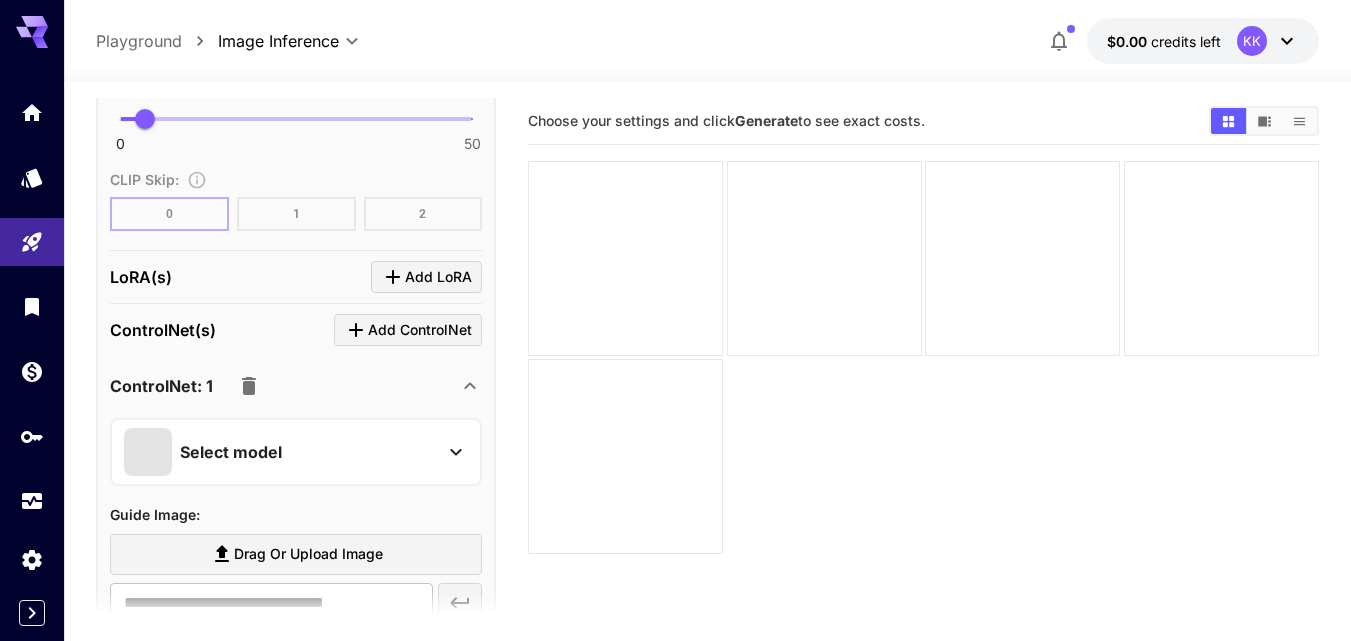 click on "Select model" at bounding box center [280, 452] 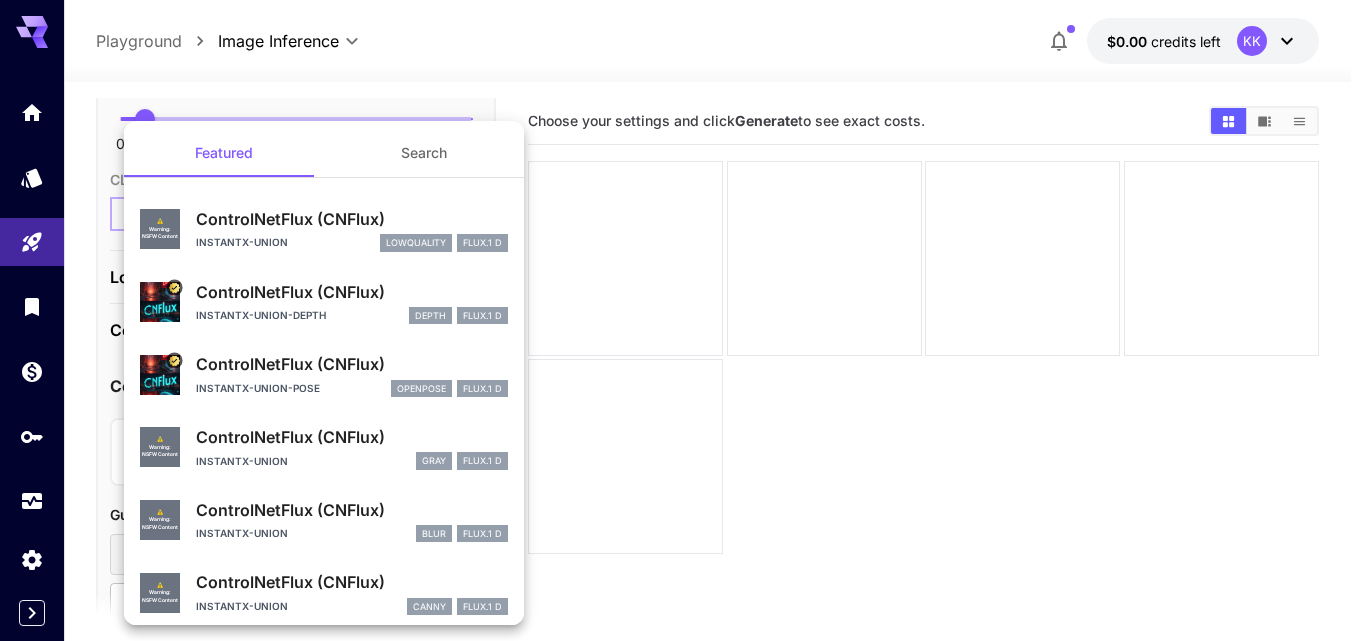 click on "Search" at bounding box center [424, 153] 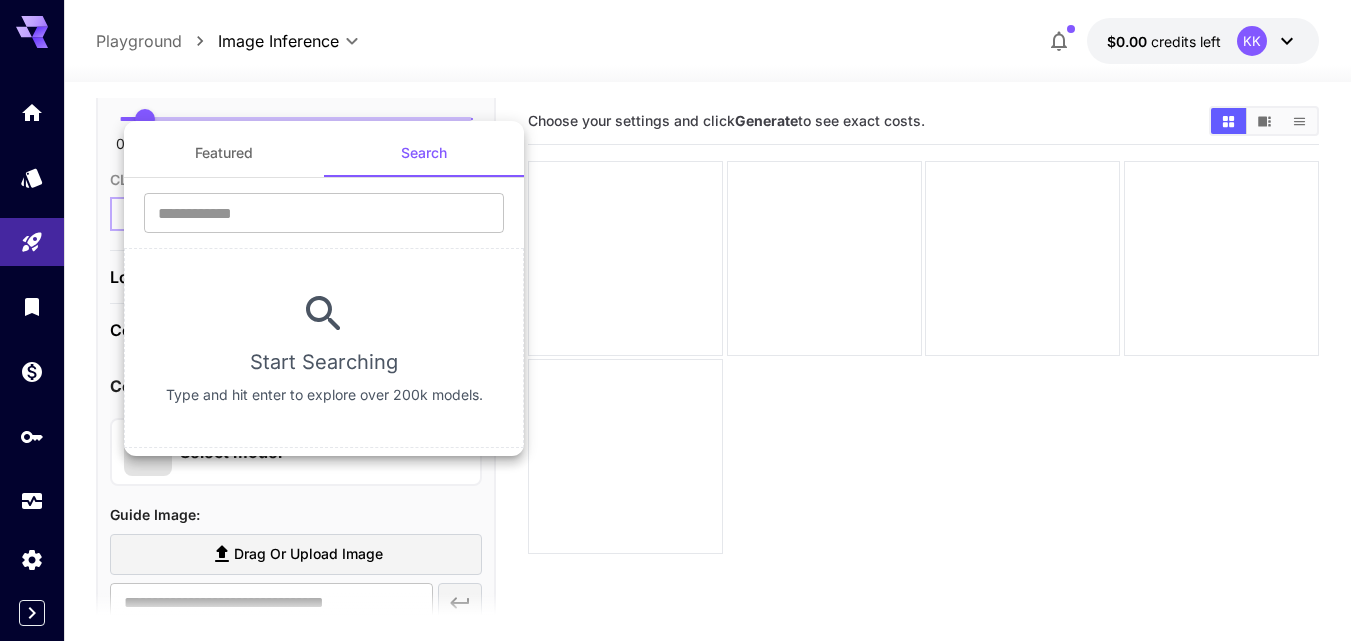 click on "Featured" at bounding box center [224, 153] 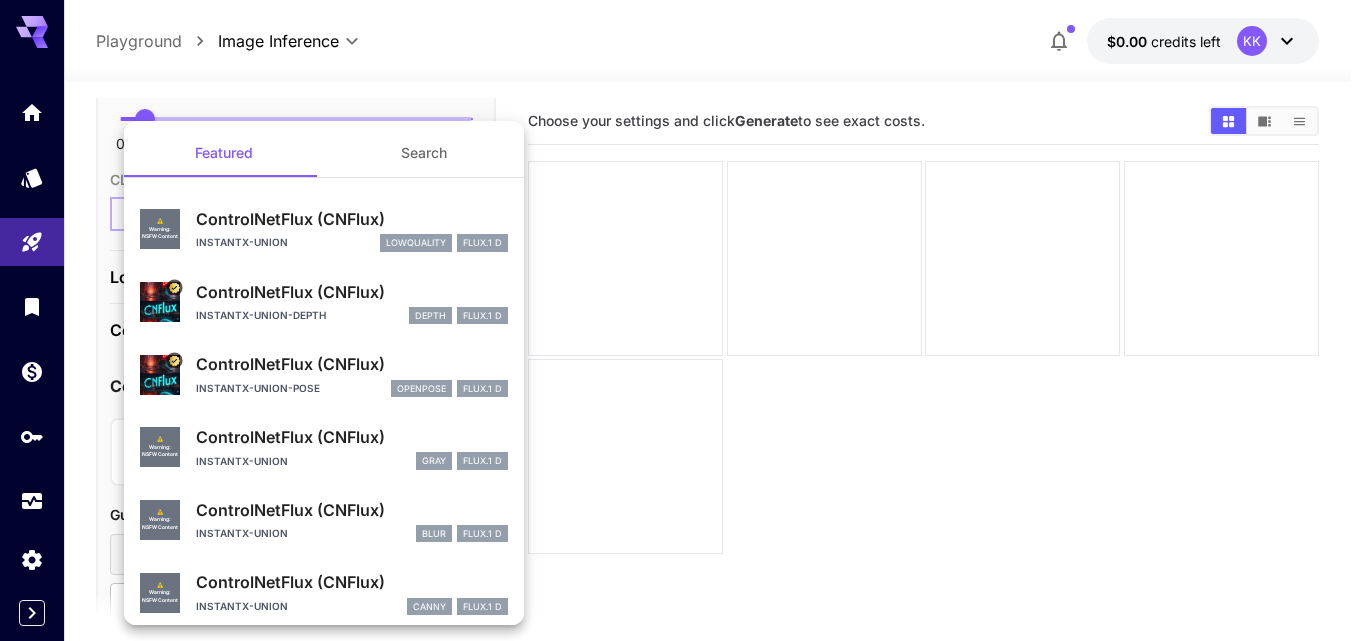 click at bounding box center (683, 320) 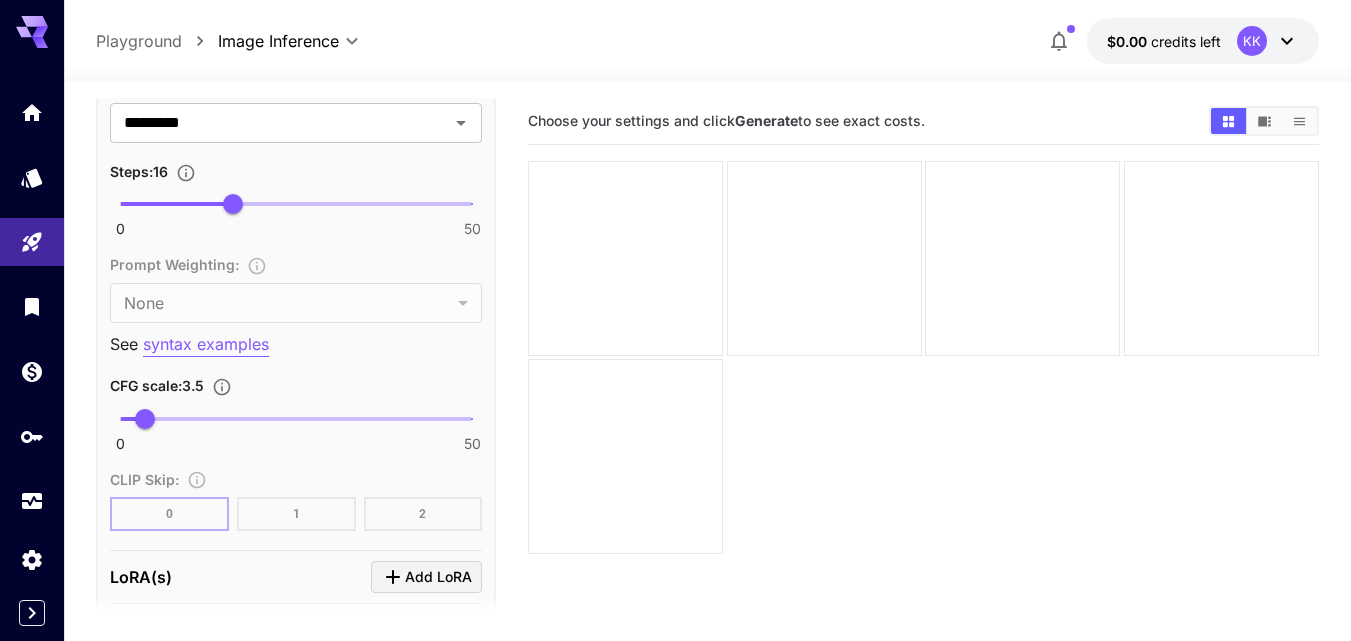 scroll, scrollTop: 900, scrollLeft: 0, axis: vertical 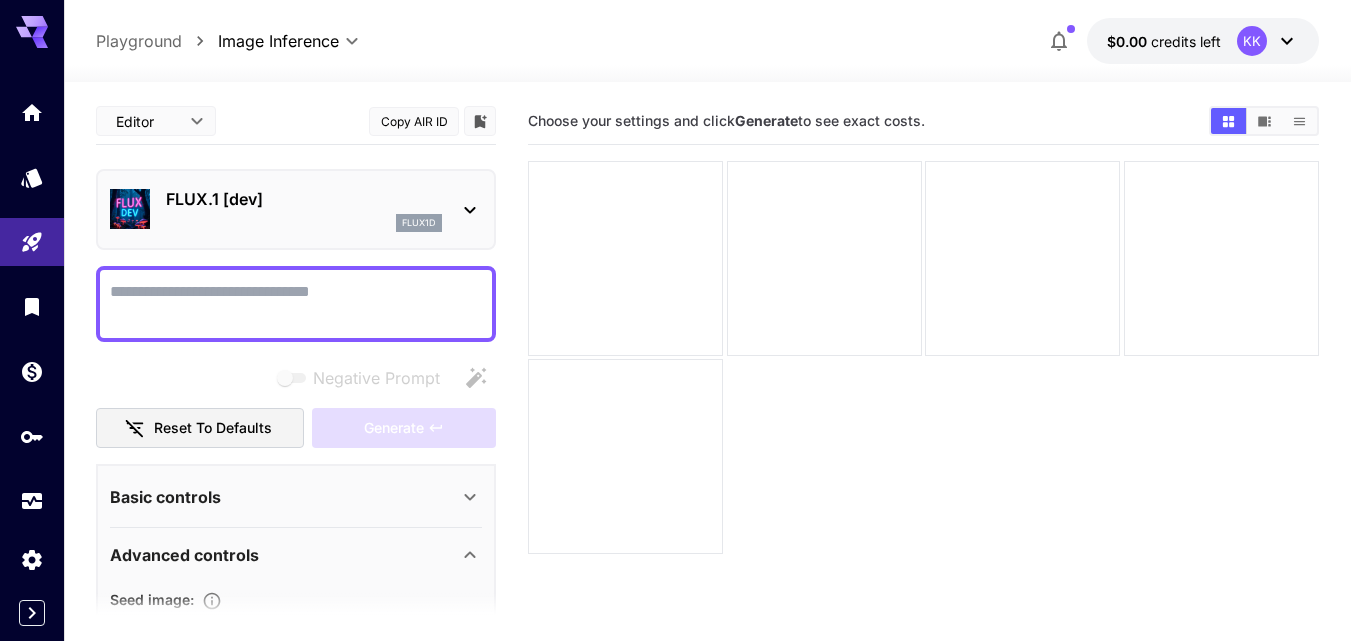 click on "Negative Prompt" at bounding box center [296, 304] 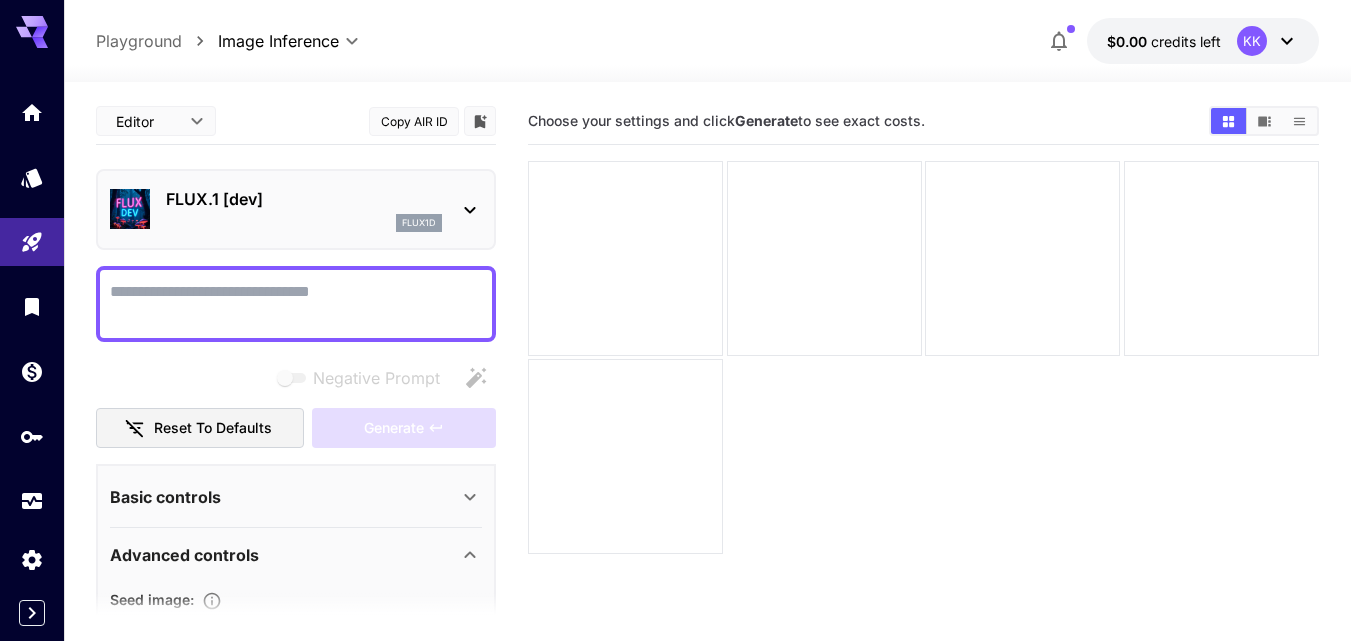 paste on "**********" 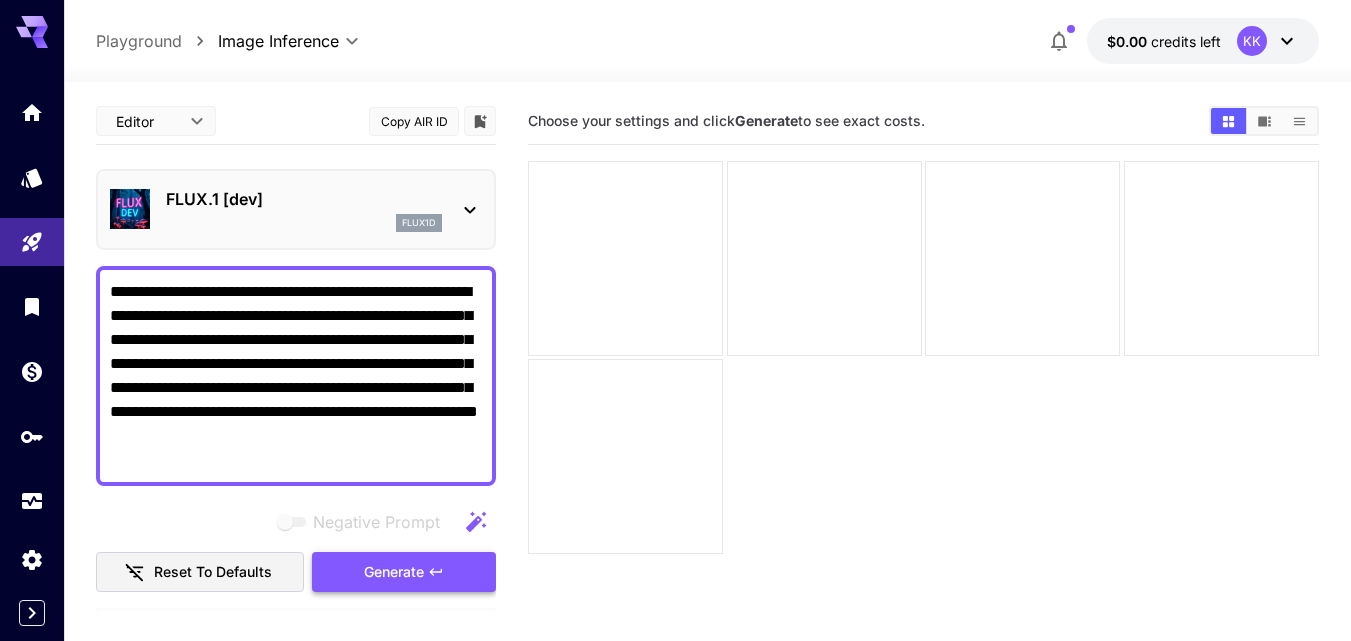 type on "**********" 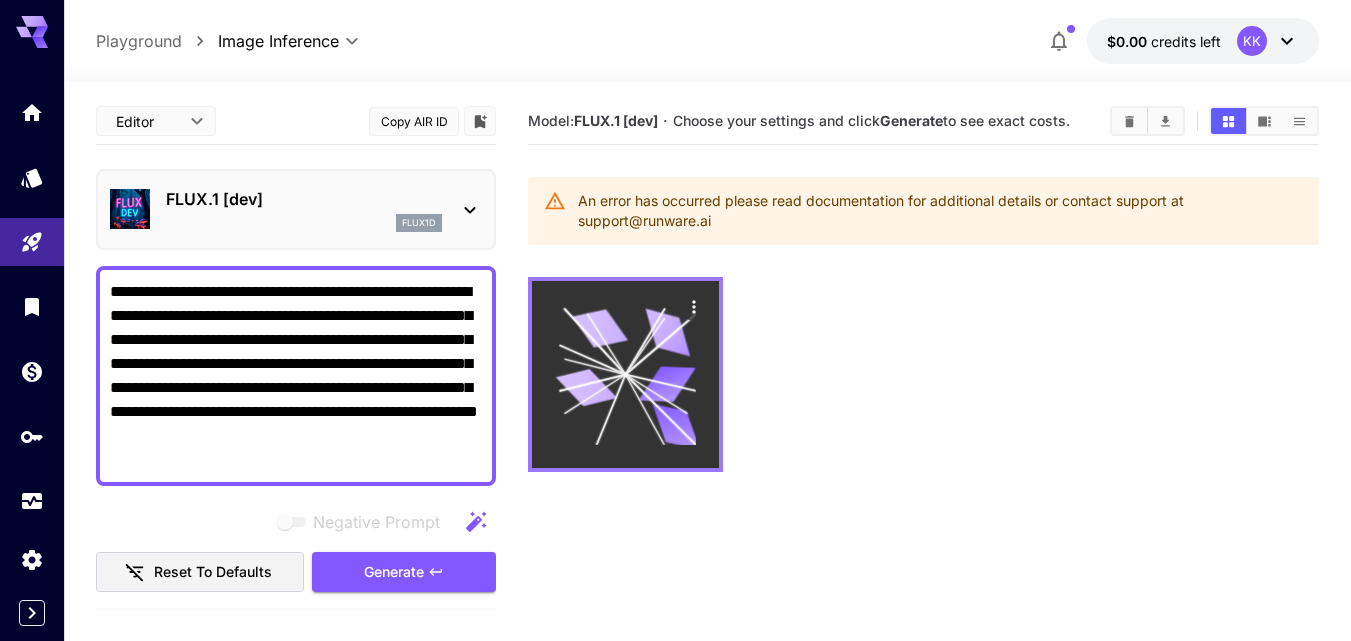click 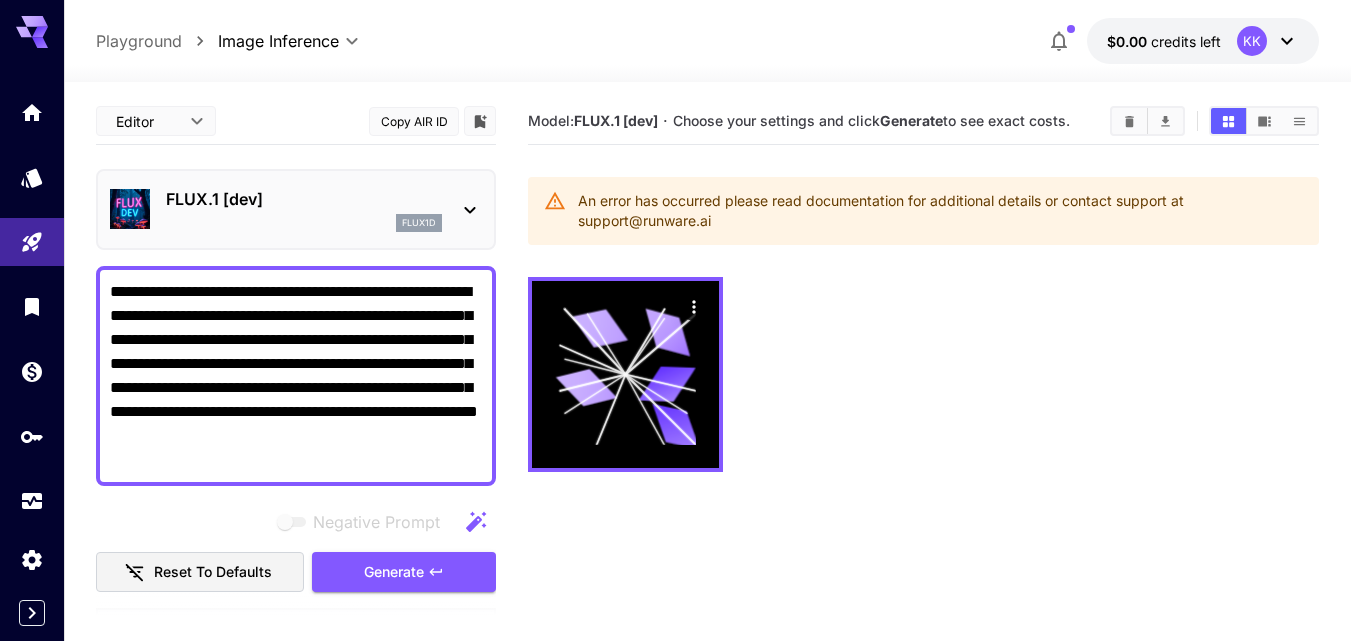 click on "FLUX.1 [dev] flux1d" at bounding box center [304, 209] 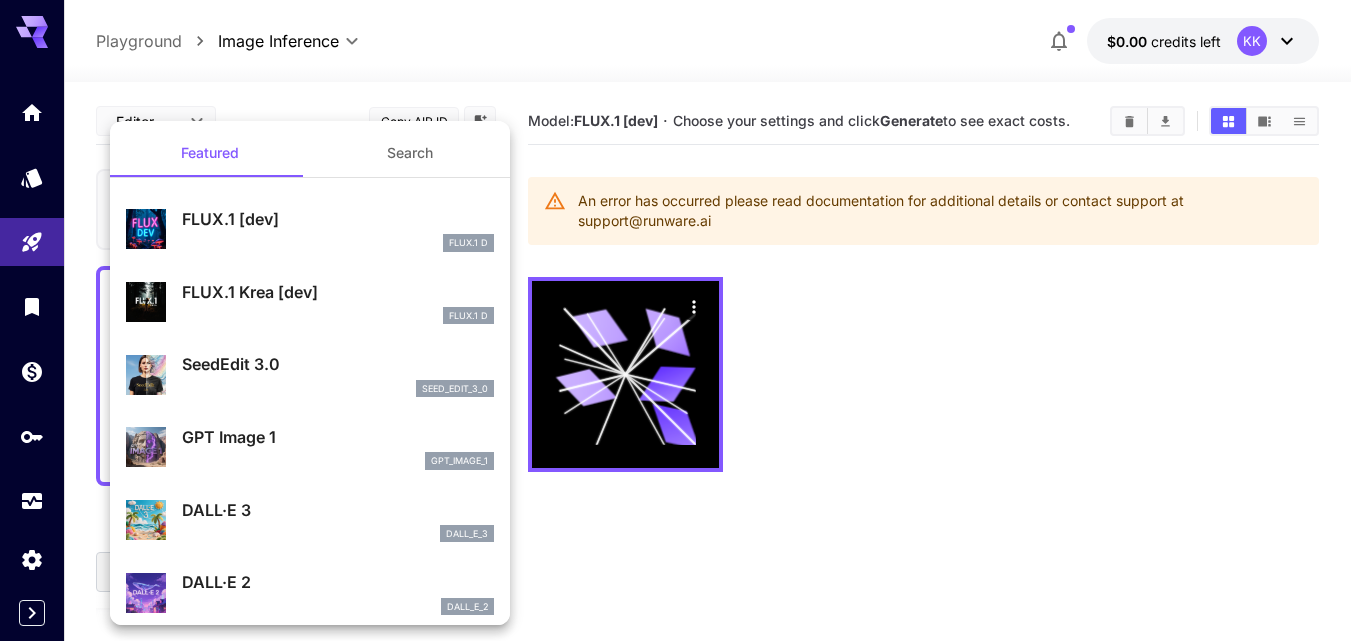 click on "DALL·E 3" at bounding box center (338, 510) 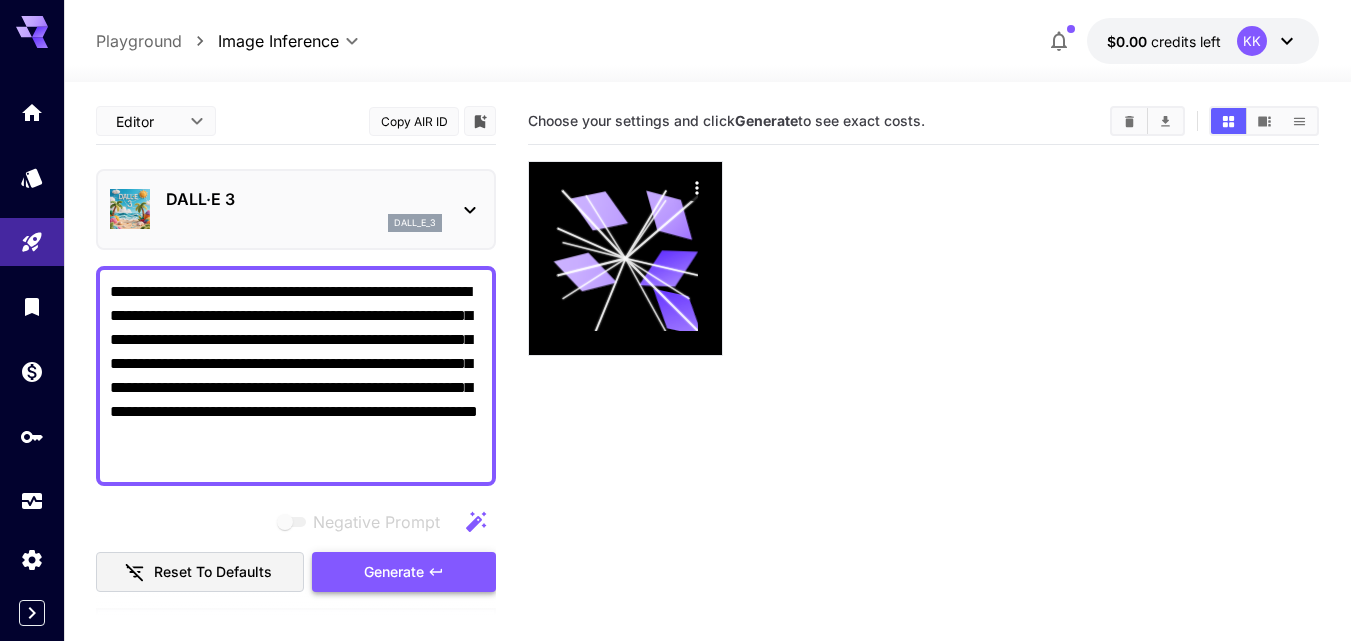click on "Generate" at bounding box center [394, 572] 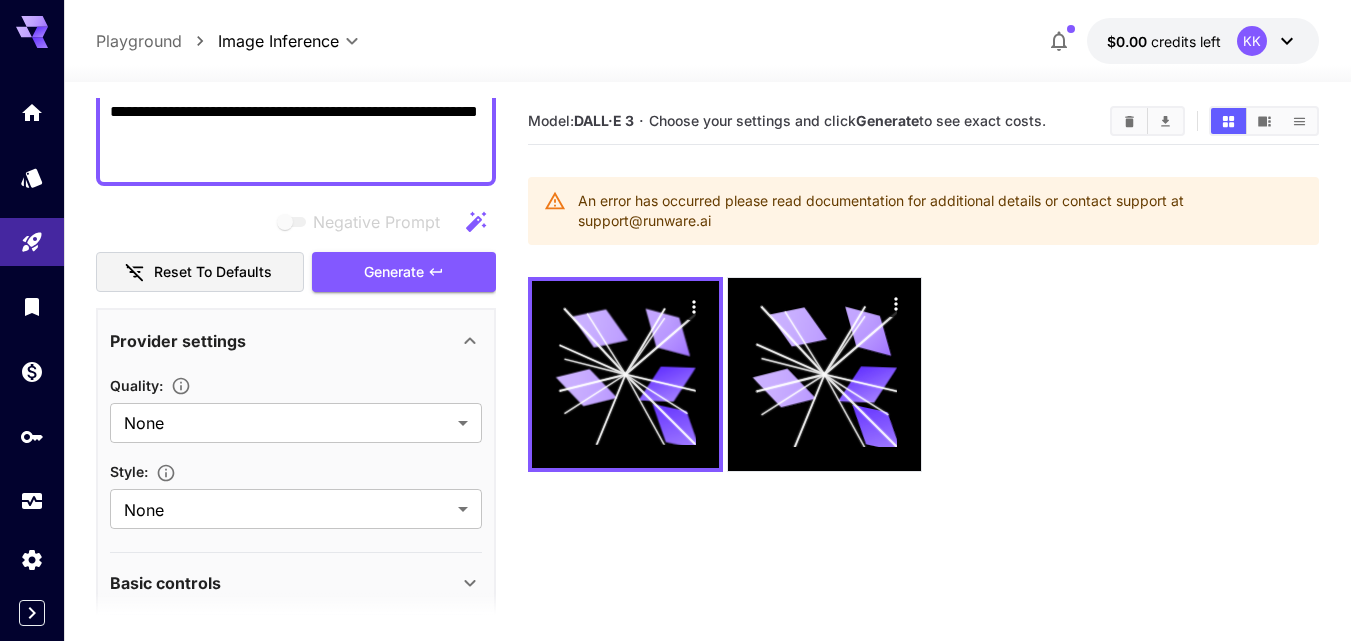 scroll, scrollTop: 378, scrollLeft: 0, axis: vertical 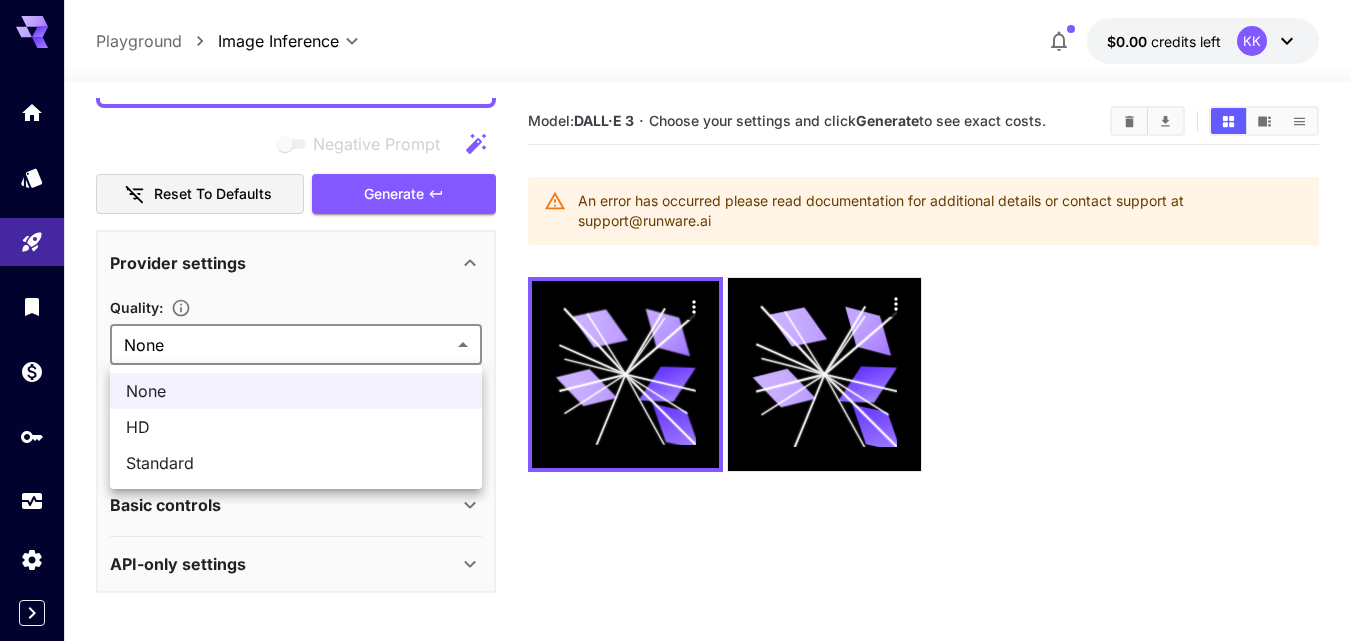 click on "**********" at bounding box center (683, 399) 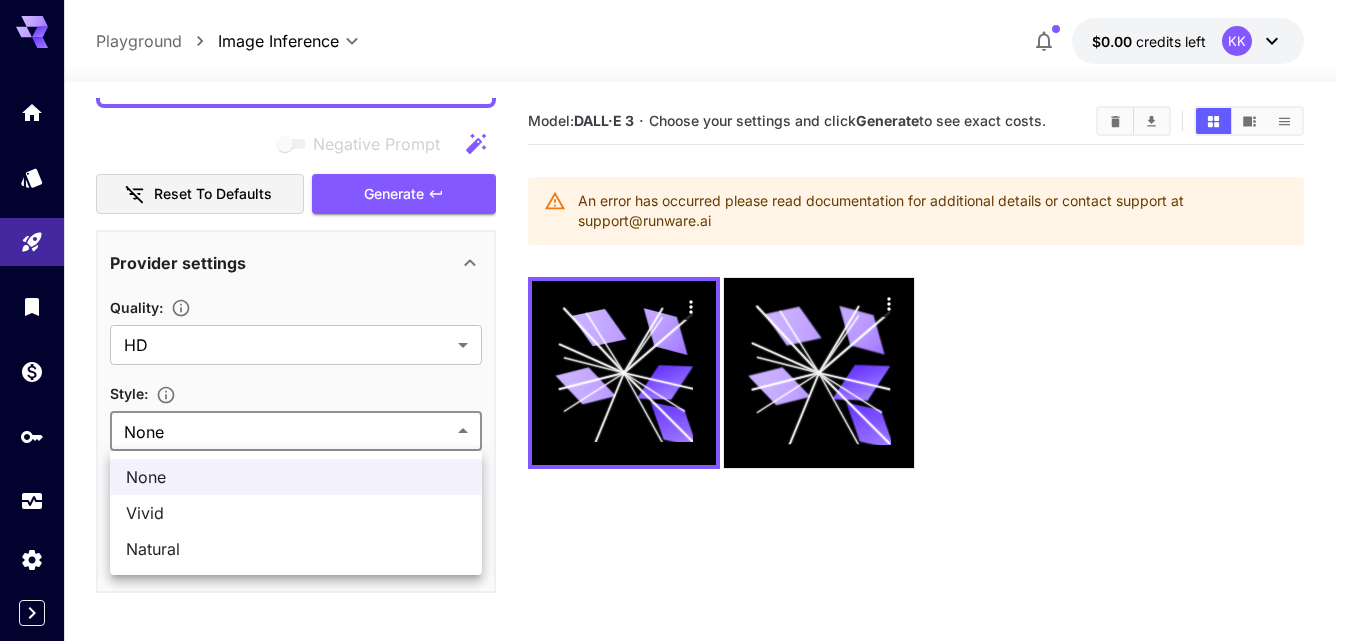 click on "**********" at bounding box center [675, 399] 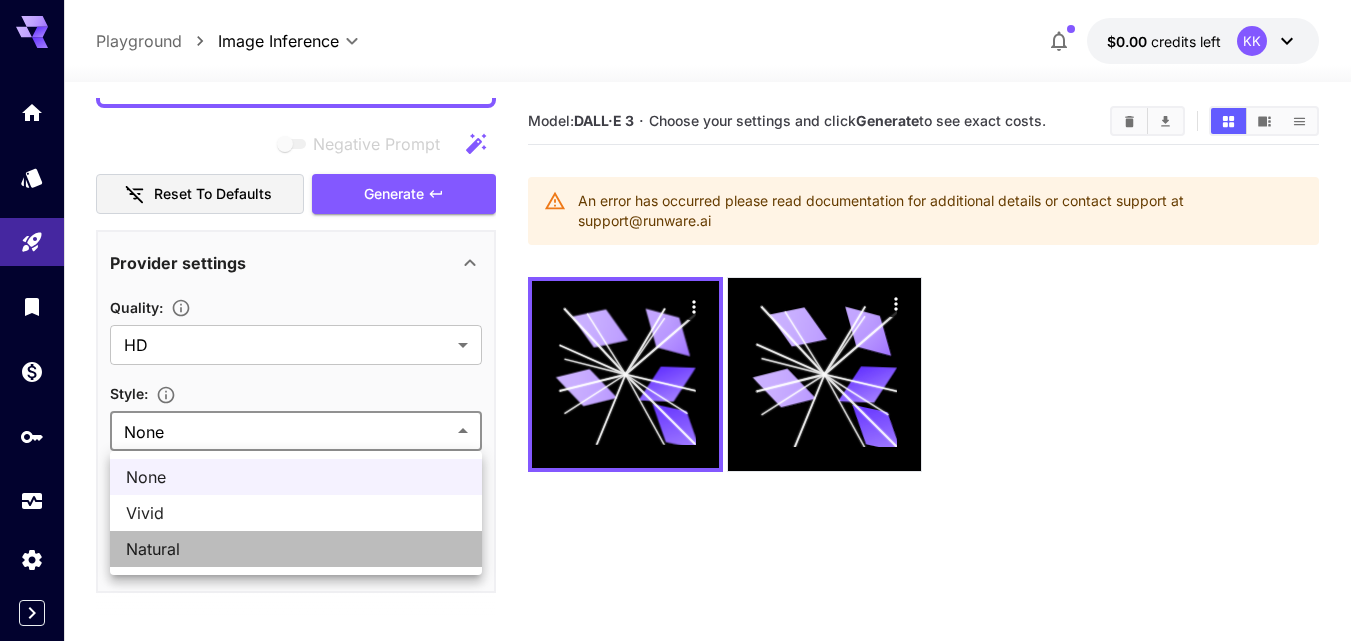 click on "Natural" at bounding box center [296, 549] 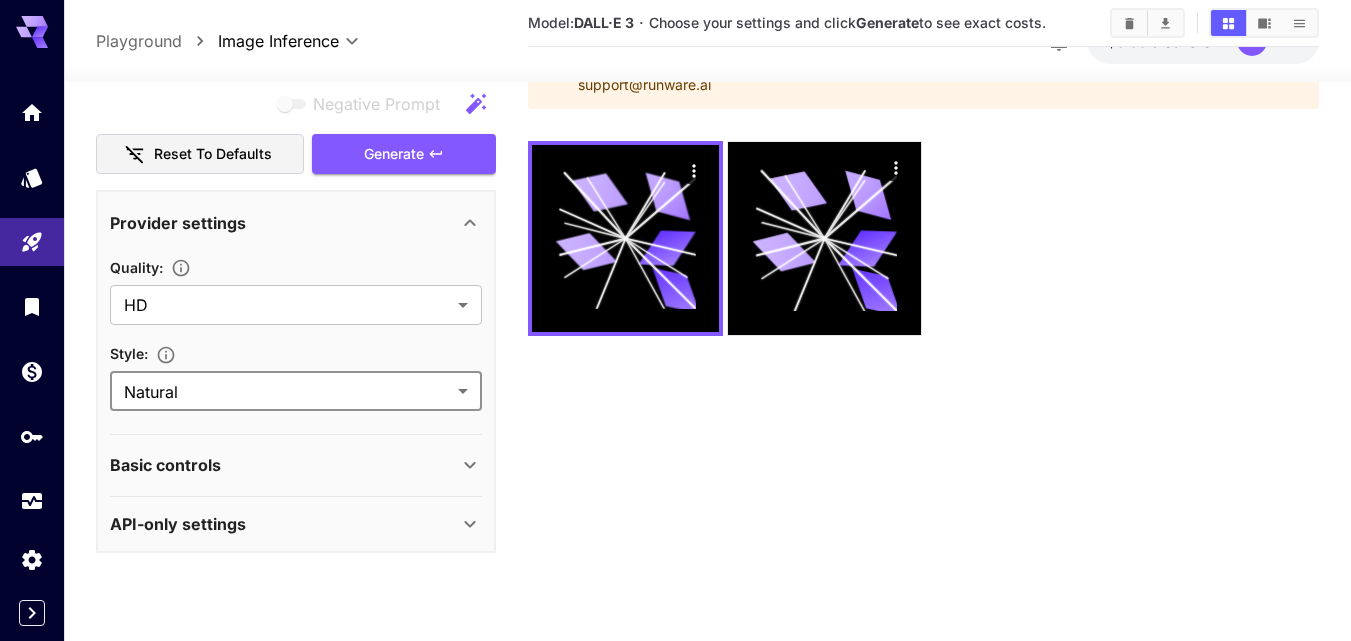 scroll, scrollTop: 158, scrollLeft: 0, axis: vertical 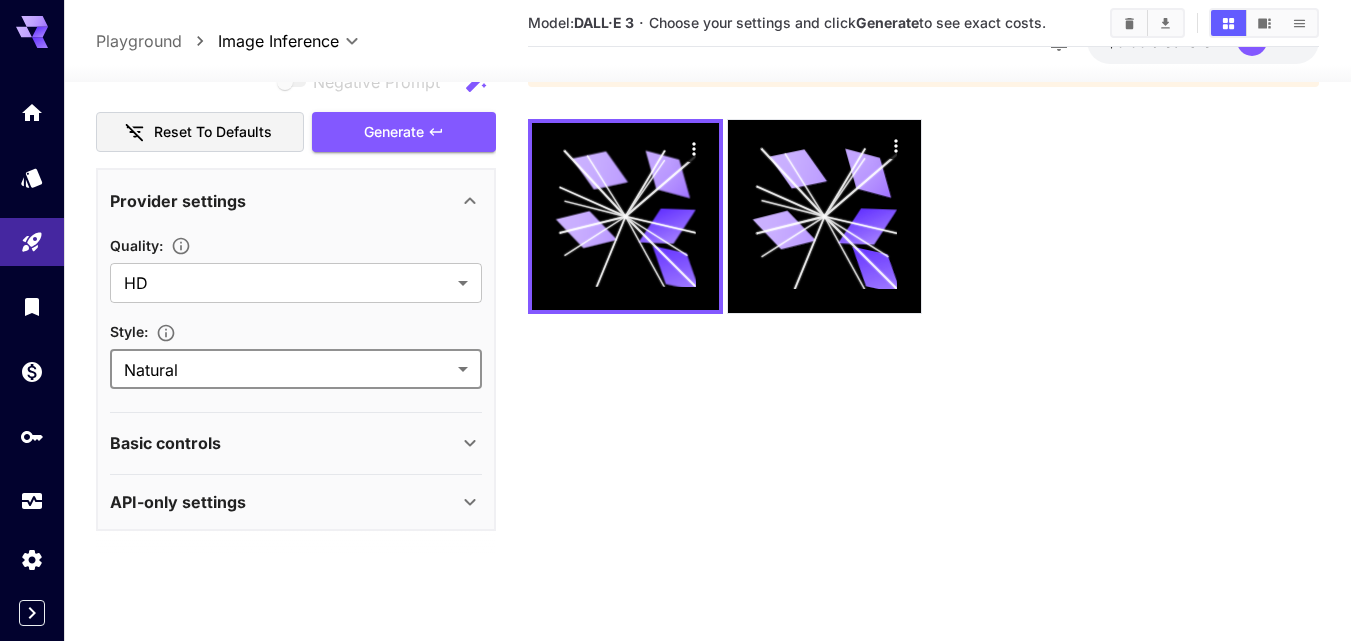 click on "Basic controls" at bounding box center (284, 443) 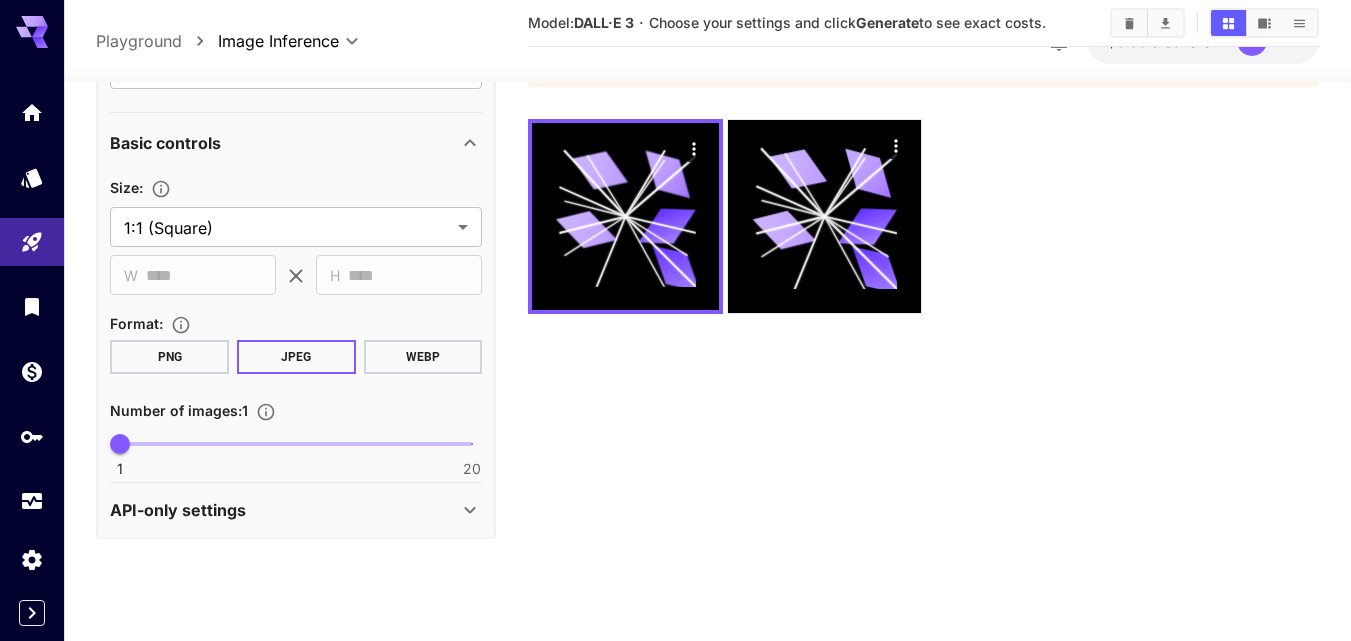 scroll, scrollTop: 686, scrollLeft: 0, axis: vertical 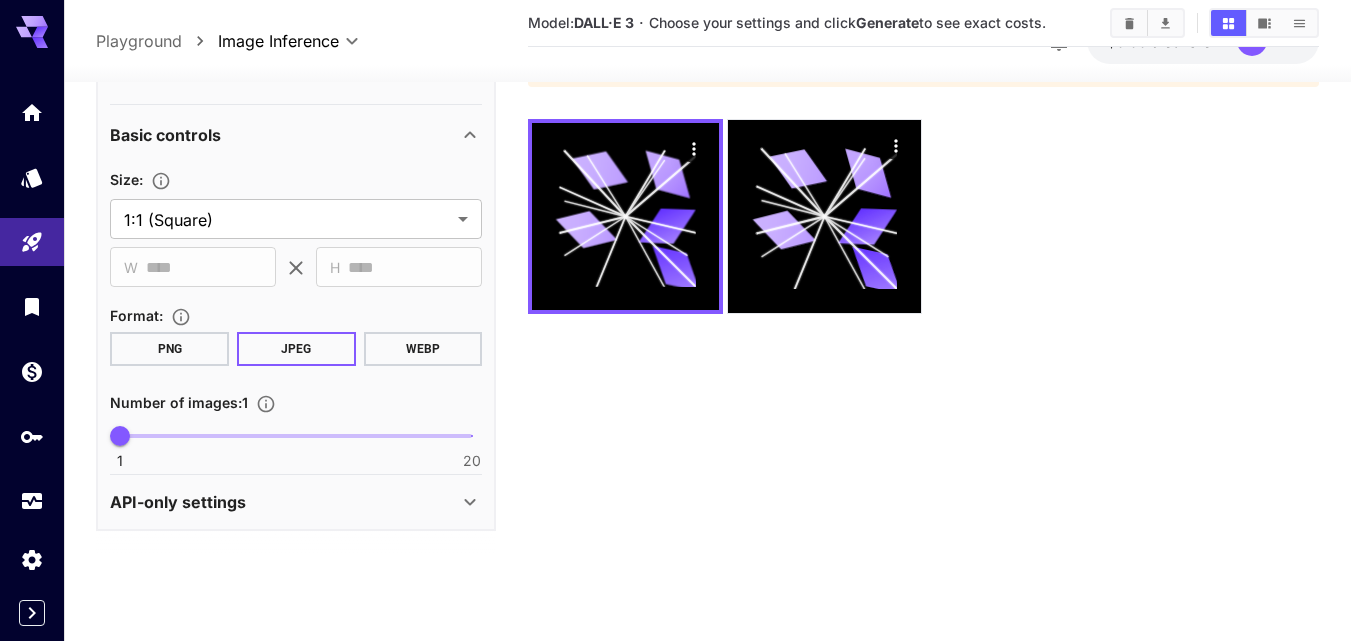 click on "API-only settings" at bounding box center (284, 502) 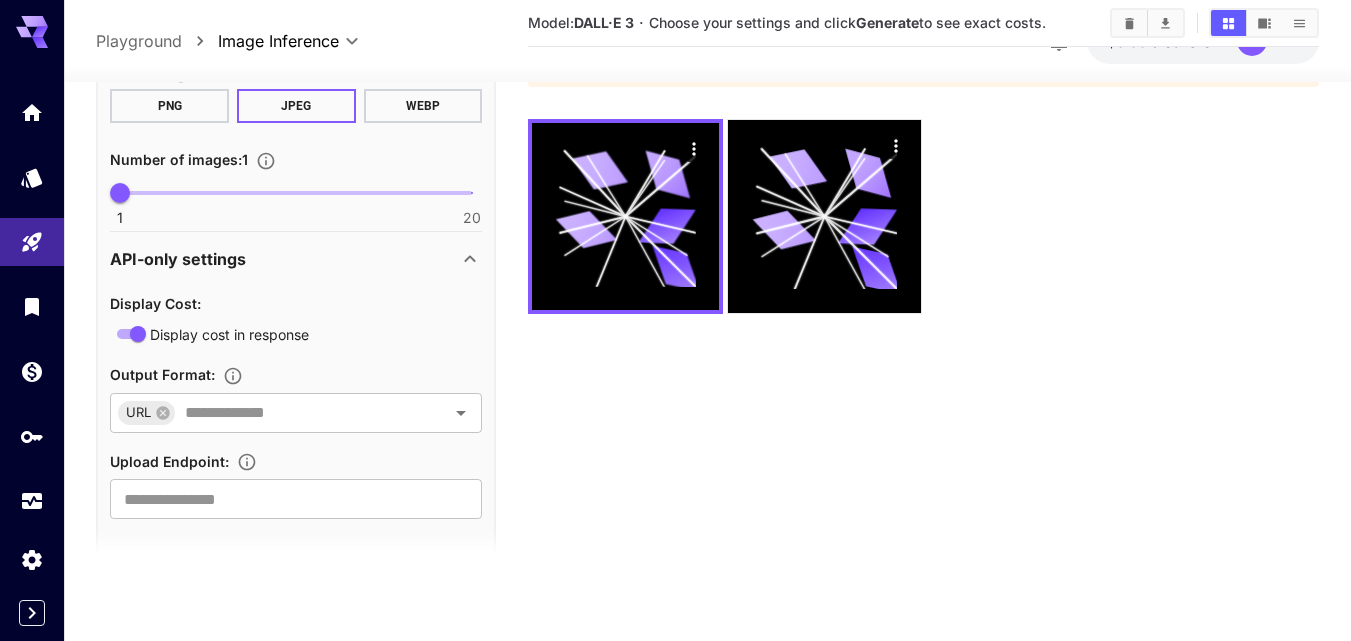 scroll, scrollTop: 954, scrollLeft: 0, axis: vertical 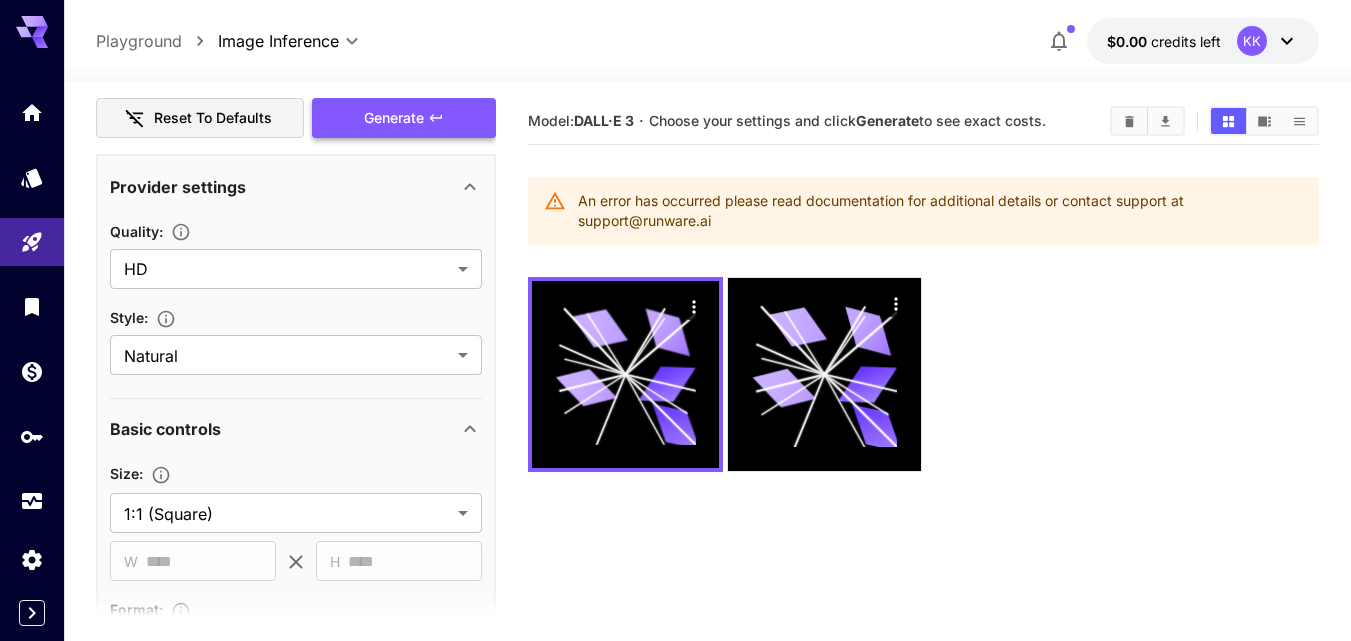 click on "Generate" at bounding box center [394, 118] 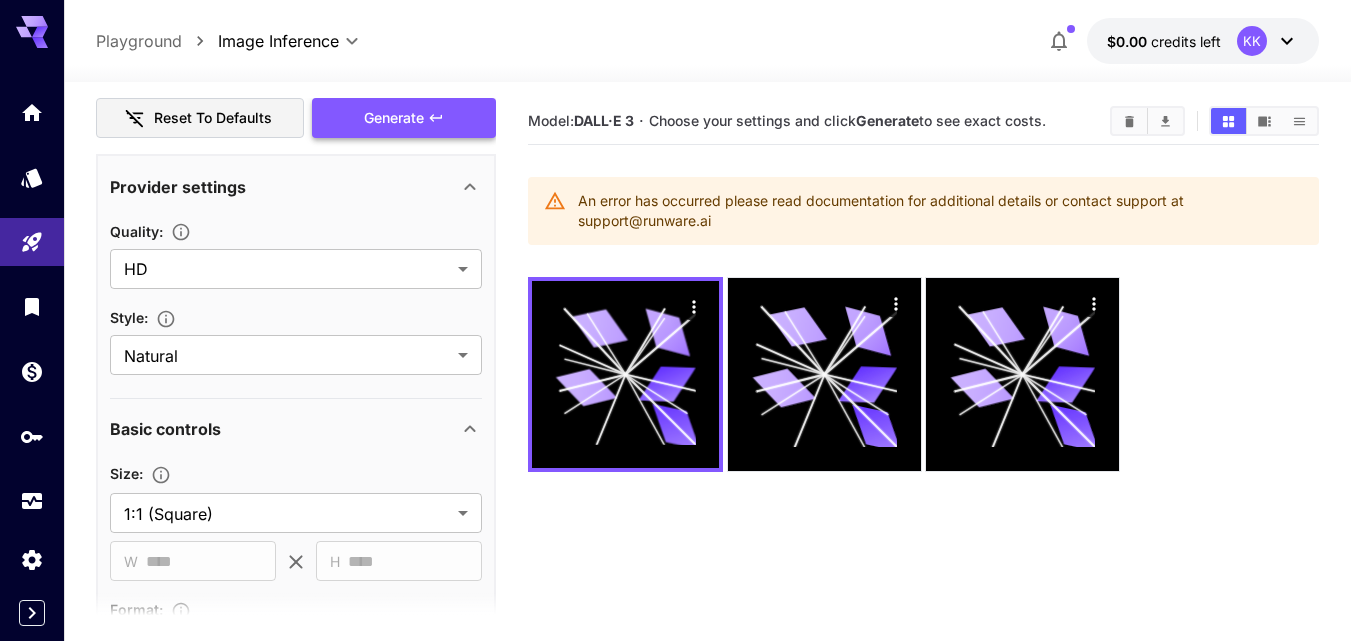 click on "Generate" at bounding box center [394, 118] 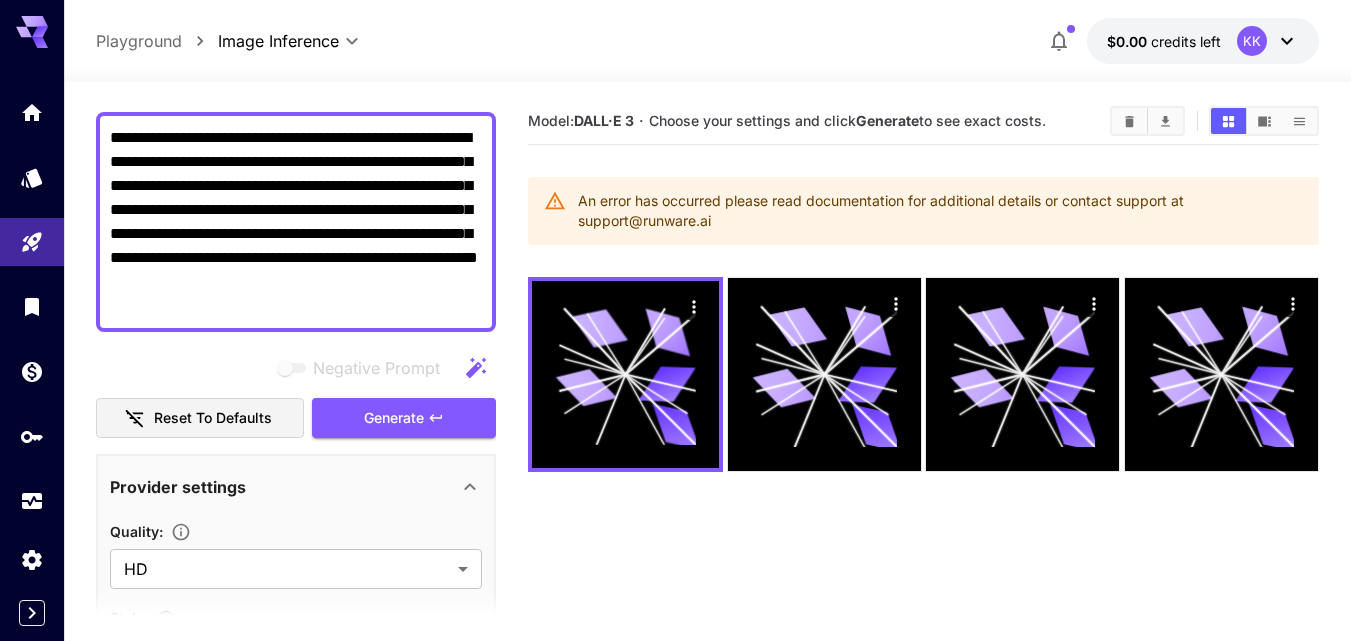 scroll, scrollTop: 54, scrollLeft: 0, axis: vertical 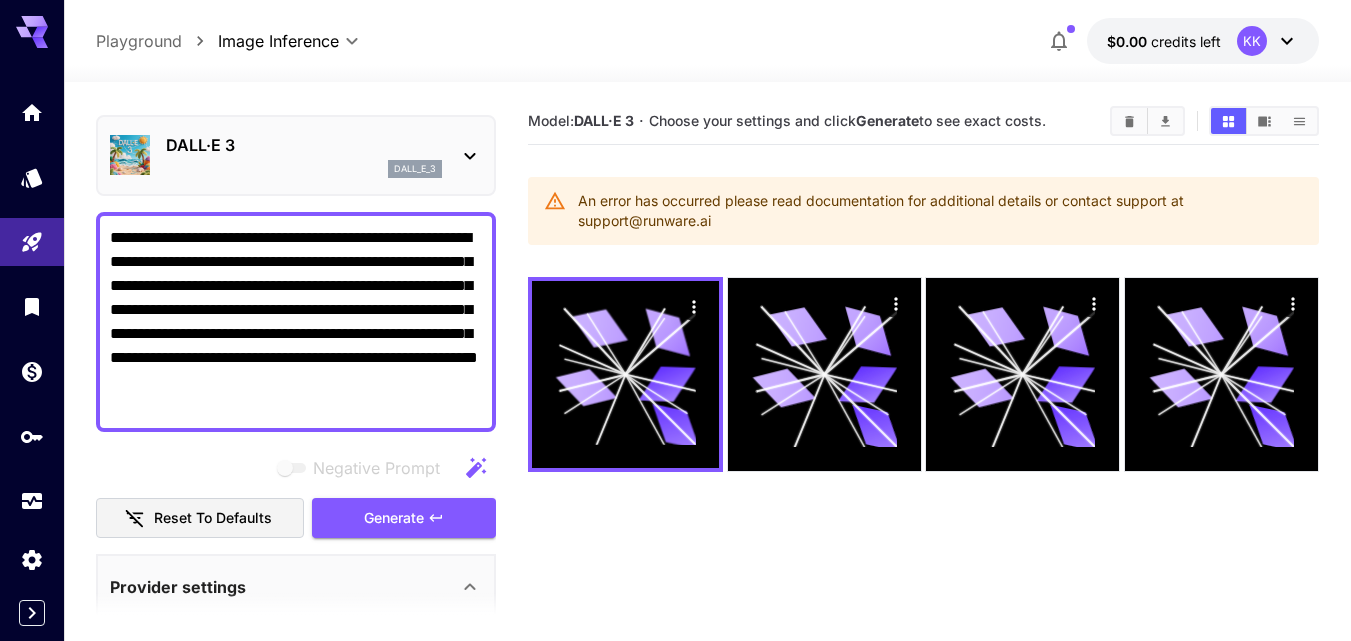 click 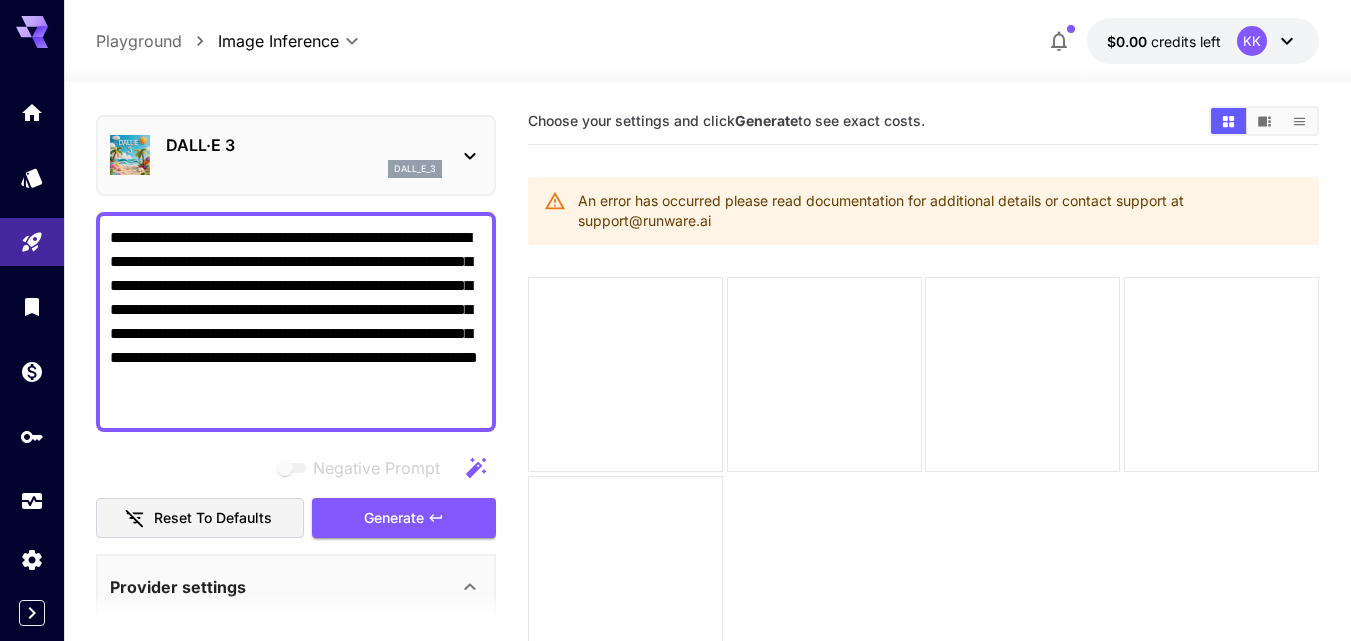 click on "Reset to defaults" at bounding box center [200, 518] 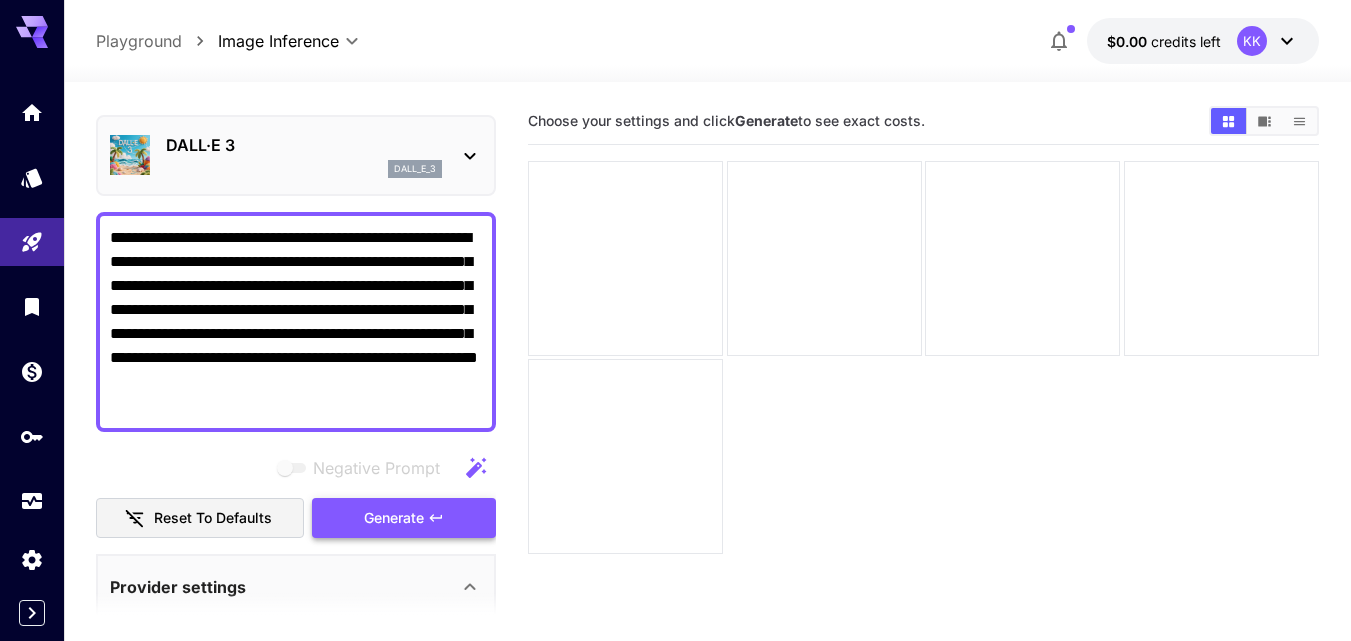 click on "Generate" at bounding box center (394, 518) 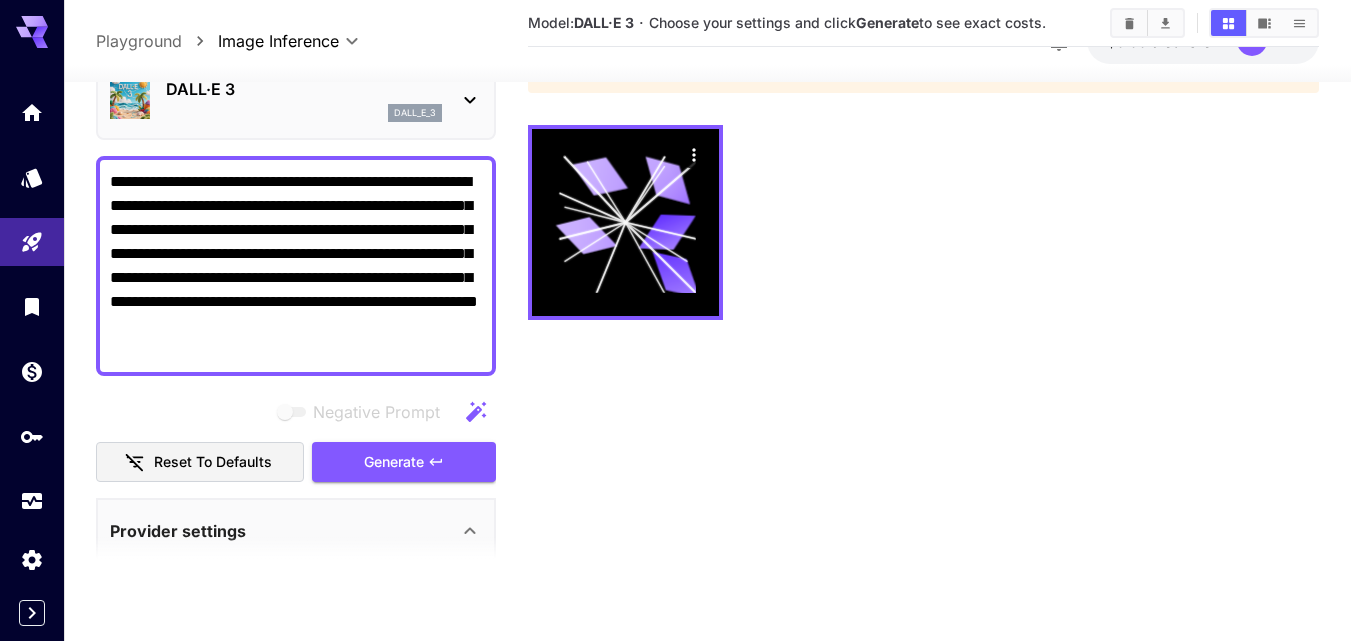 scroll, scrollTop: 158, scrollLeft: 0, axis: vertical 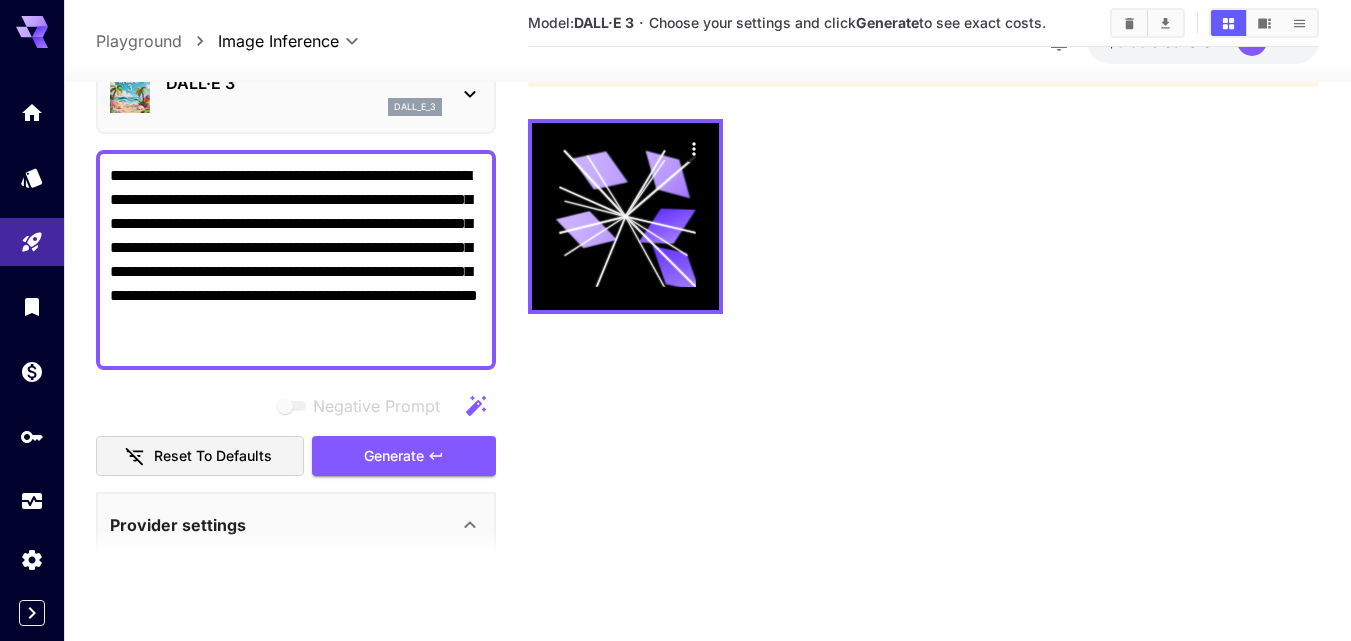 click at bounding box center [296, 556] 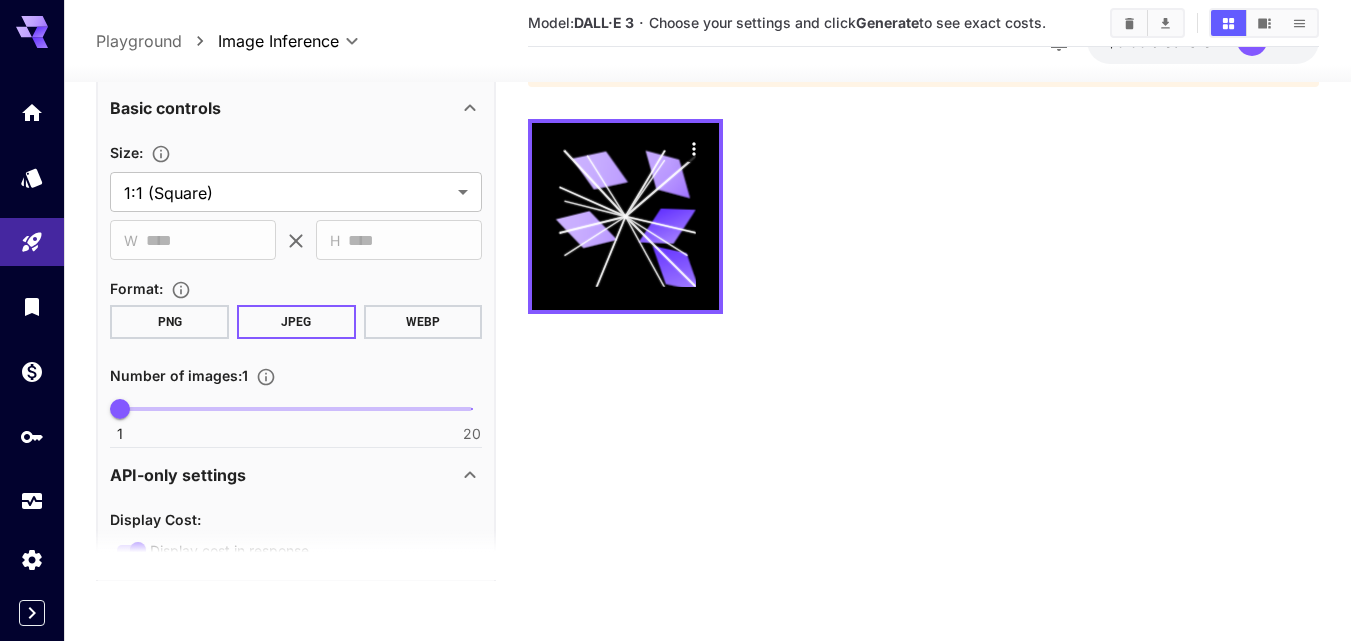 scroll, scrollTop: 554, scrollLeft: 0, axis: vertical 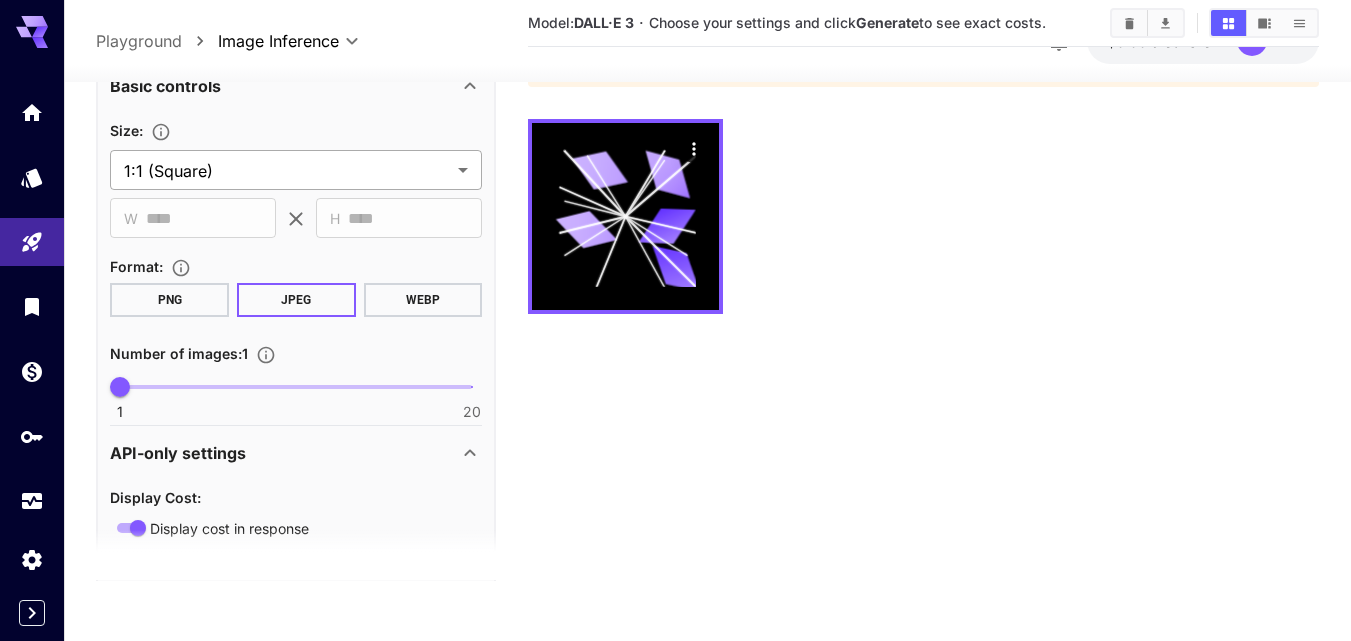click on "**********" at bounding box center [675, 241] 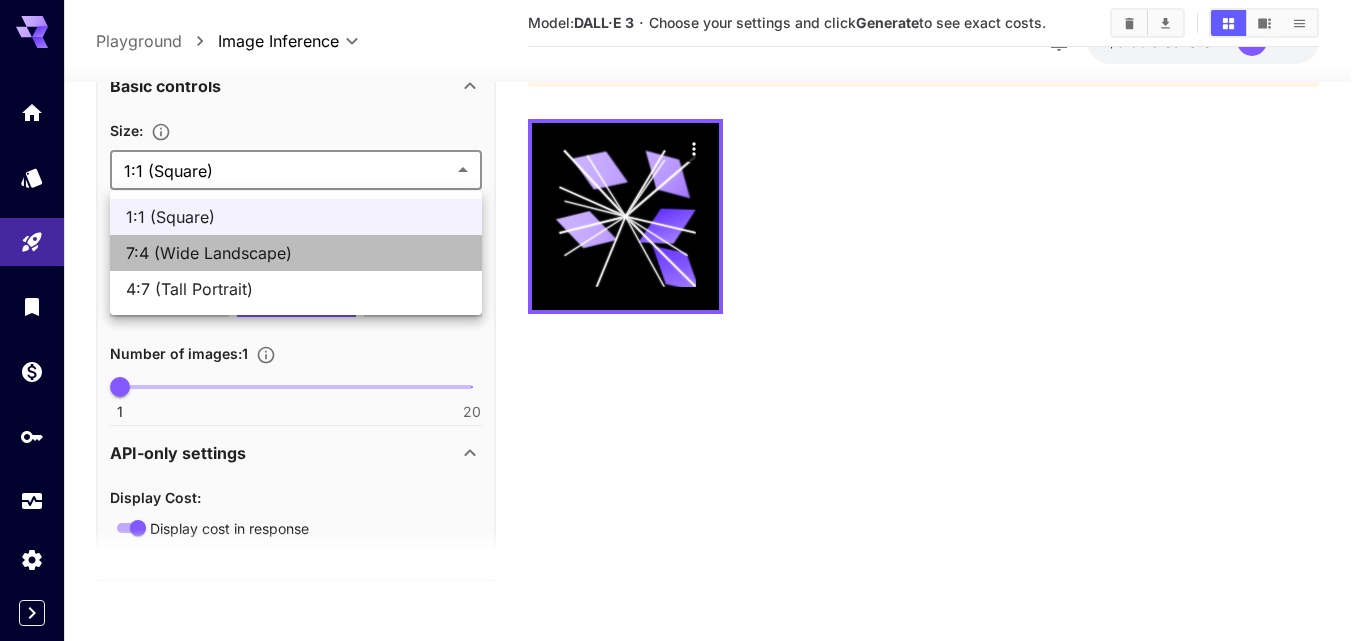 click on "7:4 (Wide Landscape)" at bounding box center [296, 253] 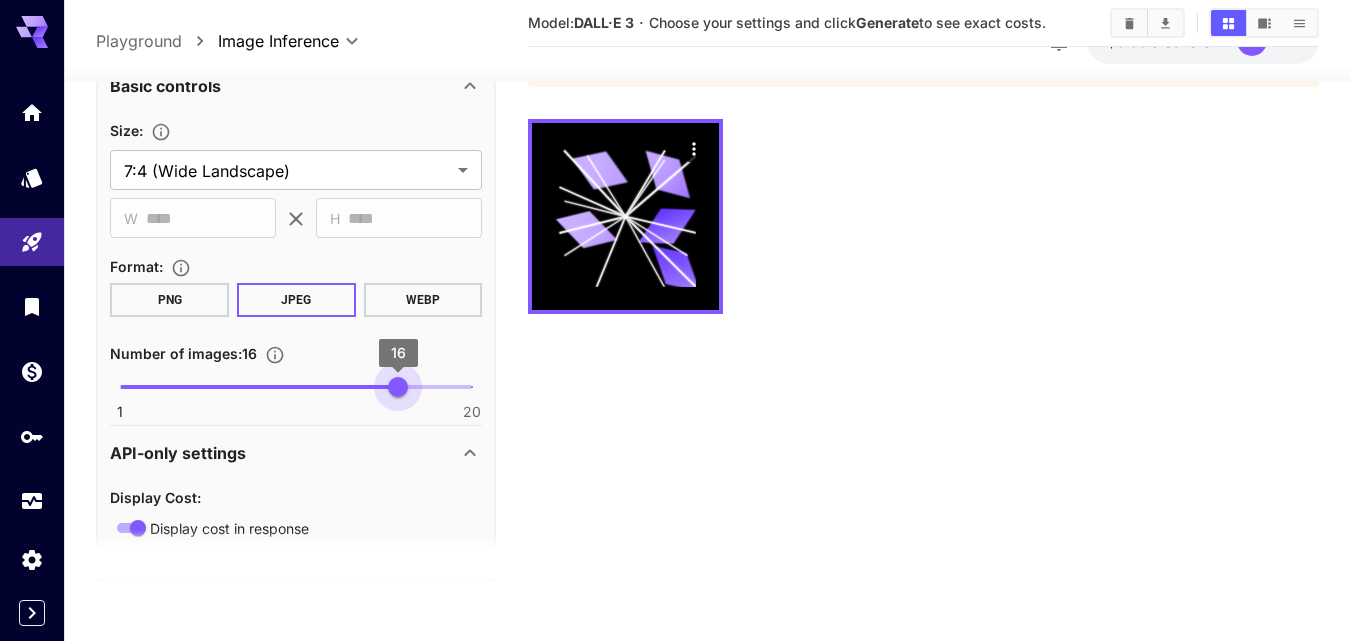 drag, startPoint x: 134, startPoint y: 386, endPoint x: 392, endPoint y: 386, distance: 258 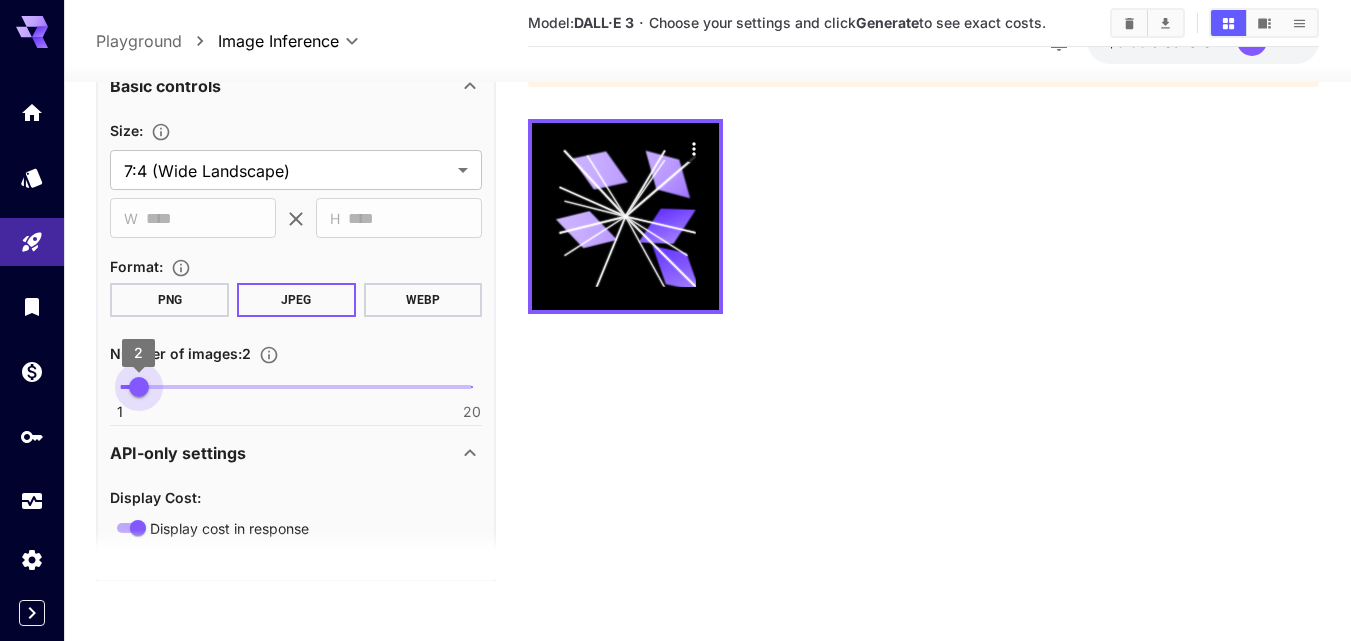 type on "*" 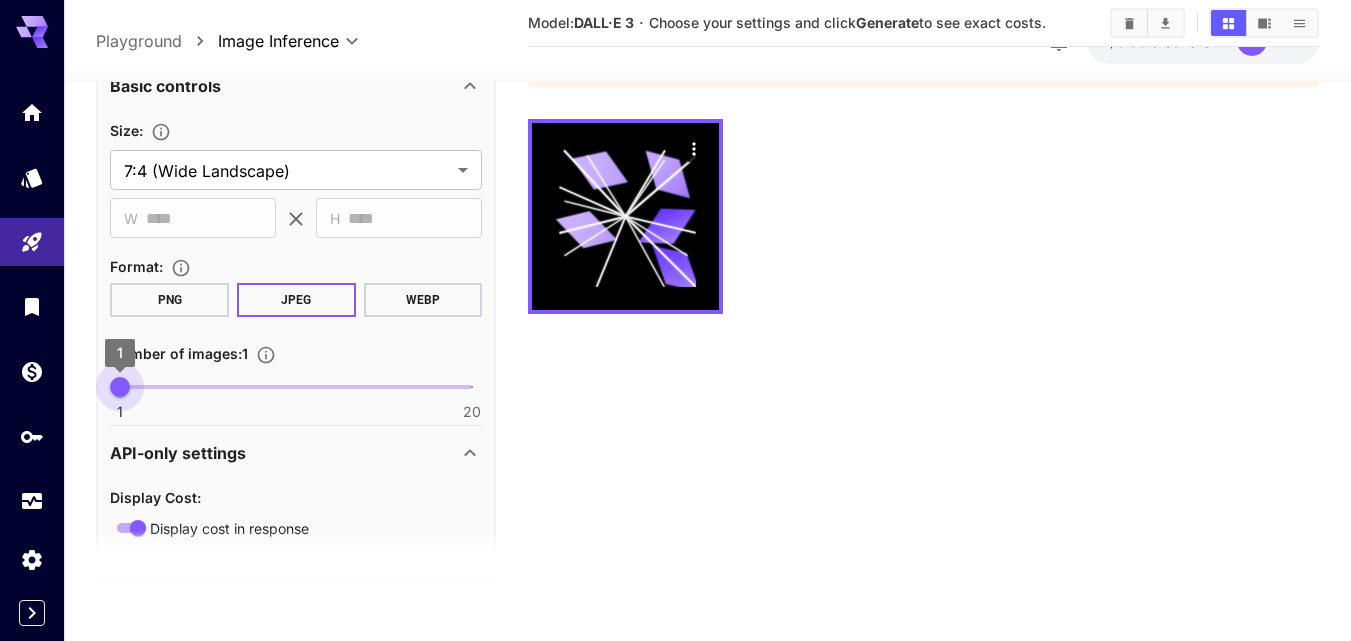 drag, startPoint x: 392, startPoint y: 386, endPoint x: 93, endPoint y: 390, distance: 299.02676 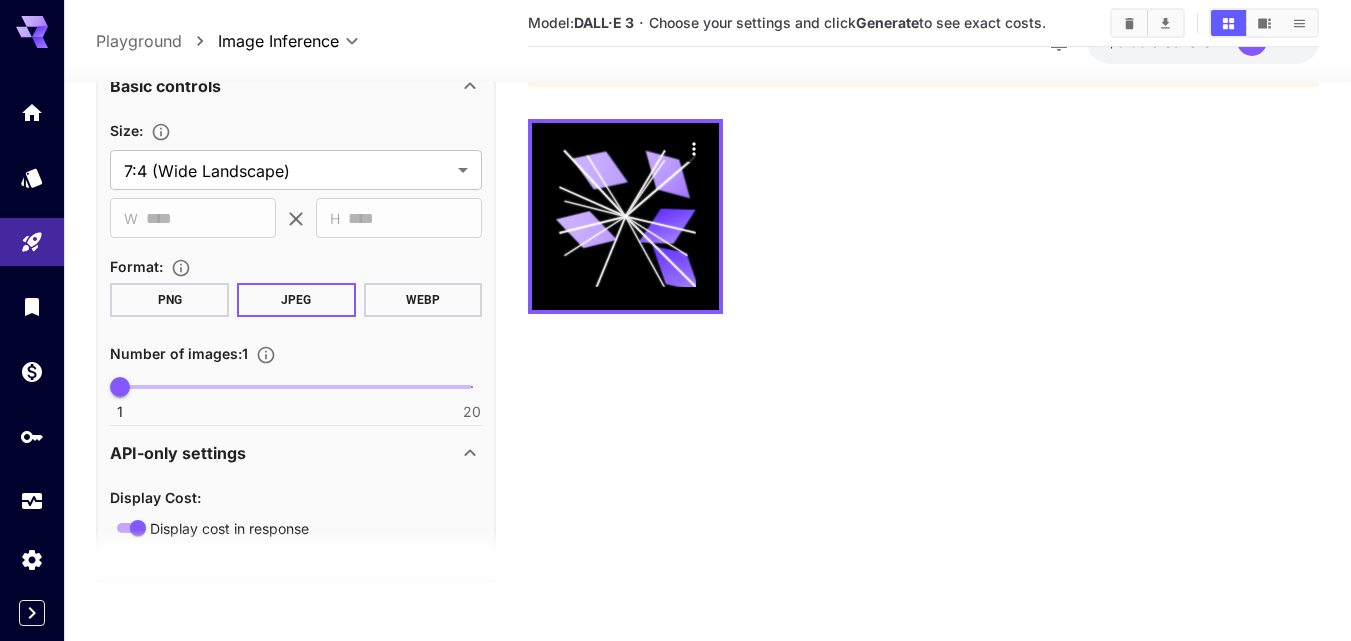click on "PNG" at bounding box center [169, 301] 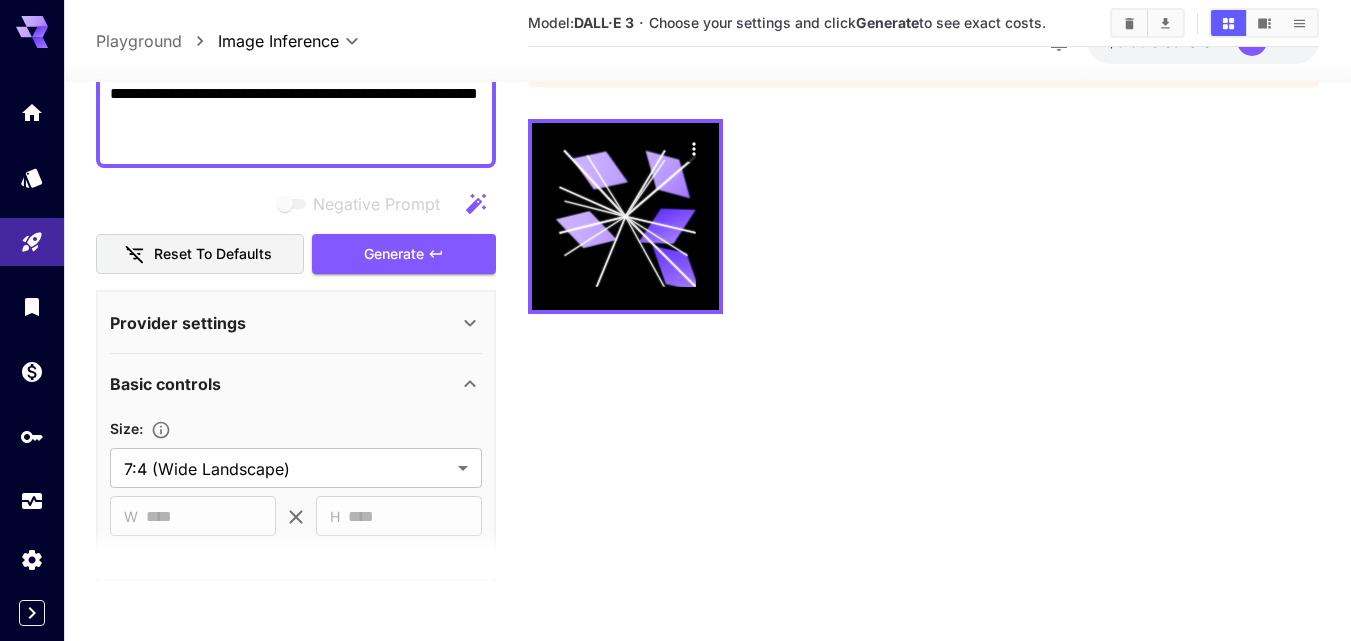 scroll, scrollTop: 254, scrollLeft: 0, axis: vertical 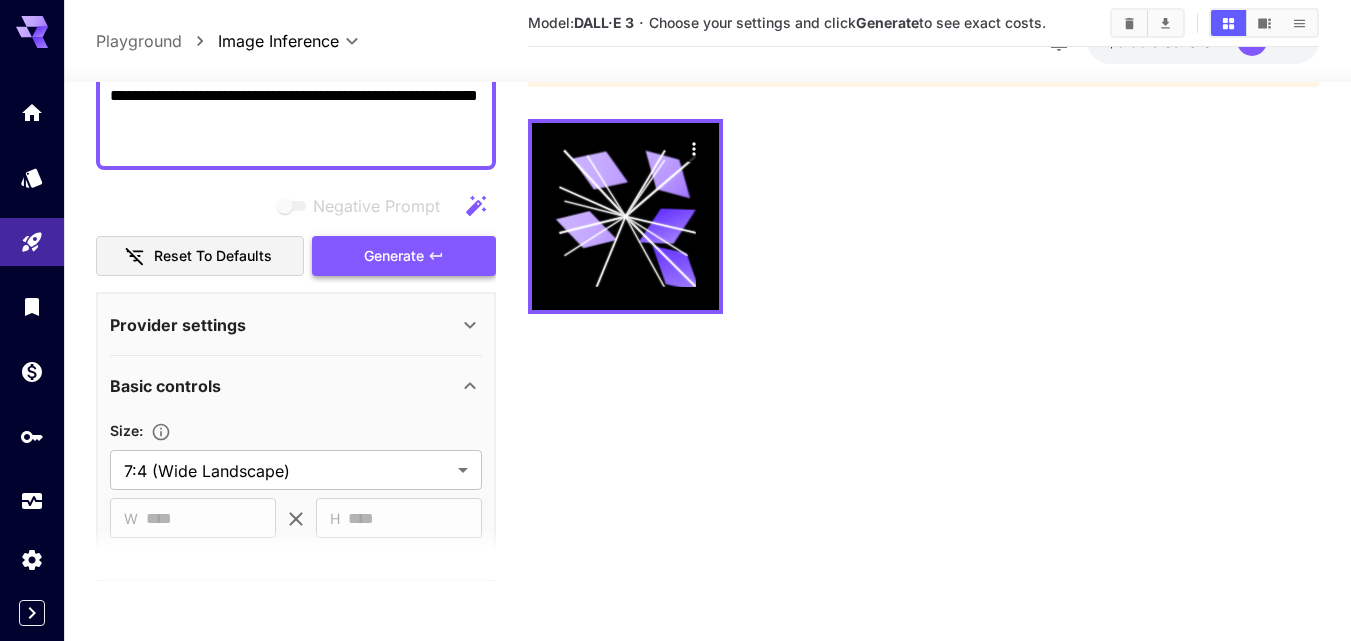 click on "Generate" at bounding box center (394, 256) 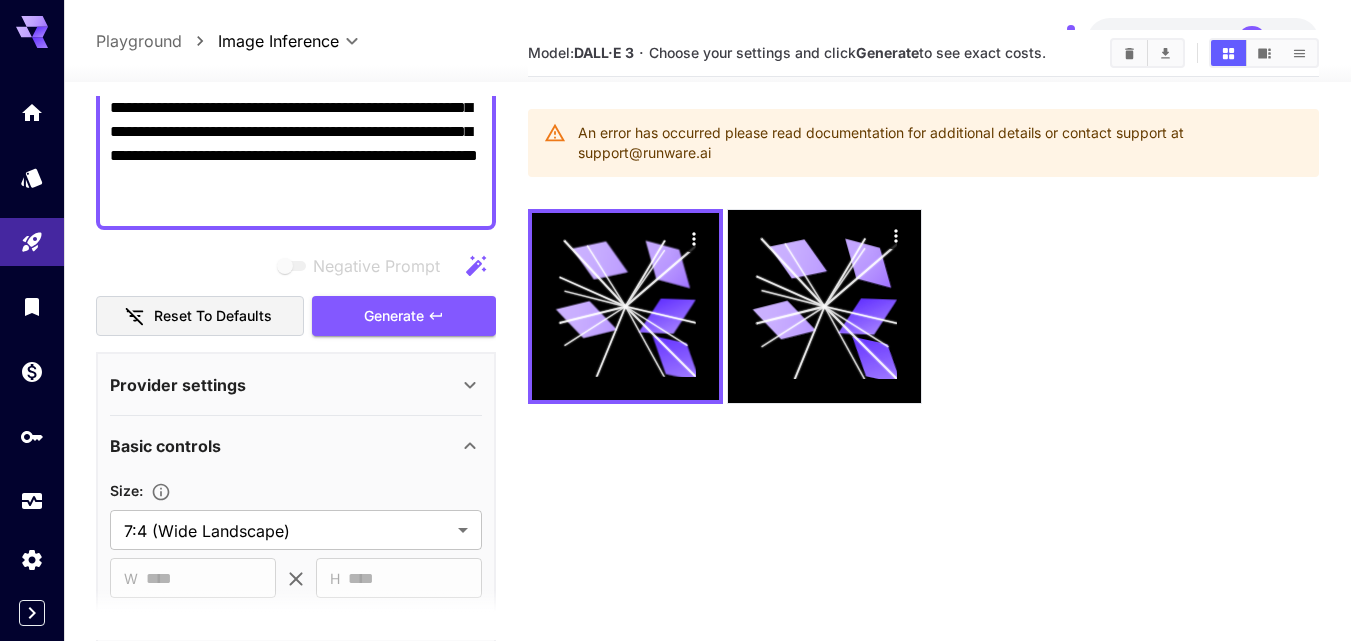scroll, scrollTop: 0, scrollLeft: 0, axis: both 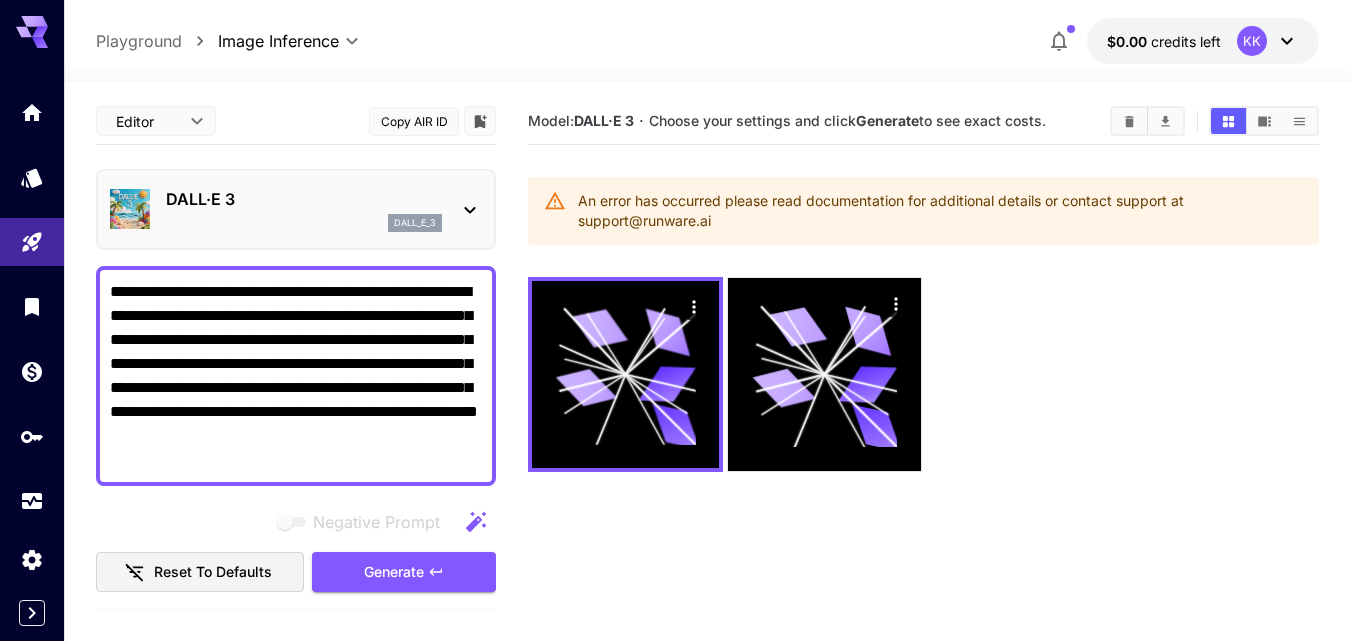 click on "Copy AIR ID" at bounding box center [414, 121] 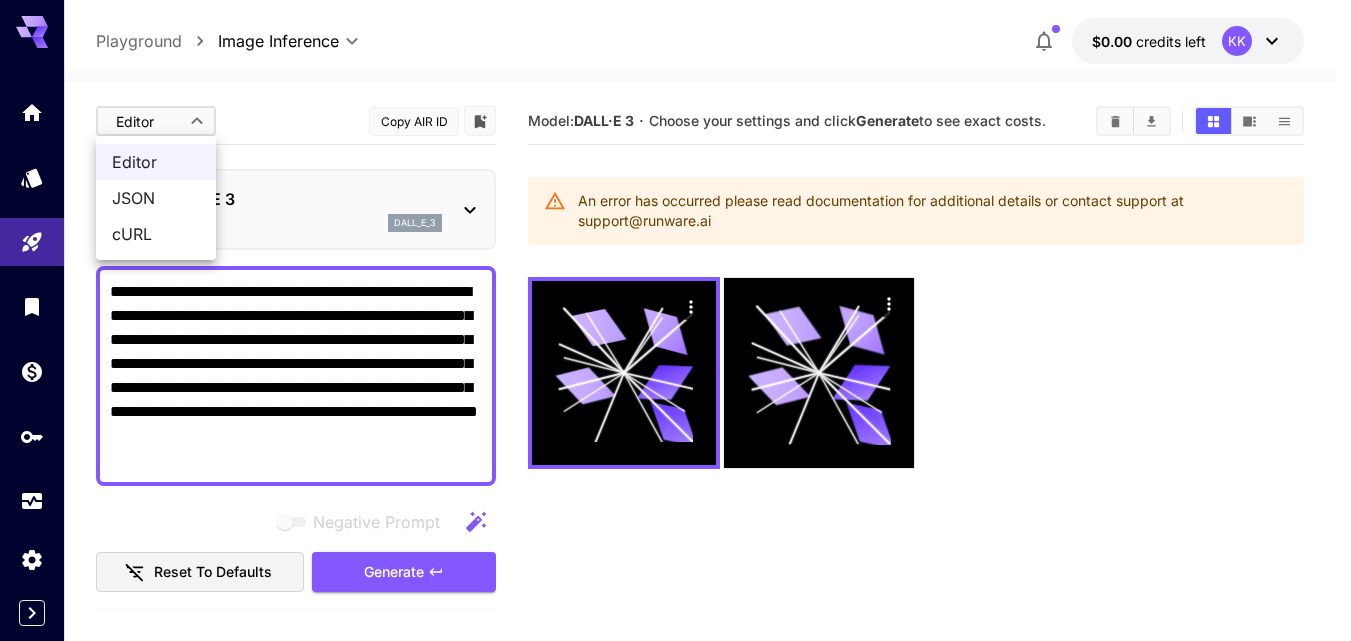 click on "**********" at bounding box center [675, 399] 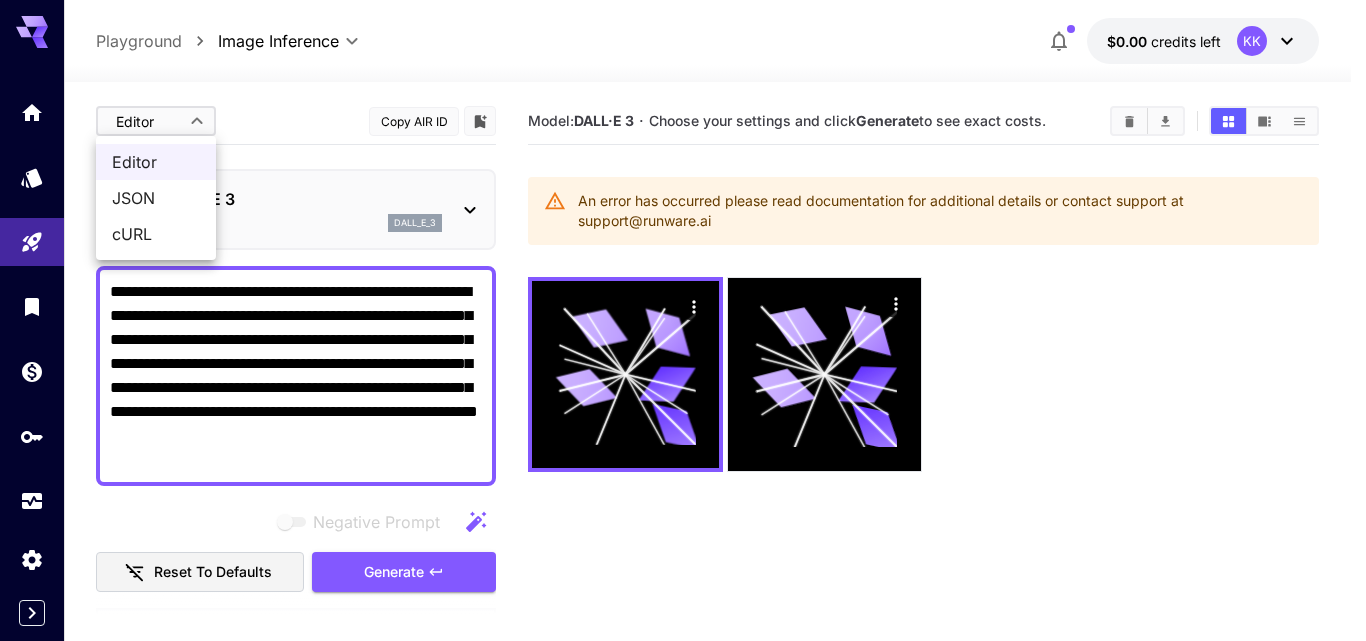 click on "JSON" at bounding box center (156, 198) 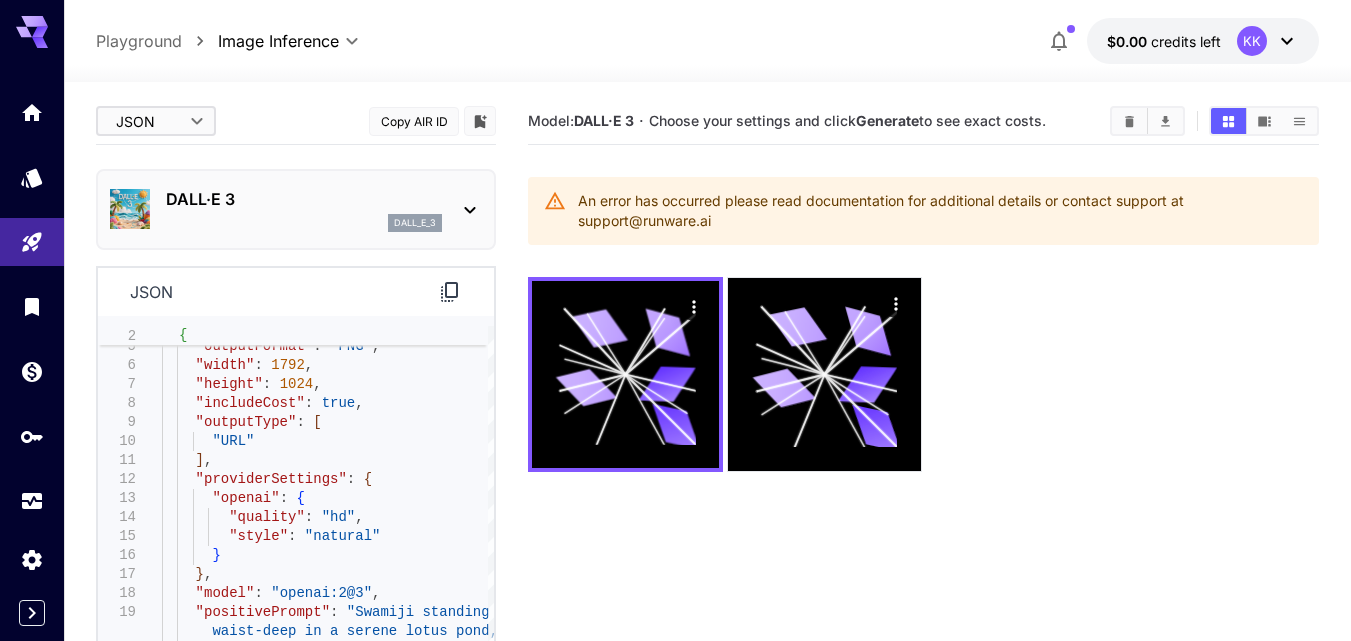 click on "**********" at bounding box center (675, 399) 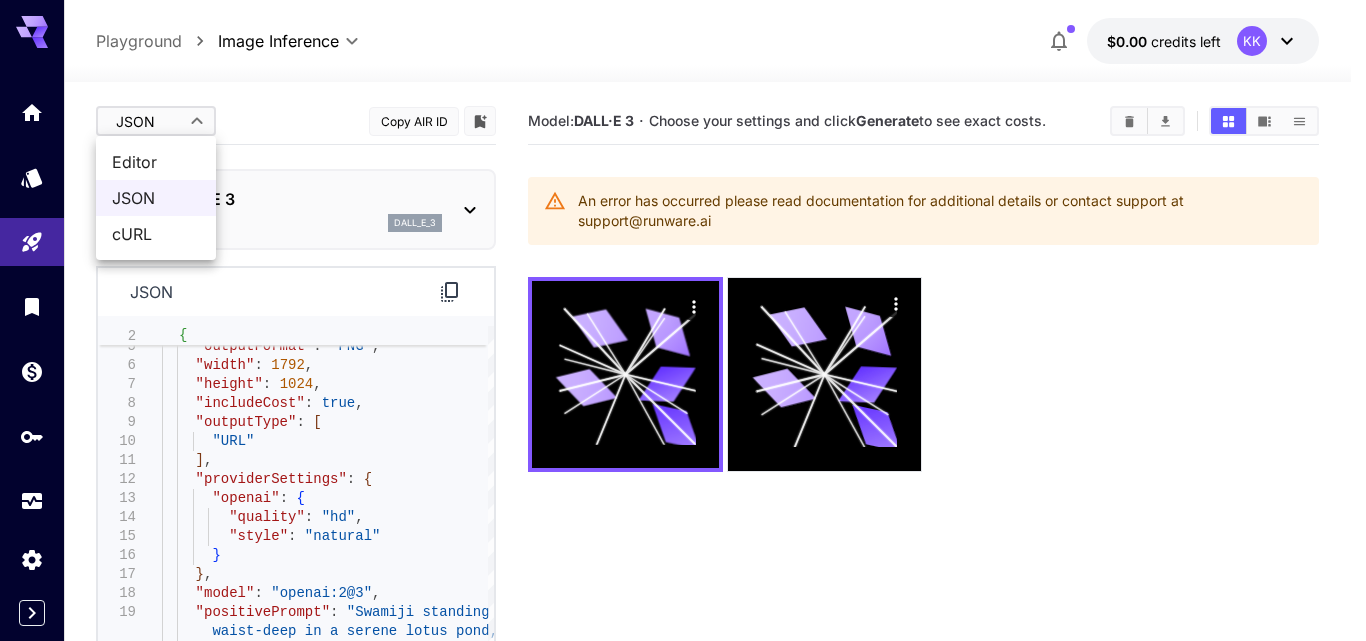 click on "Editor" at bounding box center [156, 162] 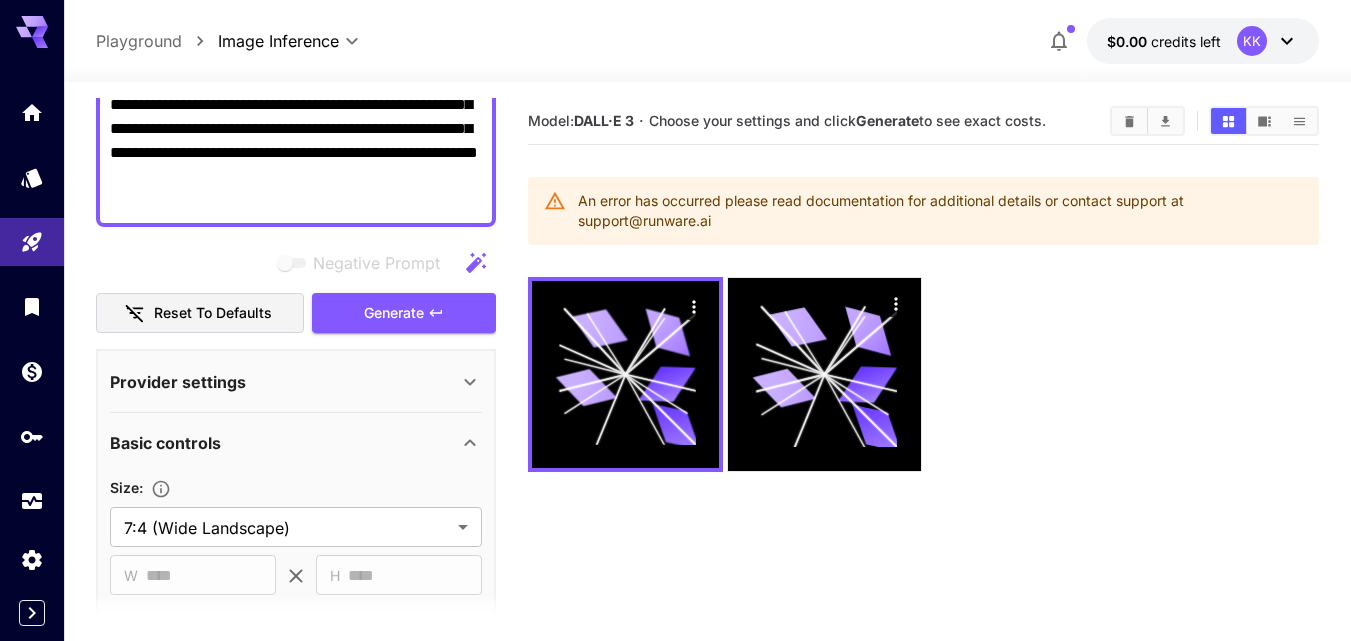 scroll, scrollTop: 400, scrollLeft: 0, axis: vertical 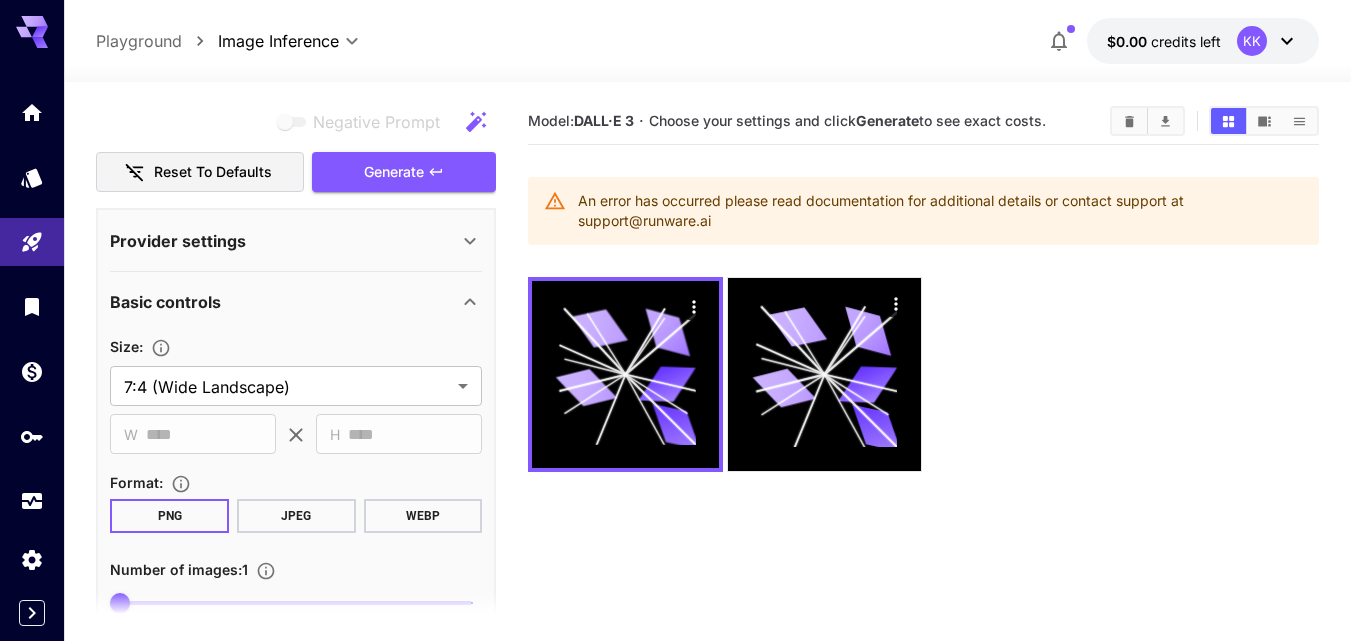 click on "Basic controls" at bounding box center [284, 302] 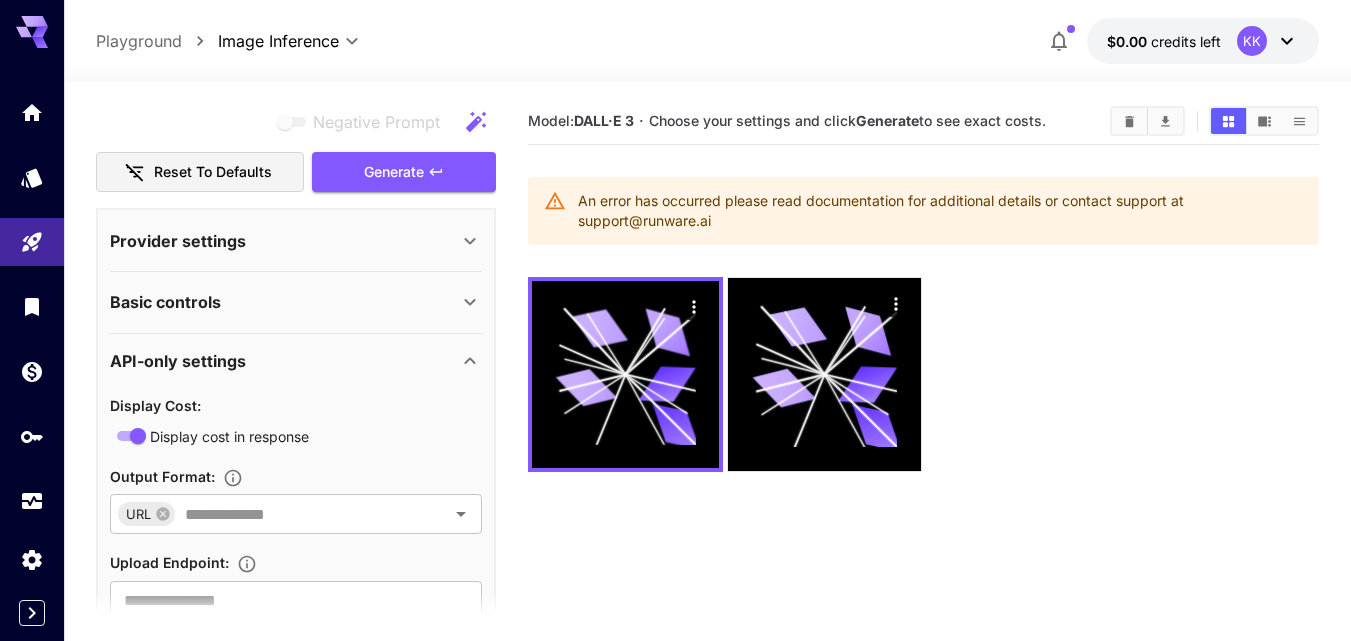 click on "Basic controls" at bounding box center [284, 302] 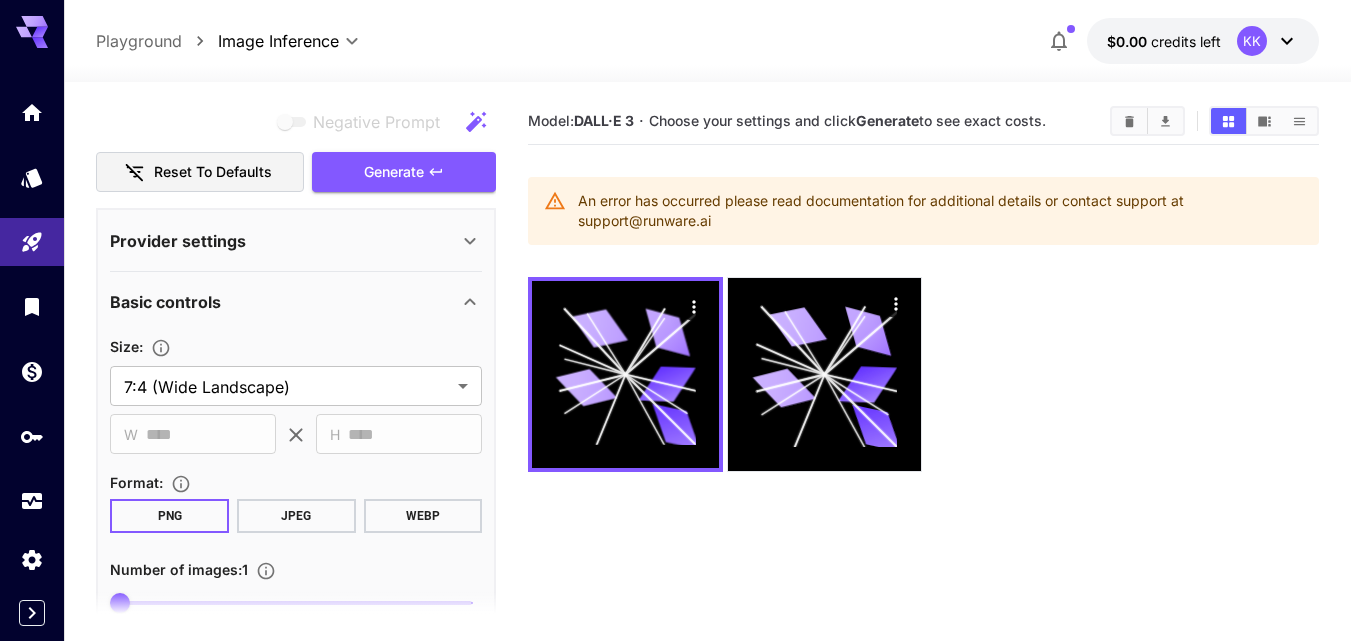 click on "Basic controls" at bounding box center [284, 302] 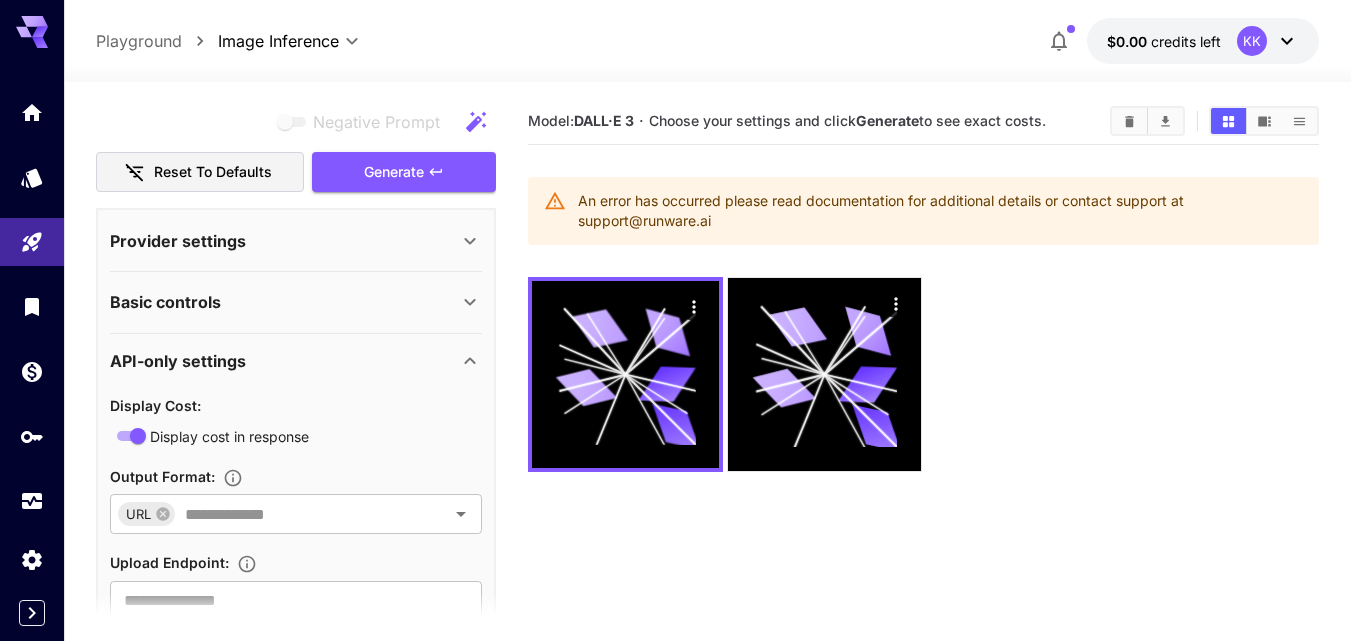 click on "Basic controls" at bounding box center [284, 302] 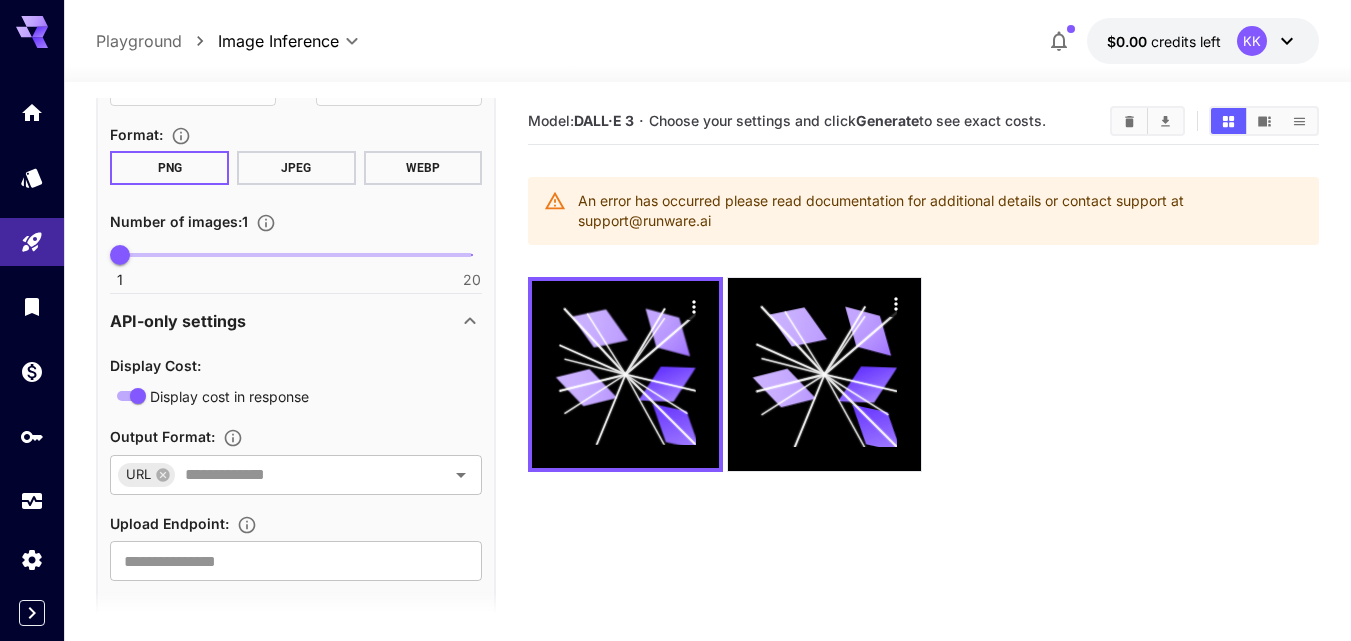 scroll, scrollTop: 773, scrollLeft: 0, axis: vertical 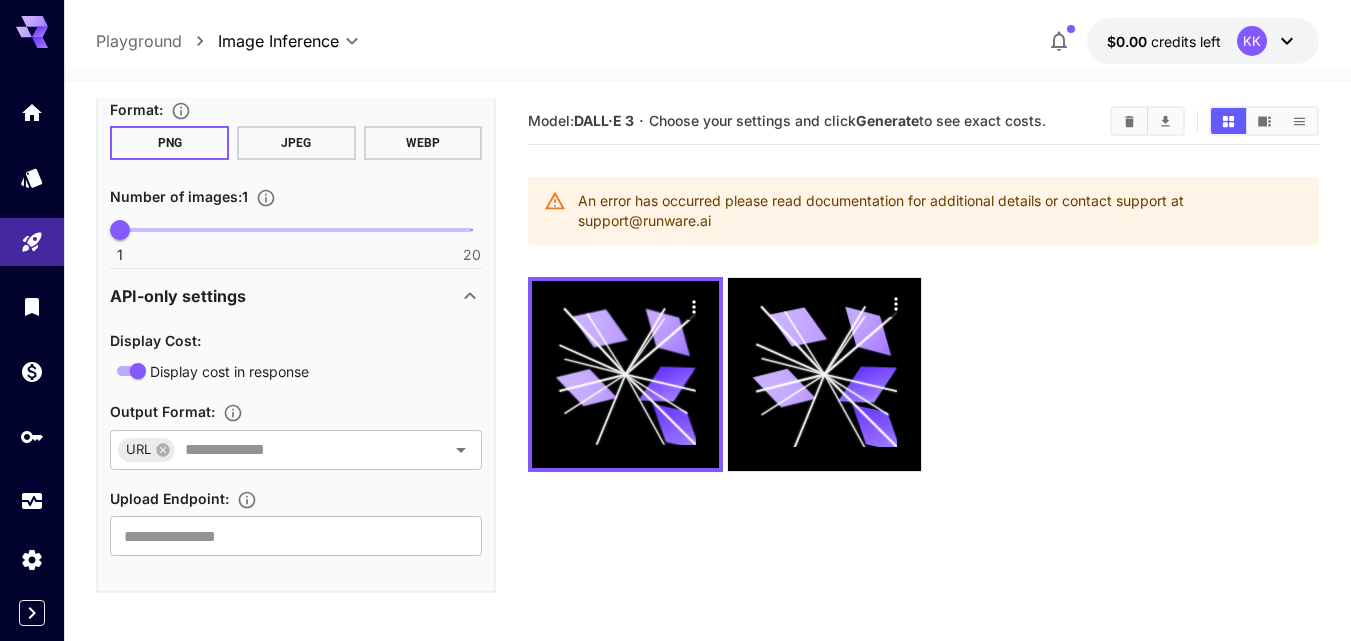 click on "JPEG" at bounding box center [296, 143] 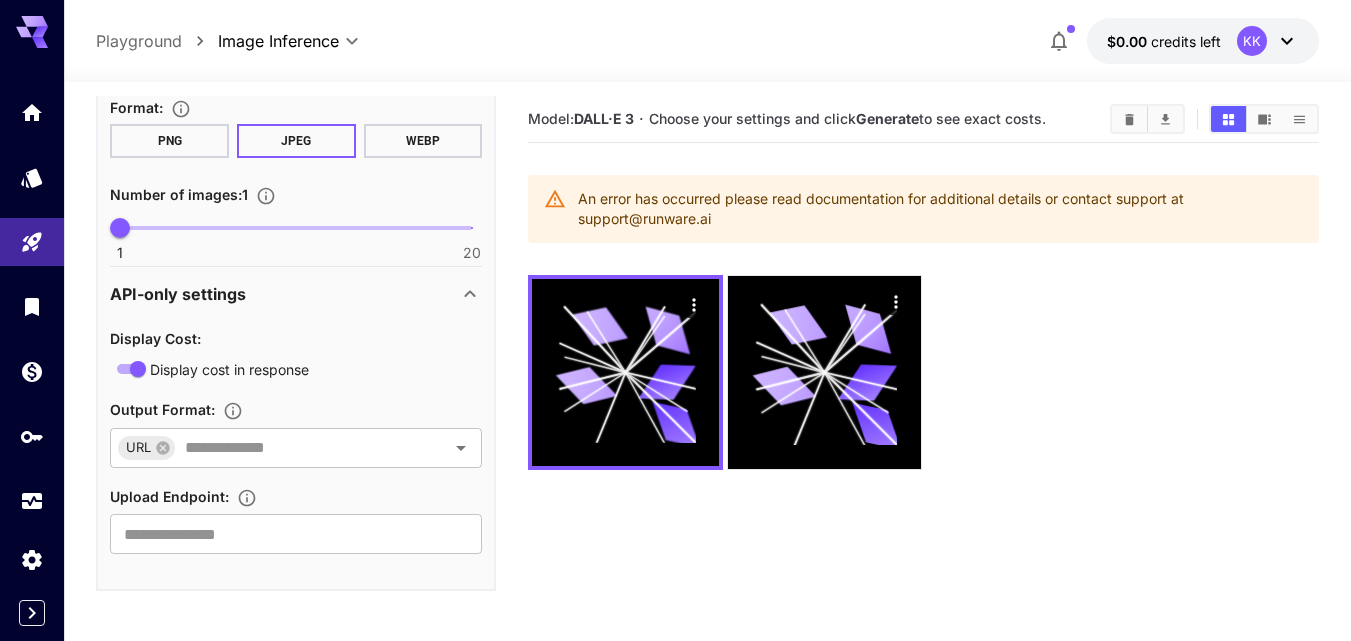 scroll, scrollTop: 0, scrollLeft: 0, axis: both 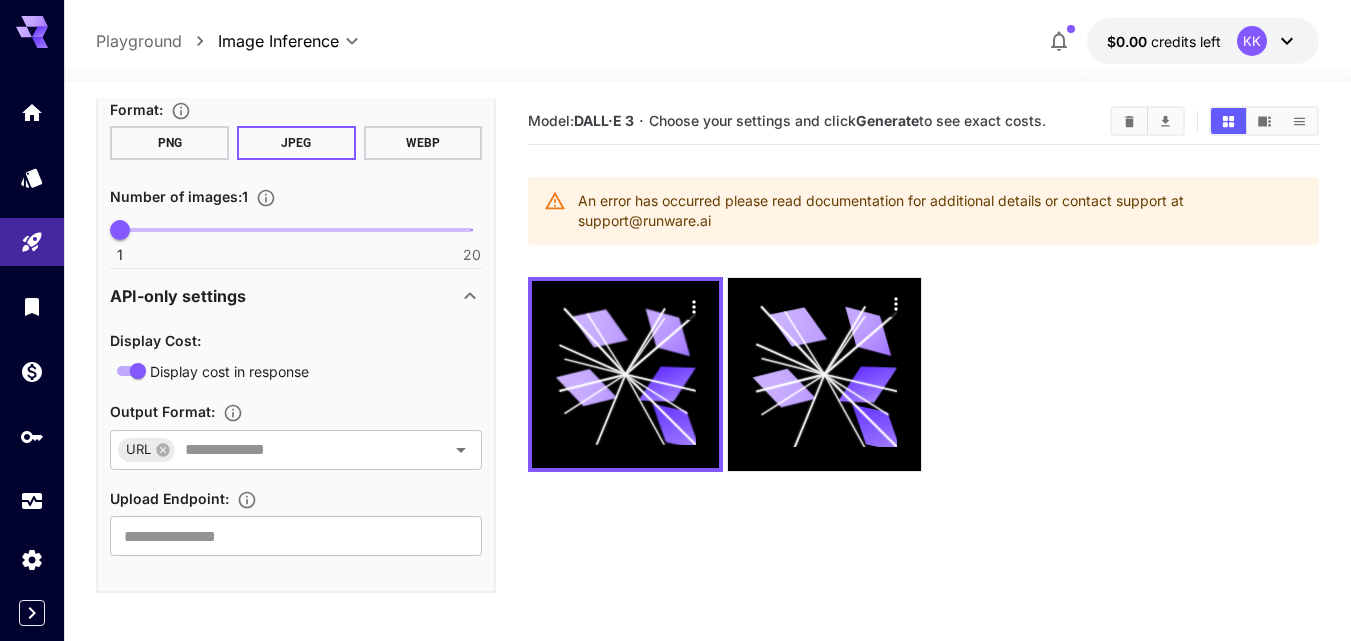 click on "PNG" at bounding box center [169, 143] 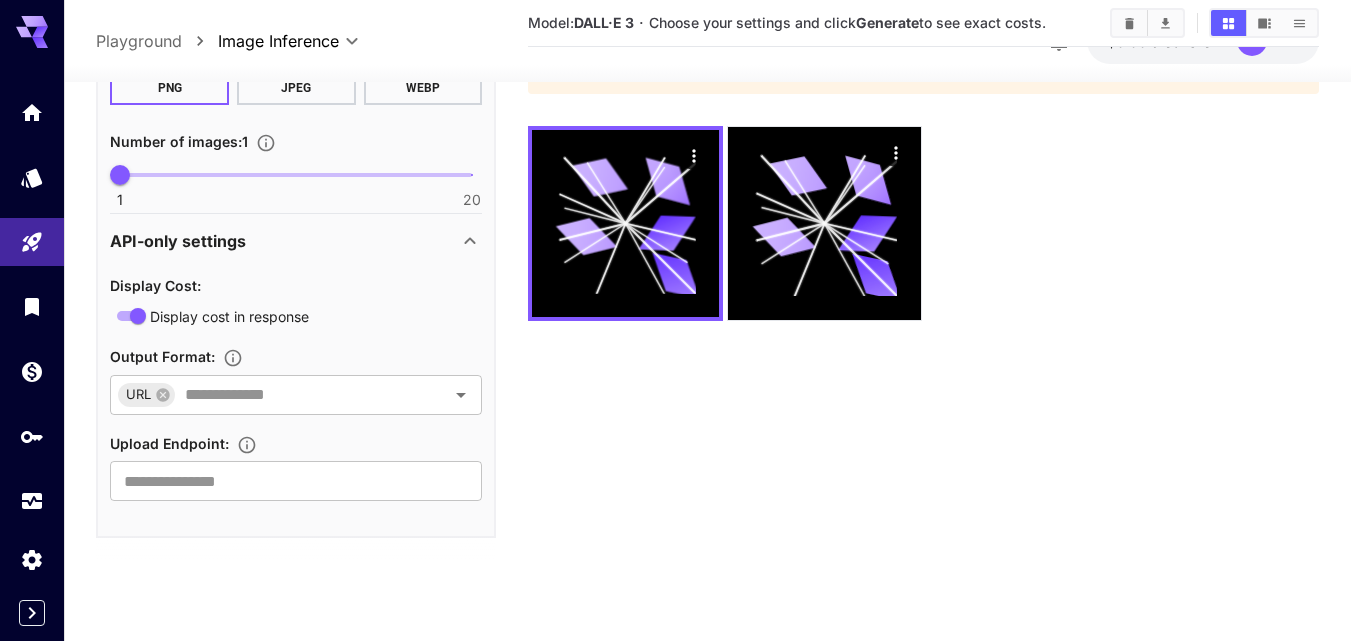 scroll, scrollTop: 158, scrollLeft: 0, axis: vertical 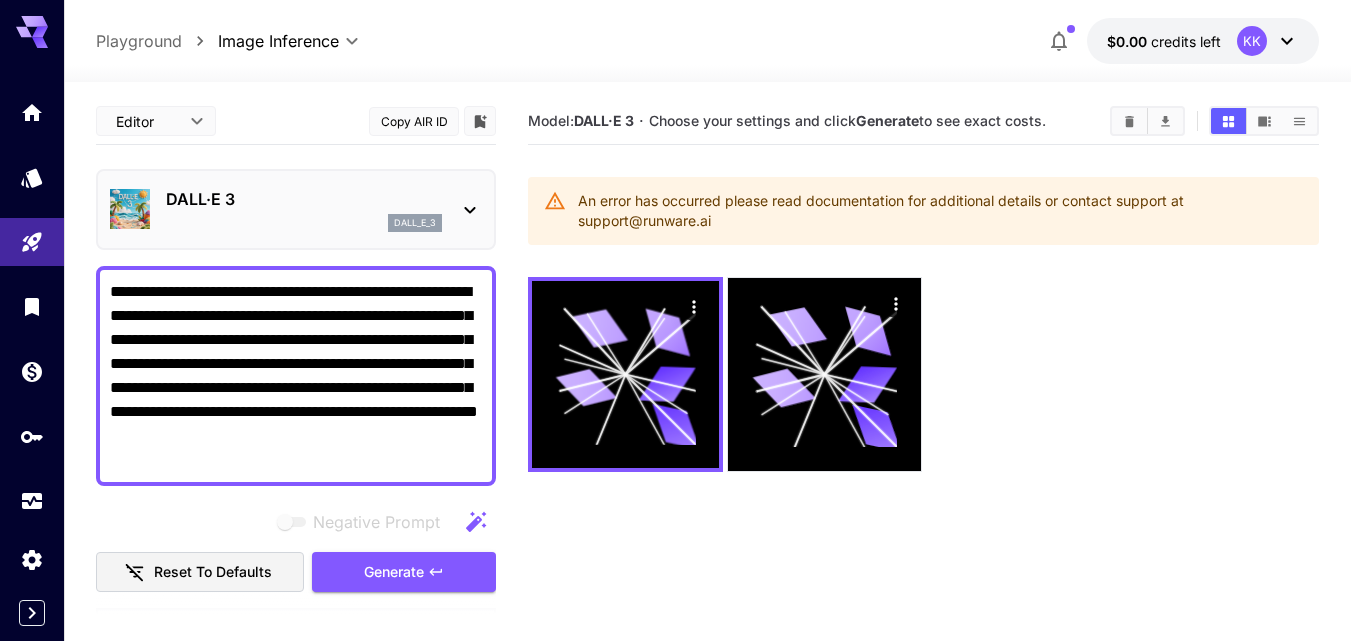 click on "**********" at bounding box center [675, 399] 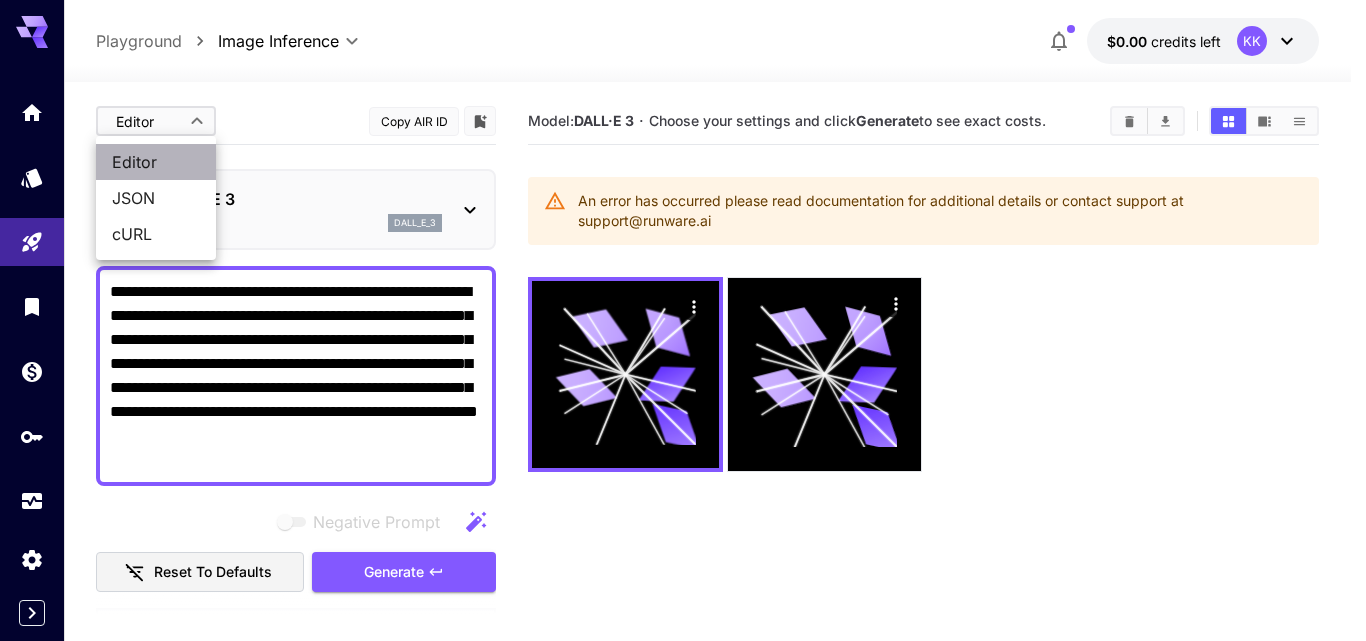 click on "Editor" at bounding box center [156, 162] 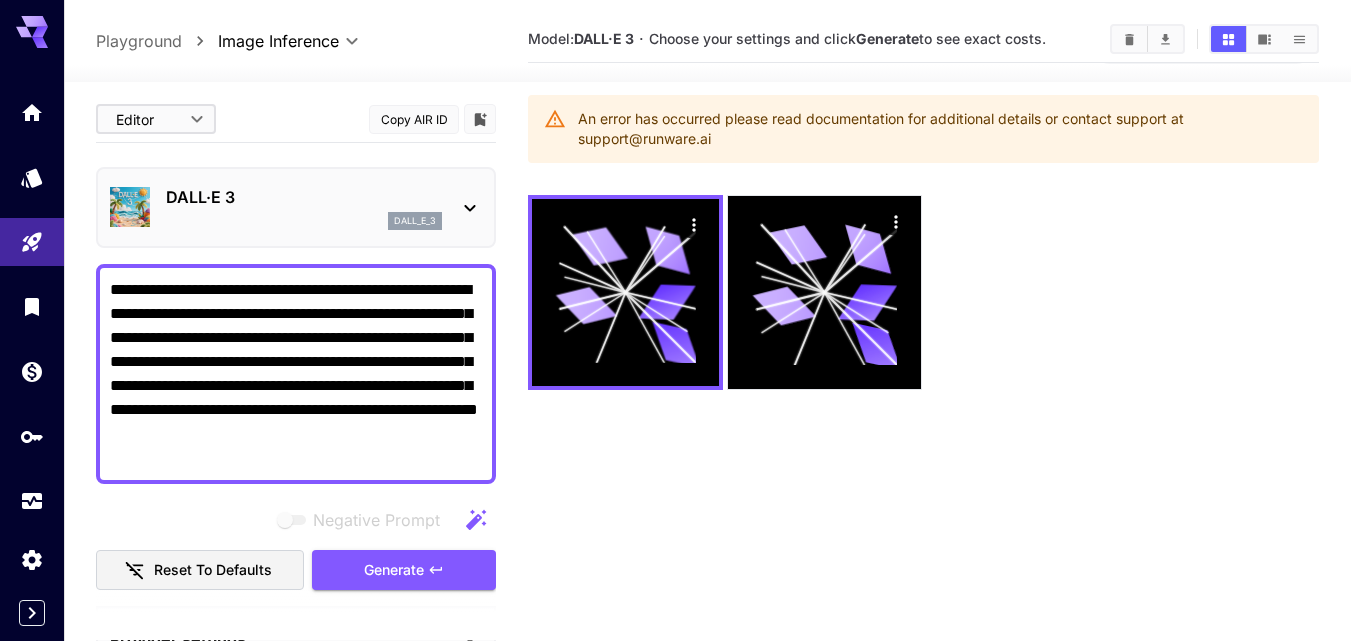 scroll, scrollTop: 0, scrollLeft: 0, axis: both 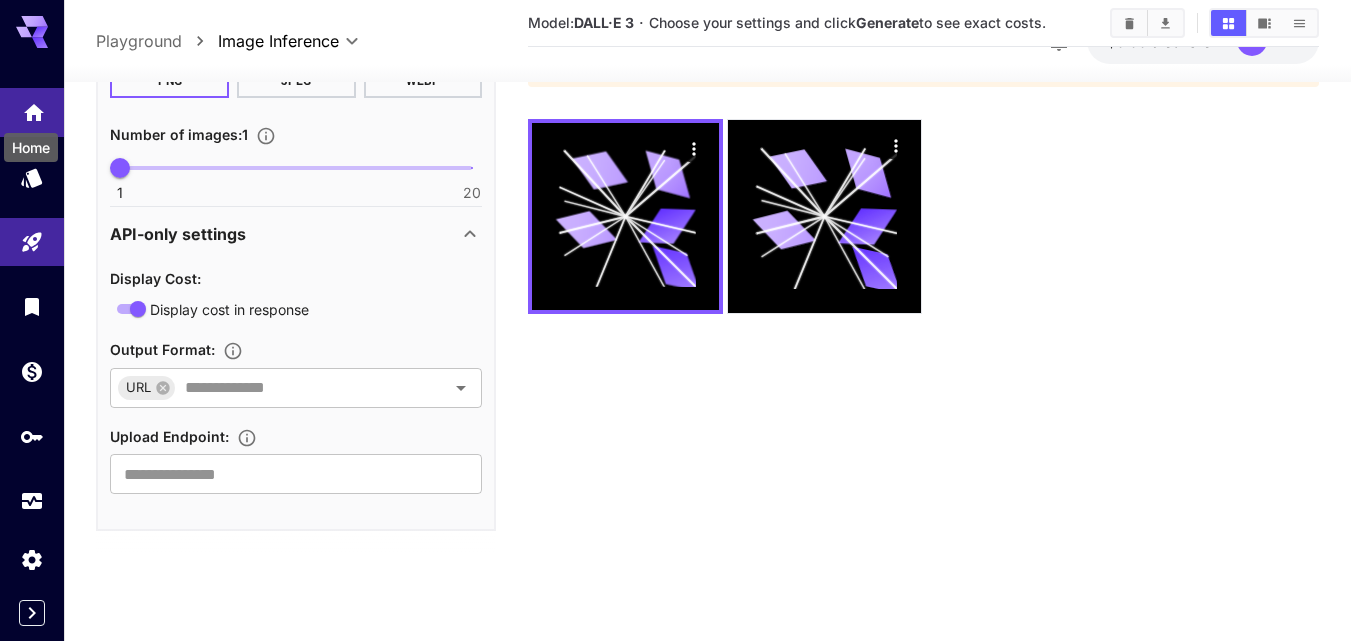 click 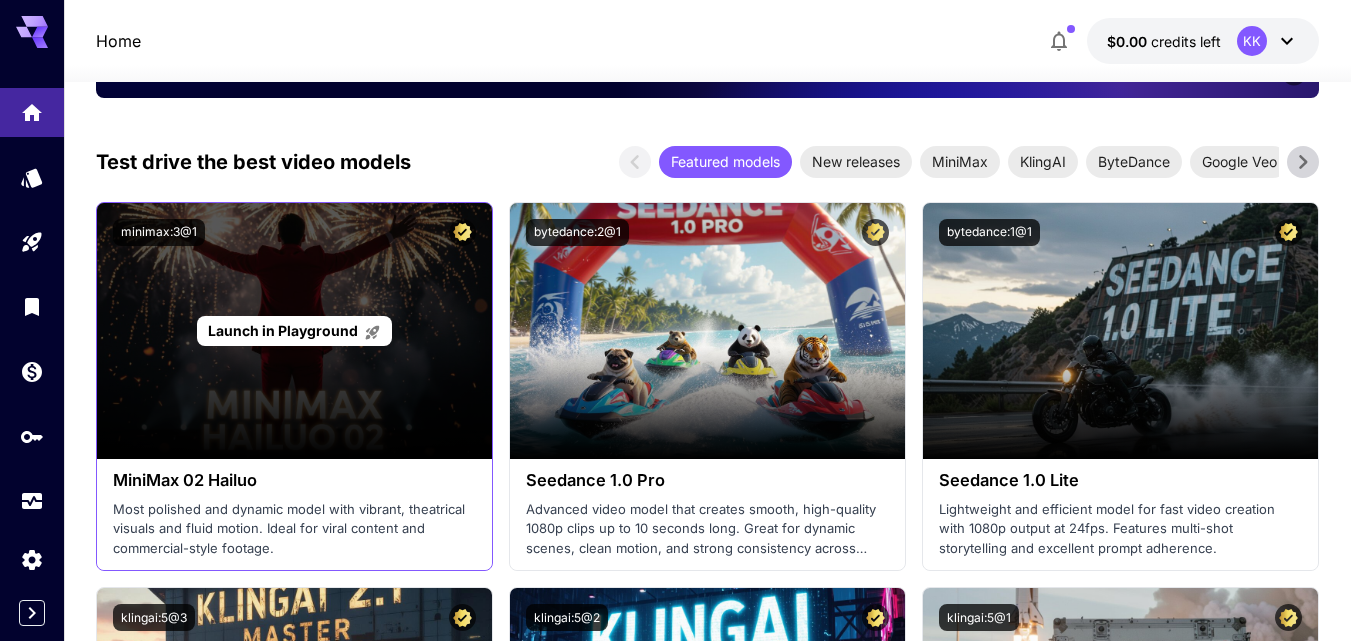 scroll, scrollTop: 258, scrollLeft: 0, axis: vertical 